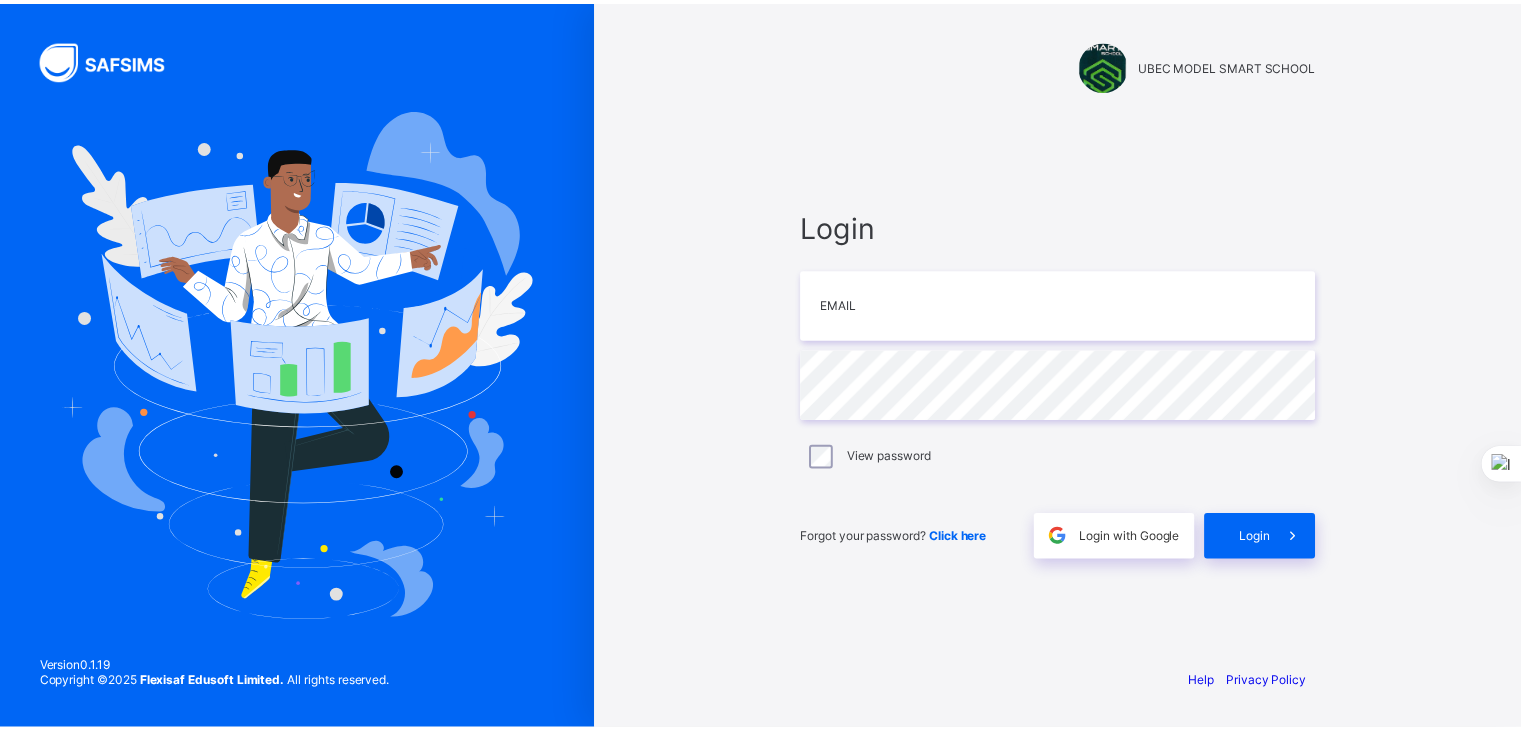 scroll, scrollTop: 0, scrollLeft: 0, axis: both 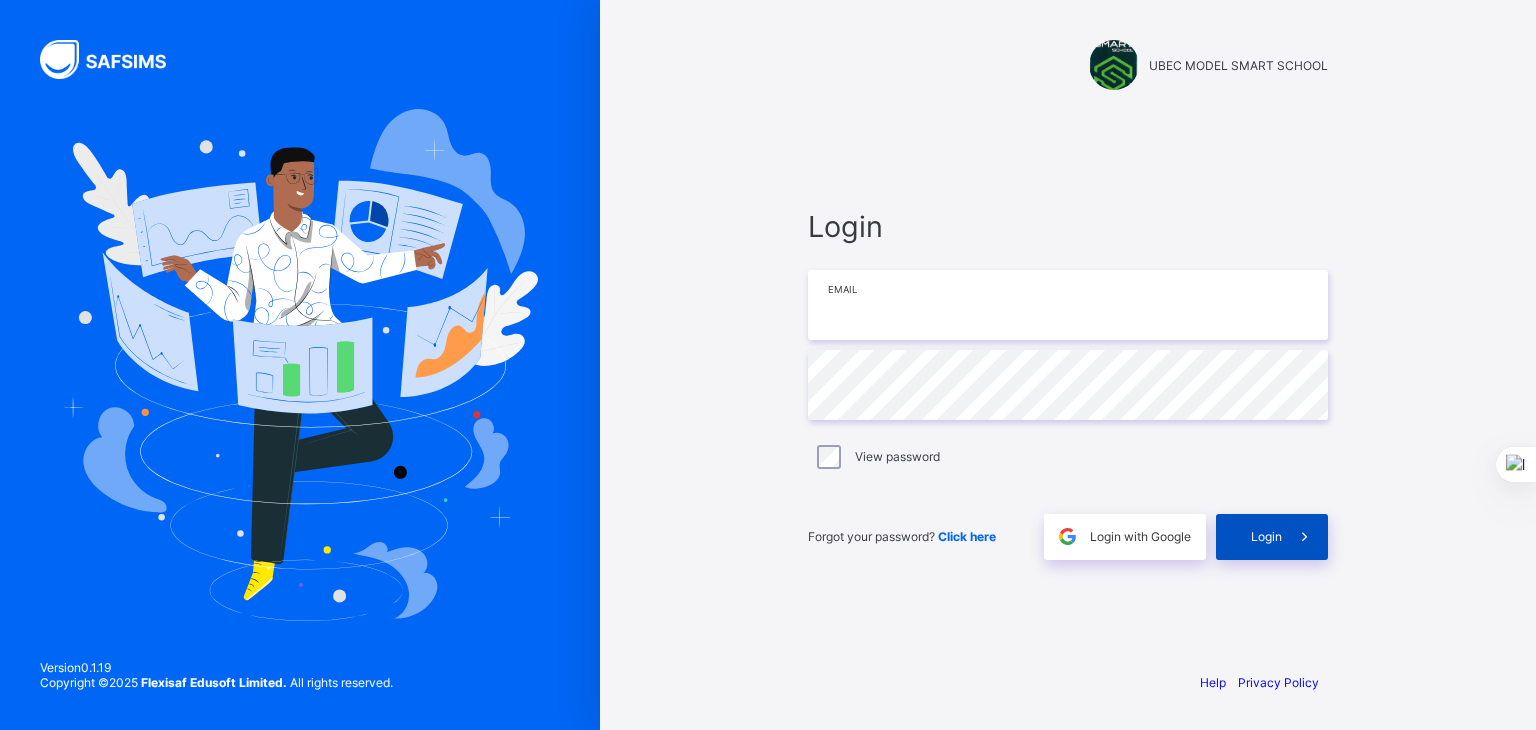 type on "**********" 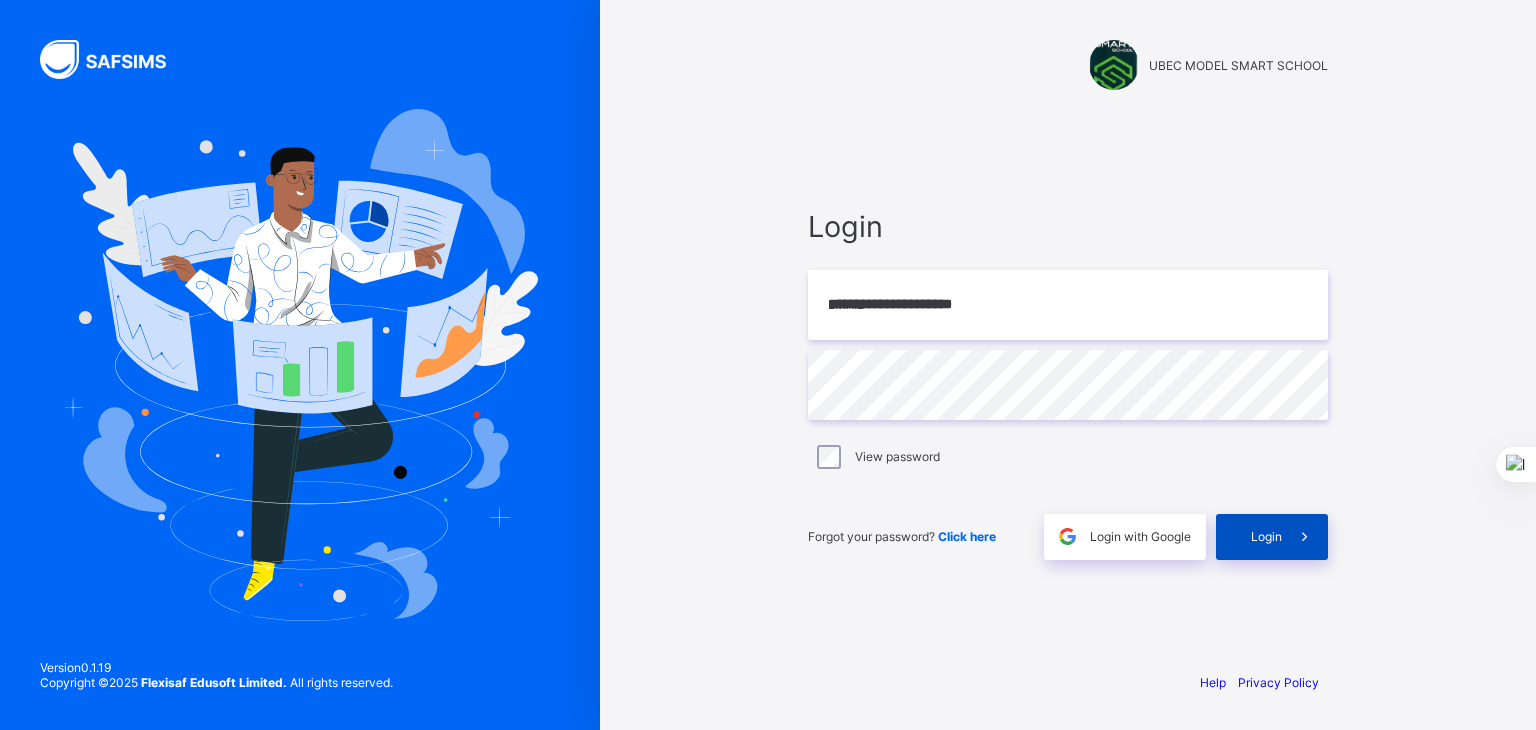 click at bounding box center [1304, 536] 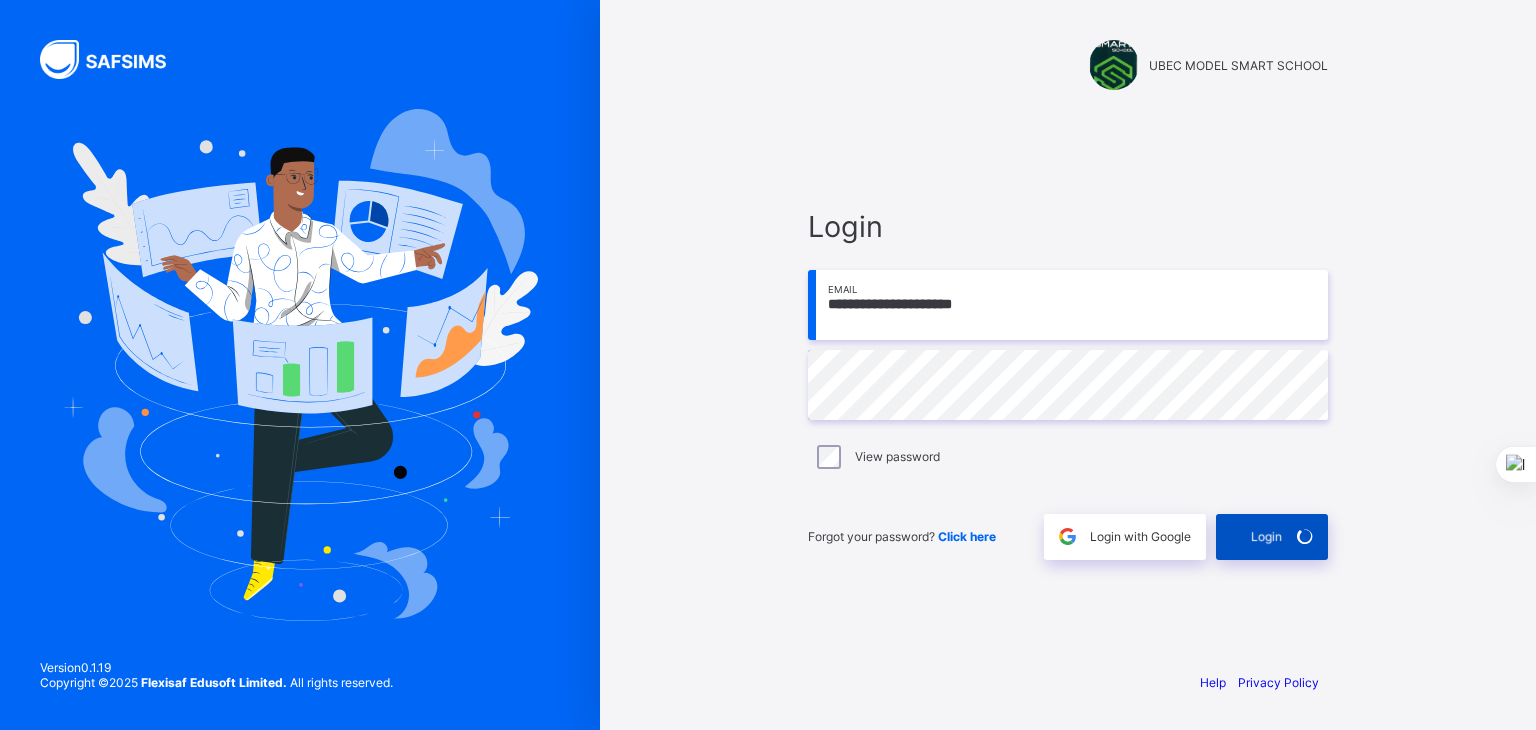 click at bounding box center (1305, 536) 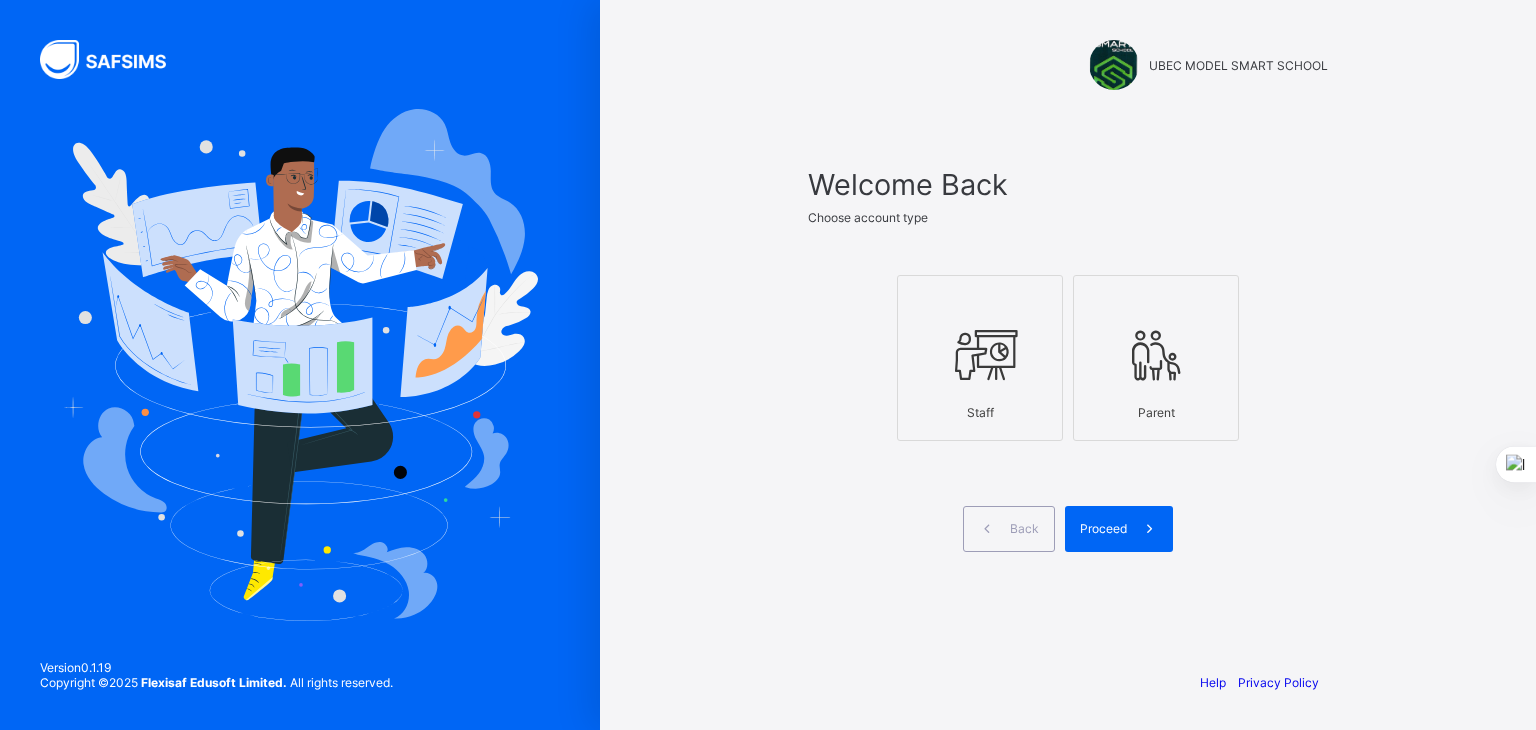 click on "Staff" at bounding box center (980, 412) 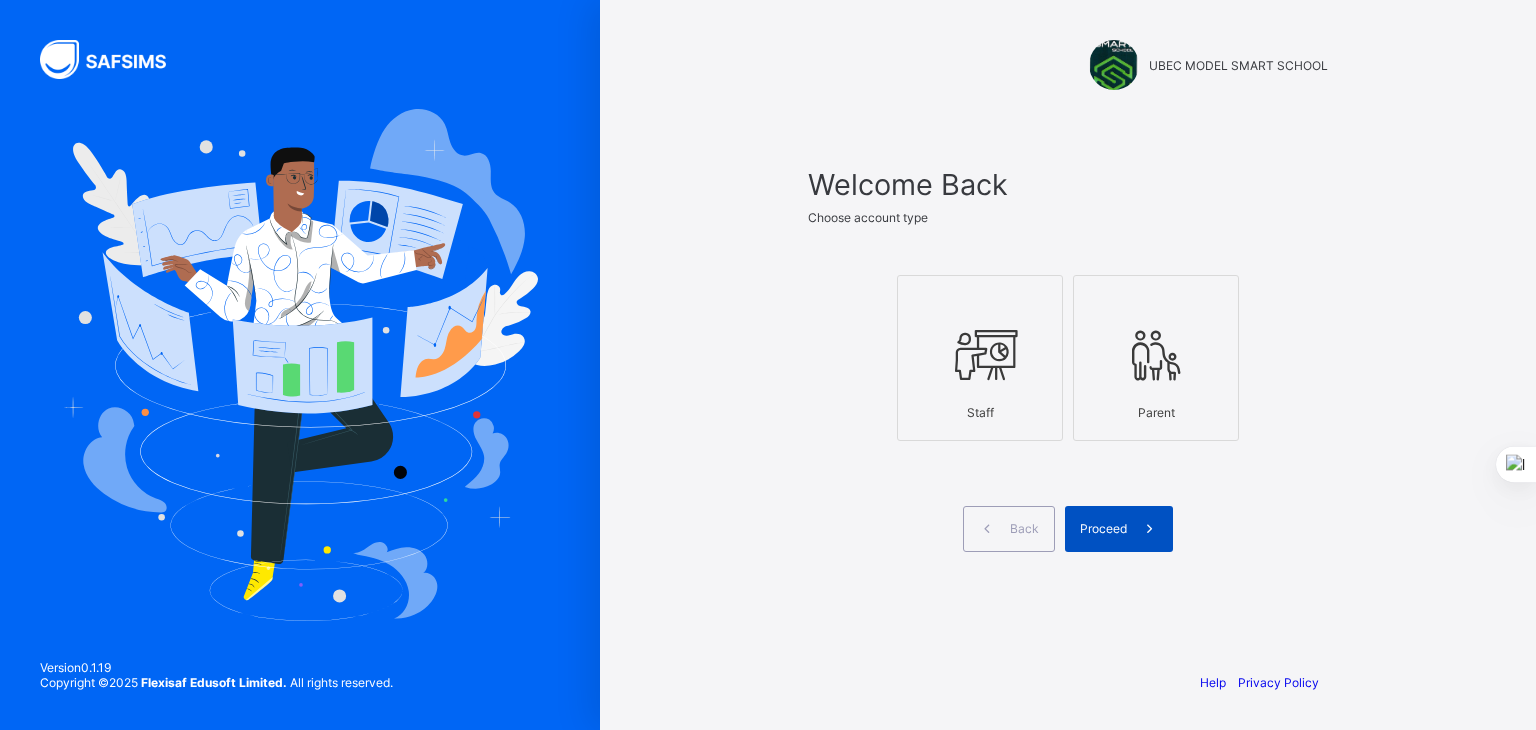 click on "Proceed" at bounding box center [1103, 528] 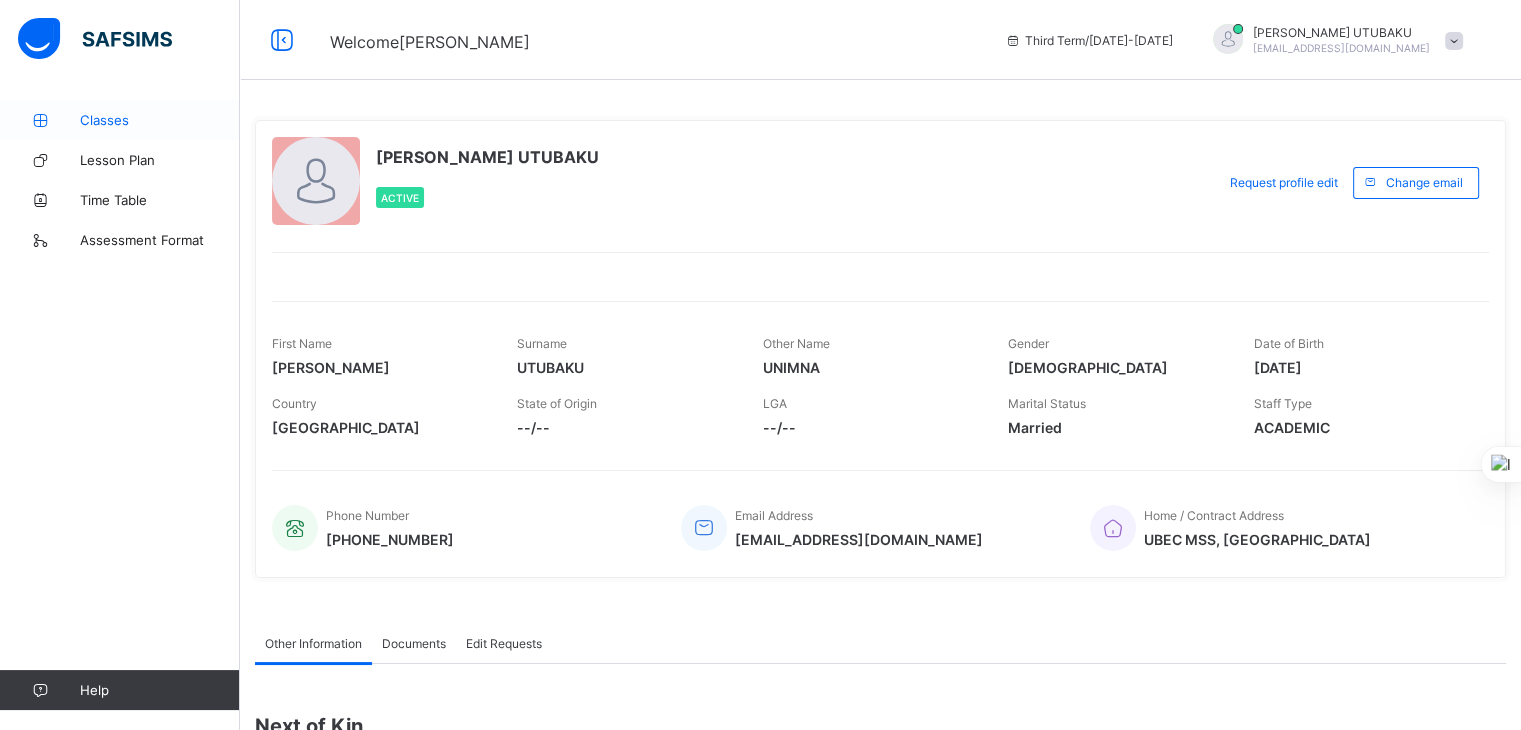 click on "Classes" at bounding box center (160, 120) 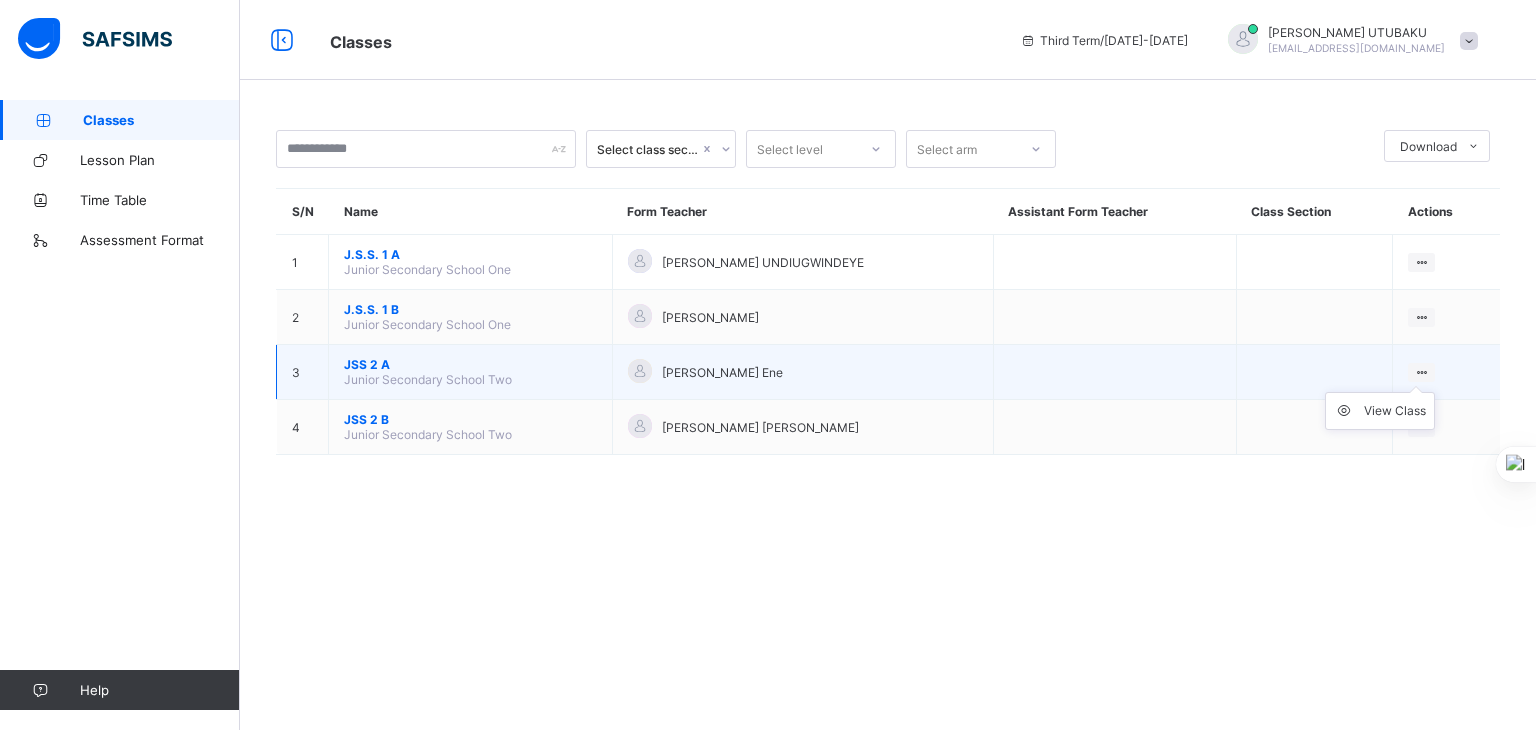 click on "View Class" at bounding box center [1380, 411] 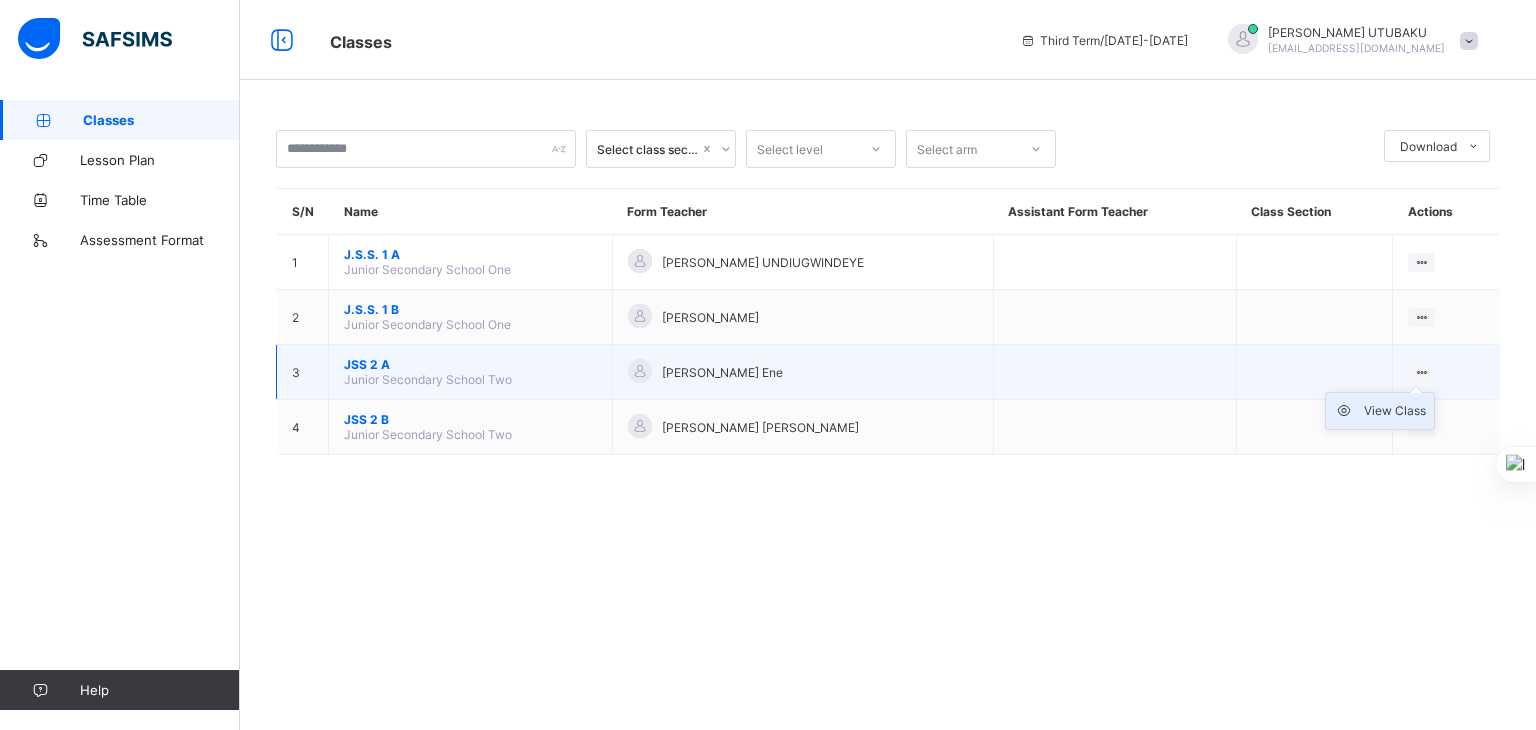 click on "View Class" at bounding box center [1395, 411] 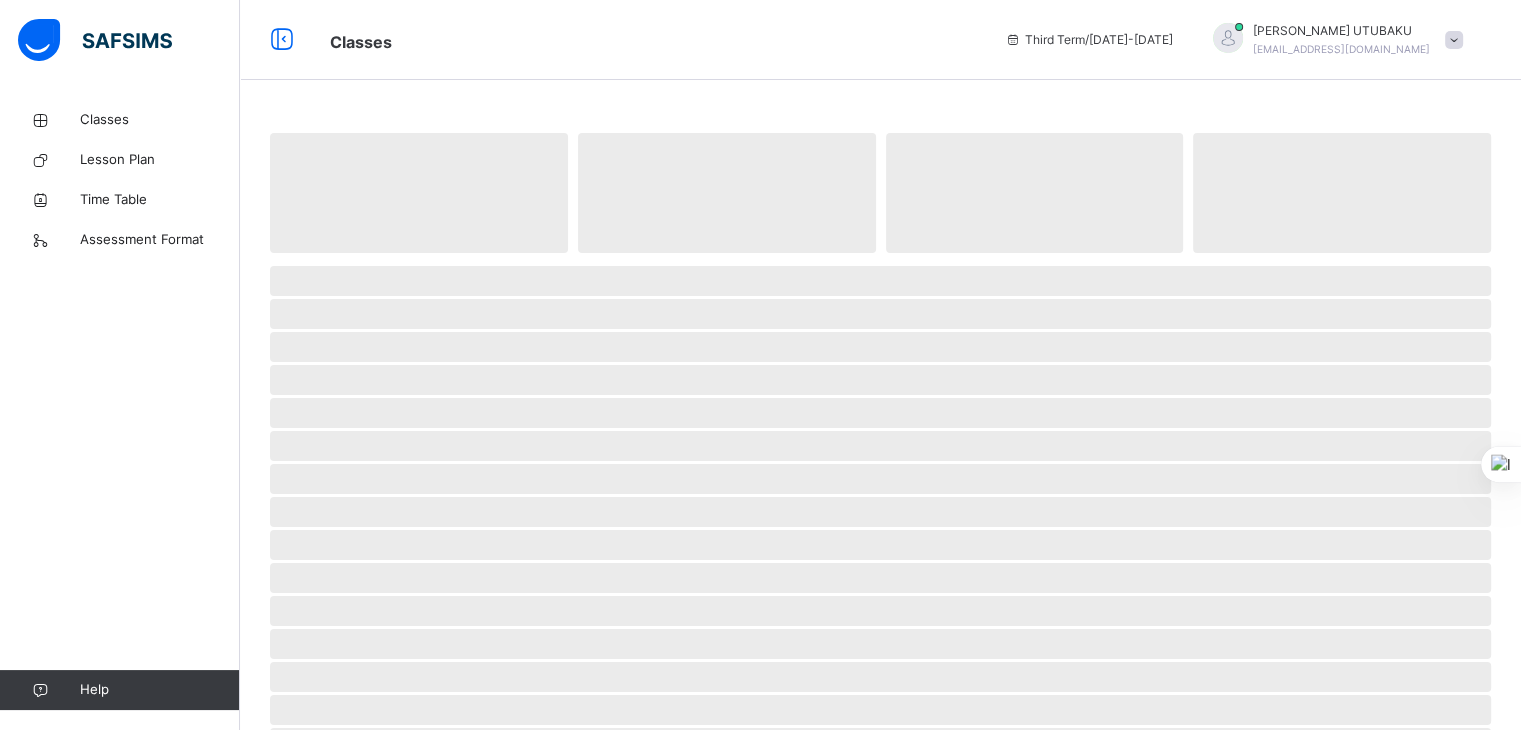 click on "‌" at bounding box center (880, 413) 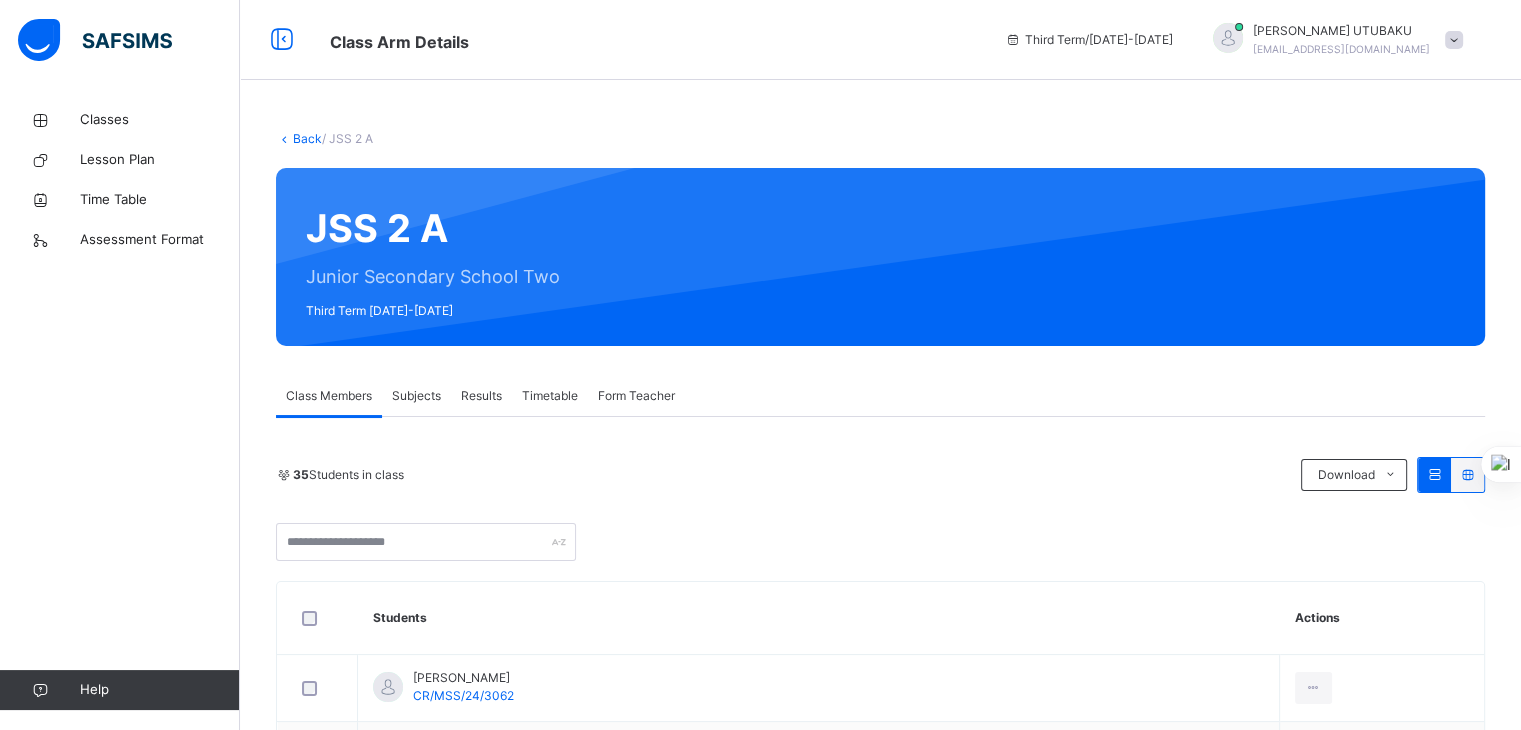 click on "Subjects" at bounding box center [416, 396] 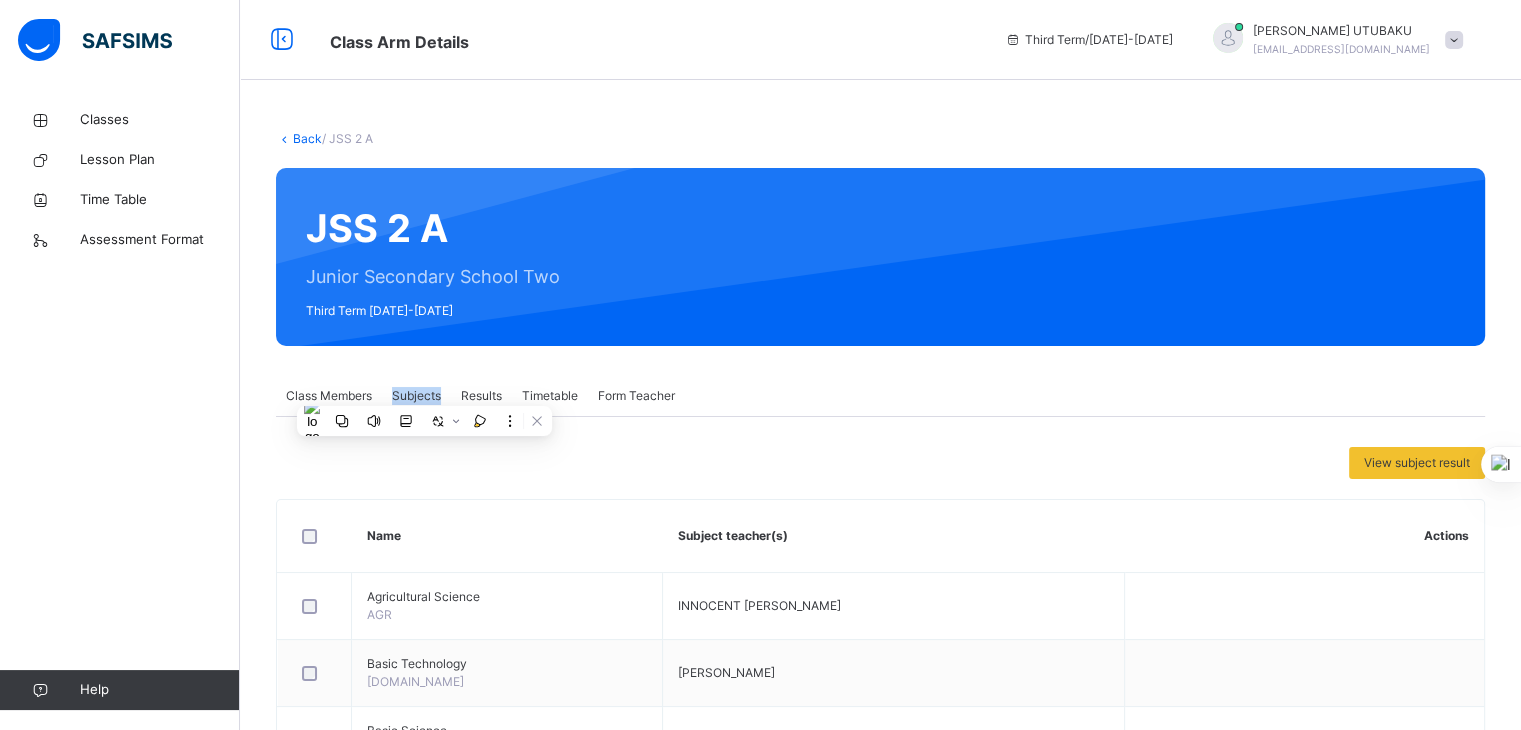 scroll, scrollTop: 80, scrollLeft: 0, axis: vertical 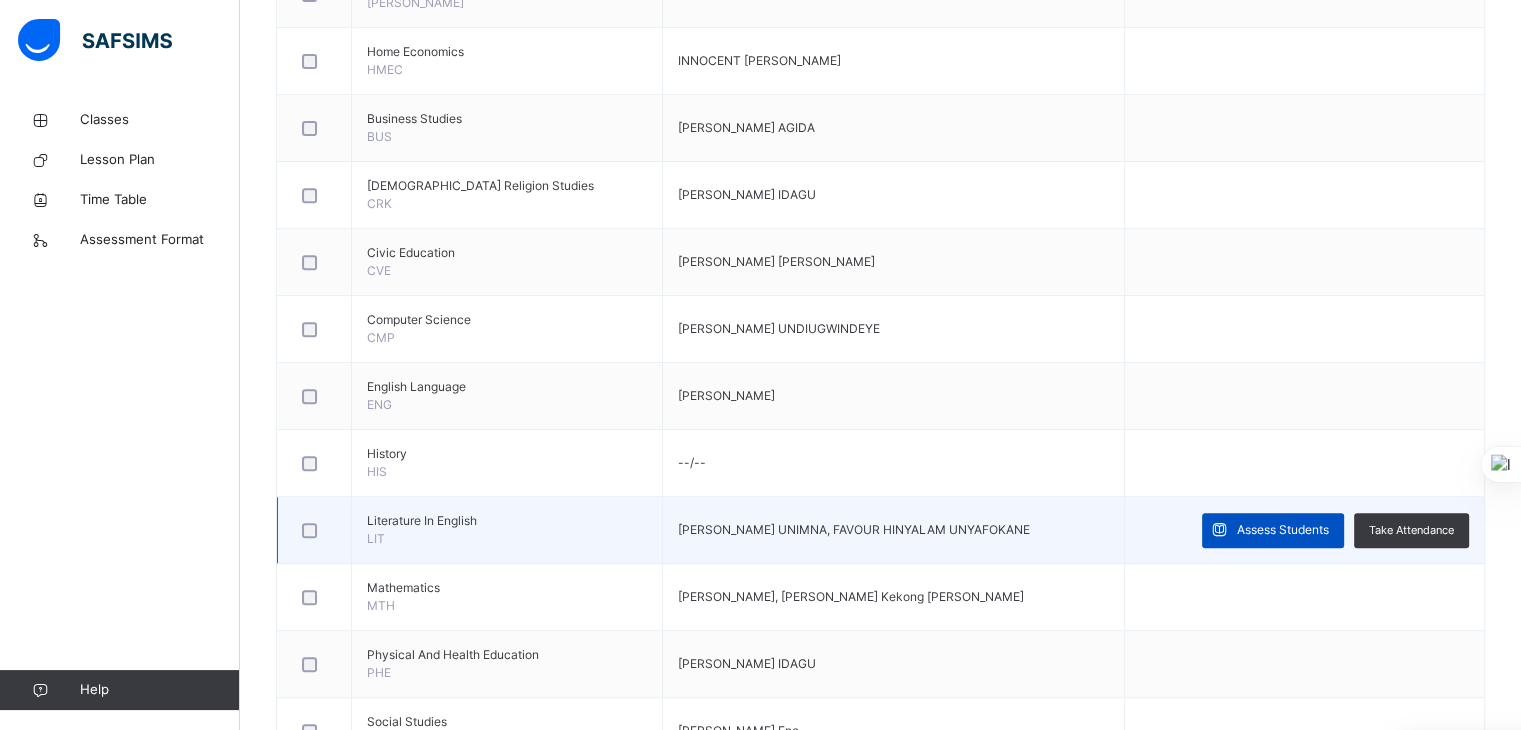 click on "Assess Students" at bounding box center [1283, 530] 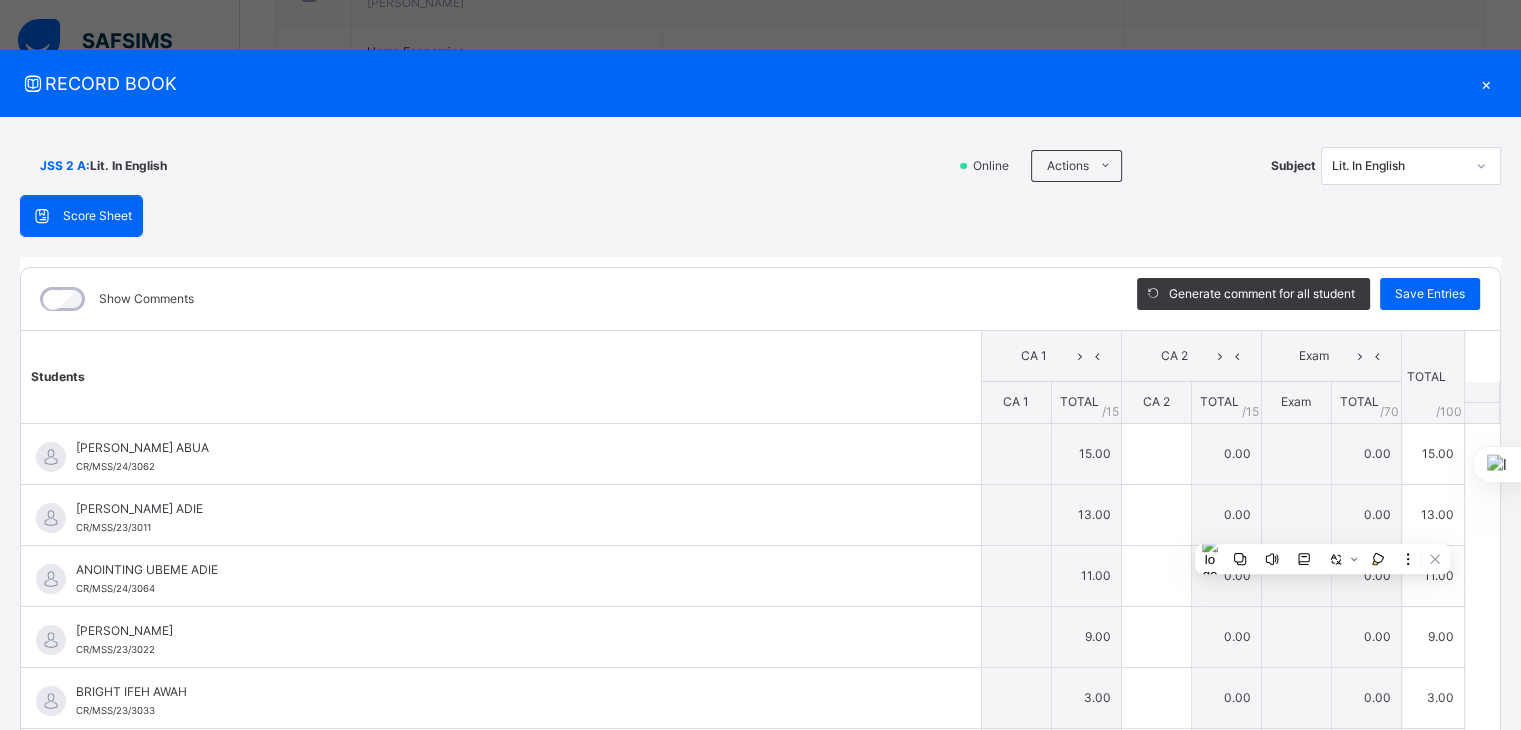 type on "**" 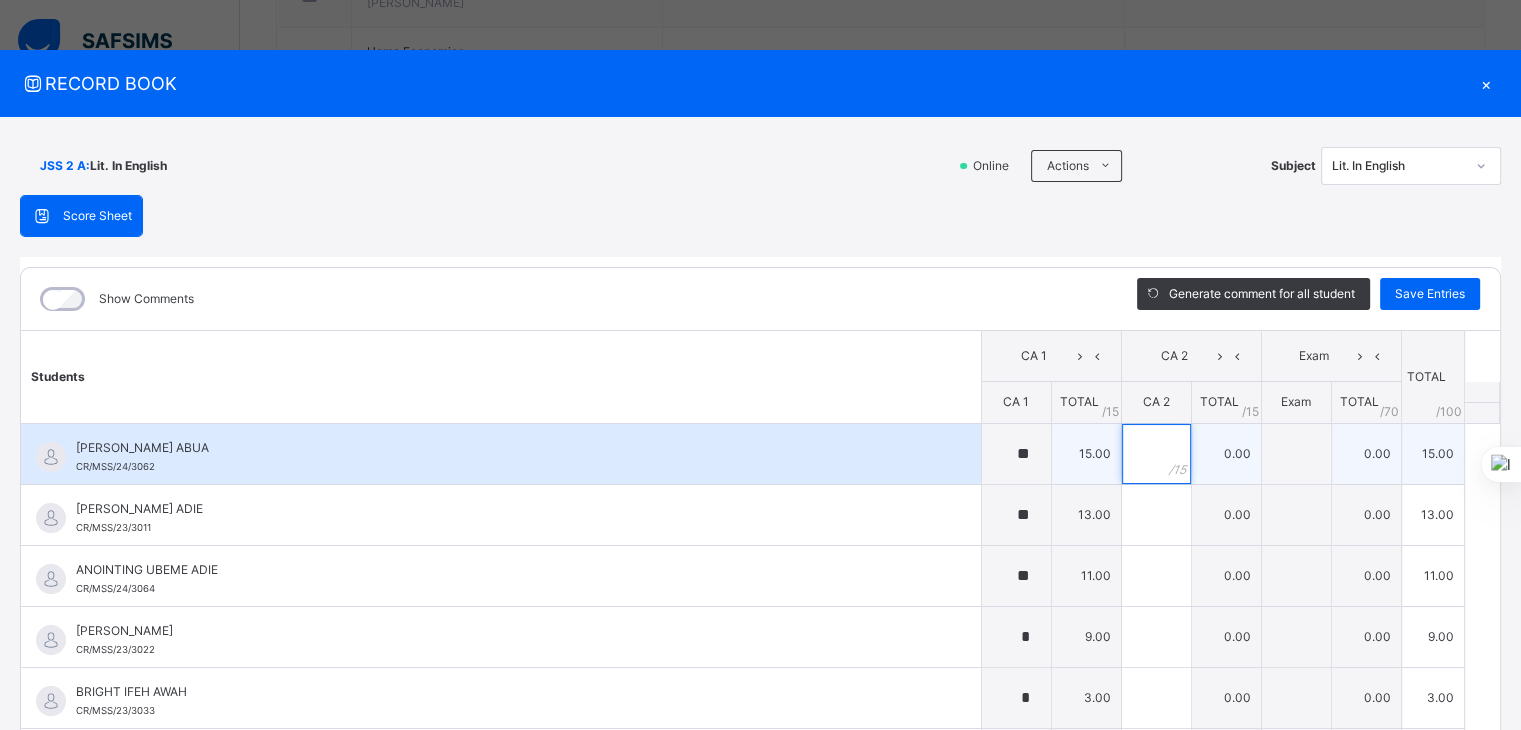 click at bounding box center (1156, 454) 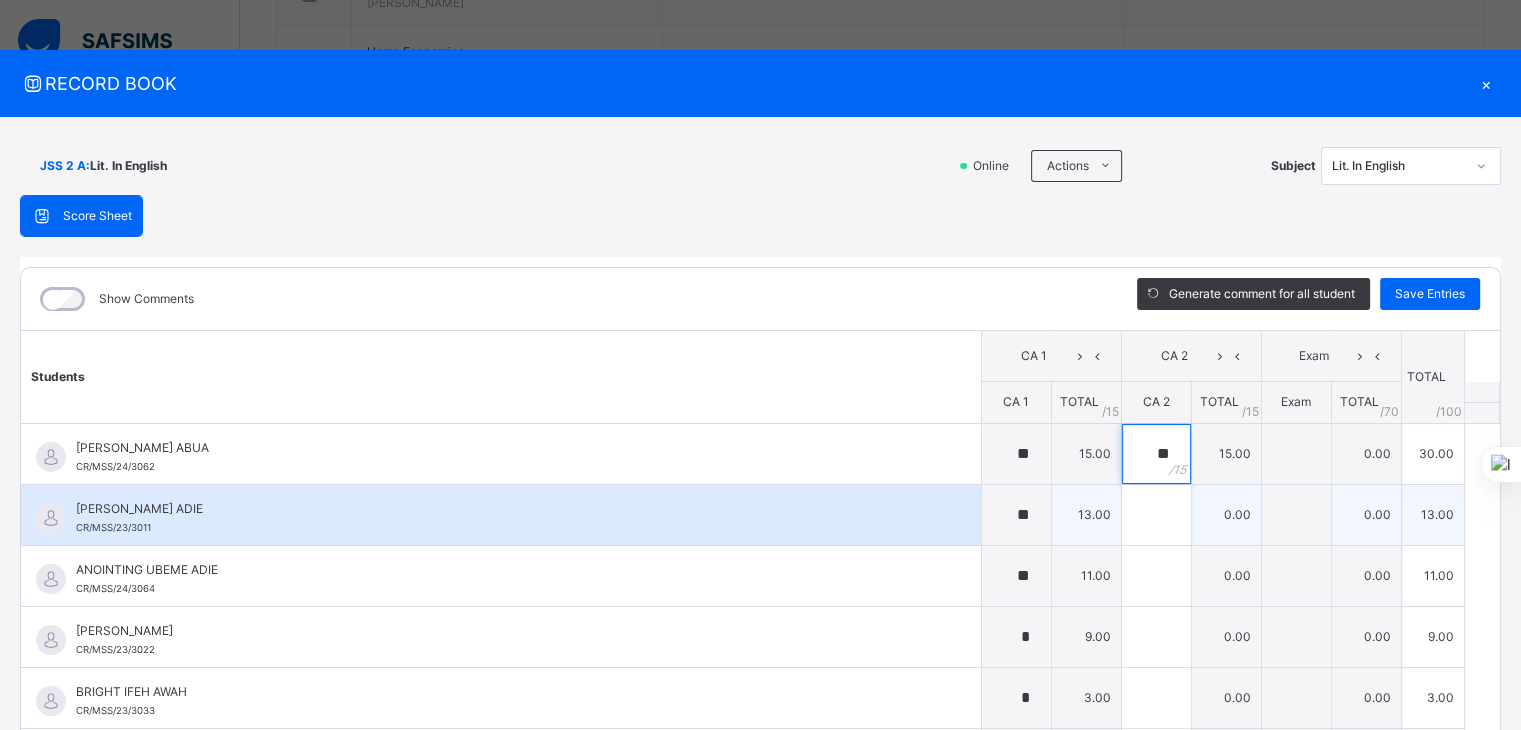 type on "**" 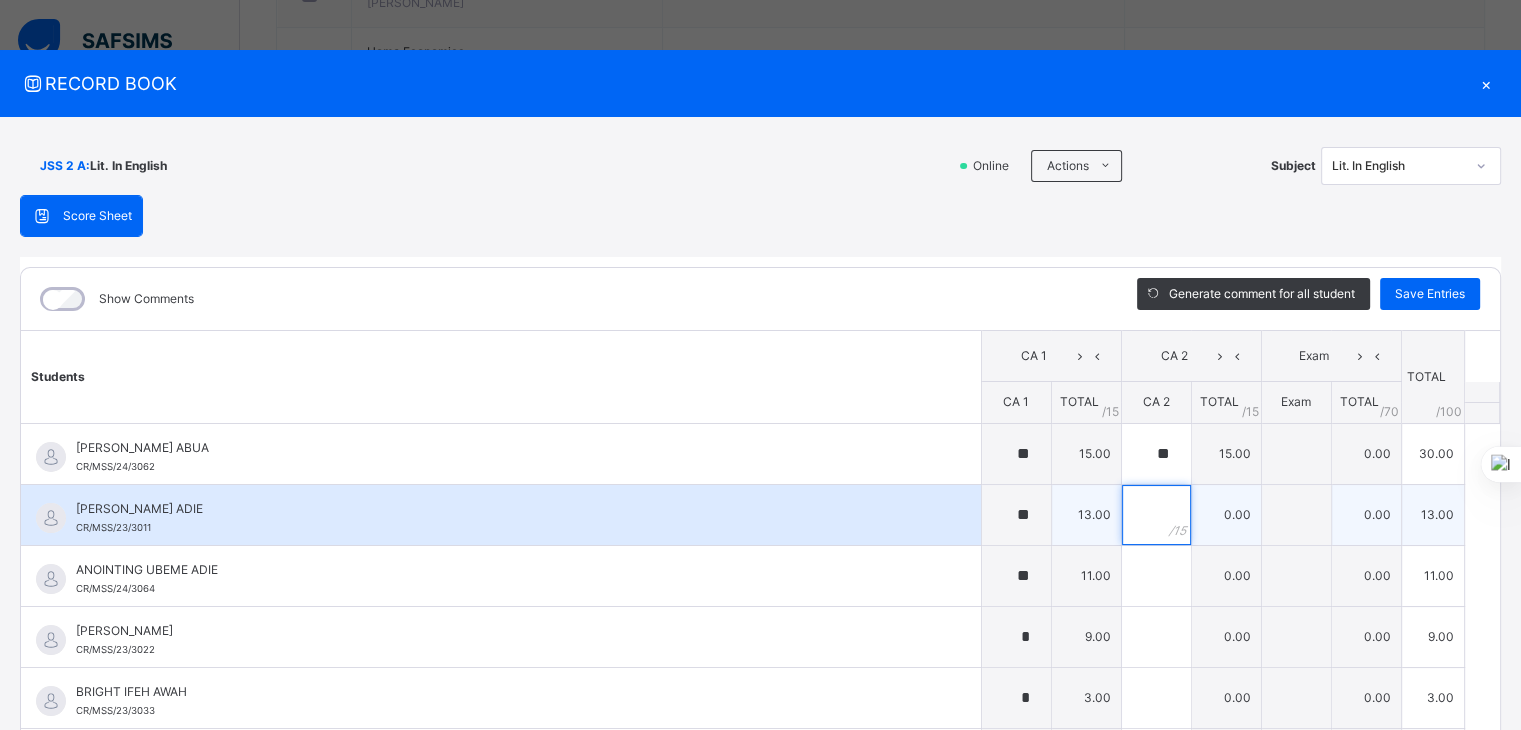 click at bounding box center [1156, 515] 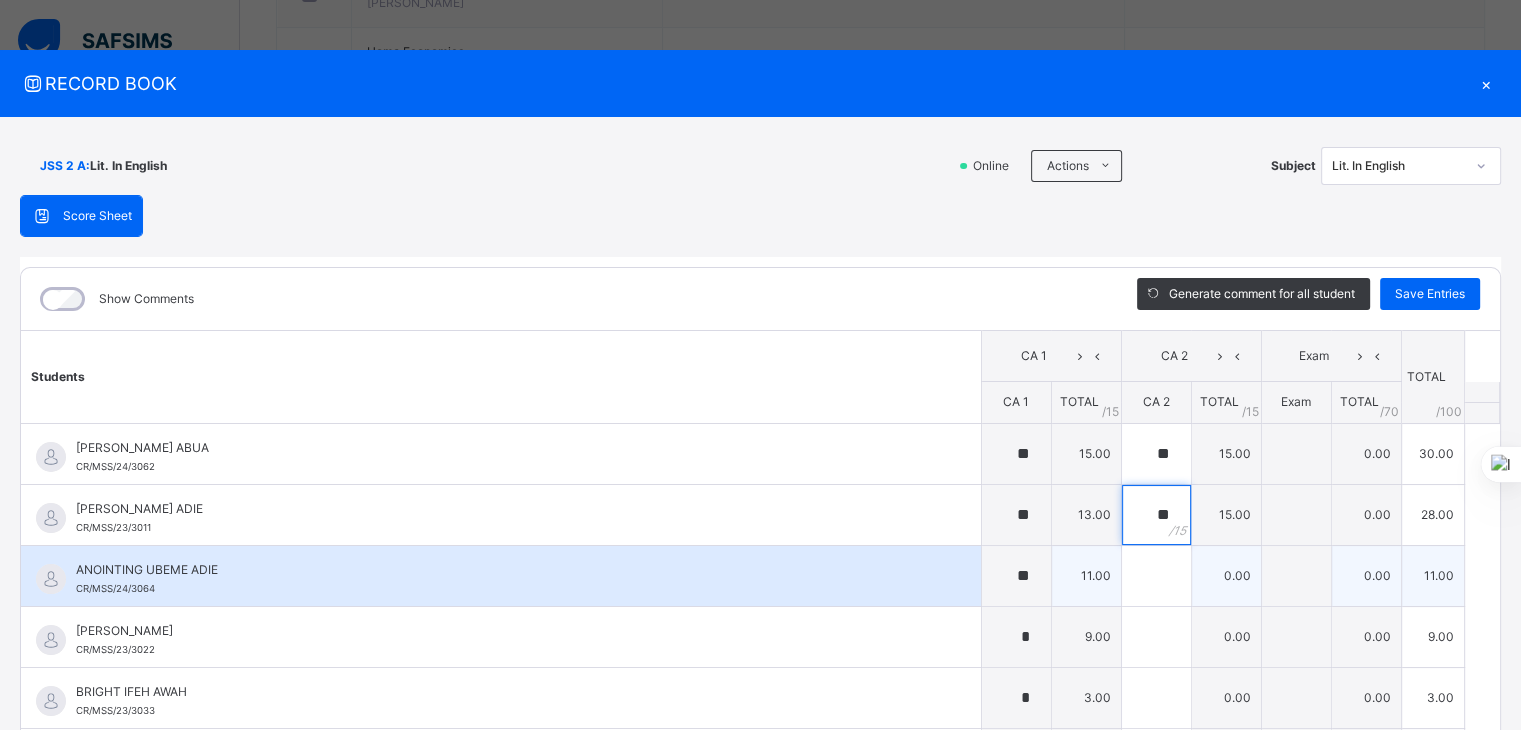 type on "**" 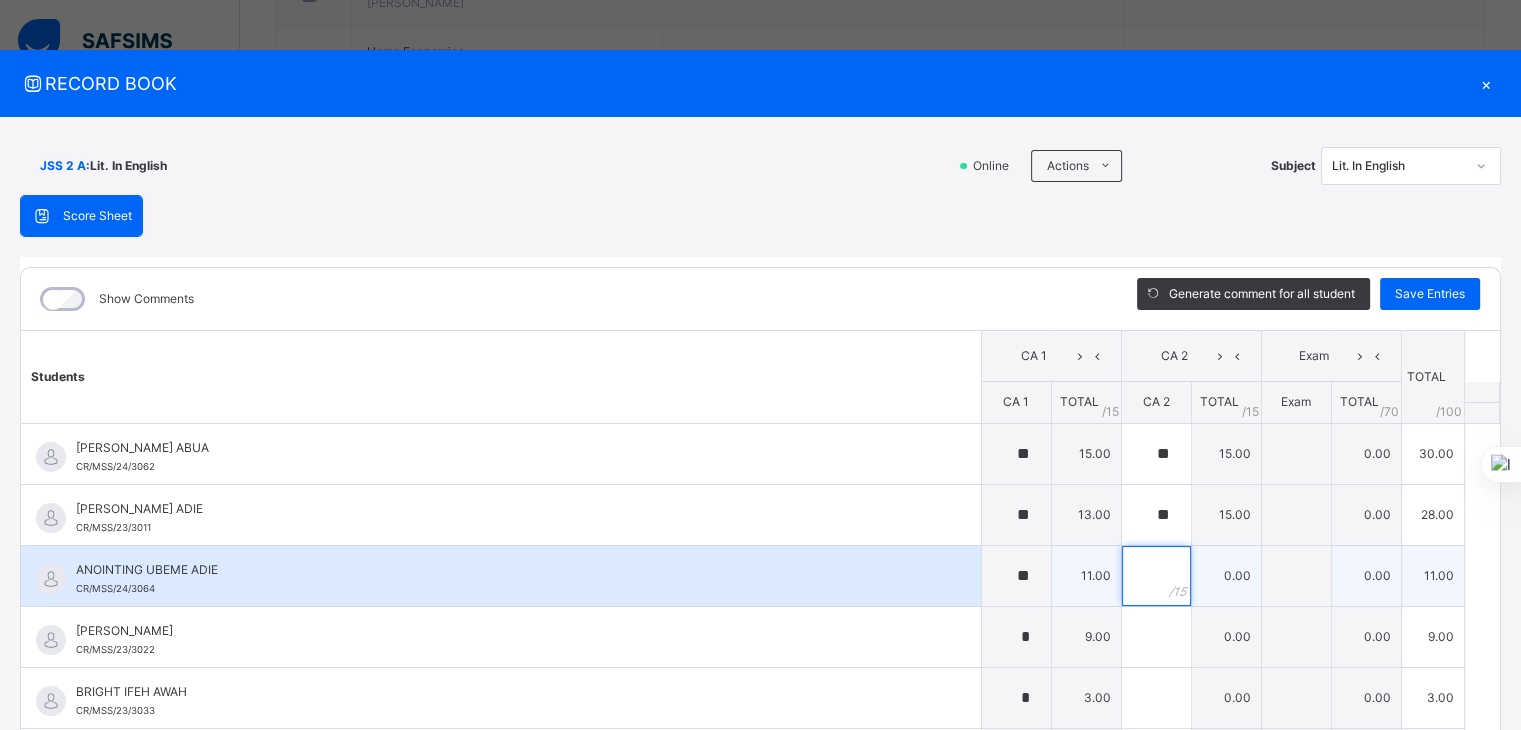 click at bounding box center (1156, 576) 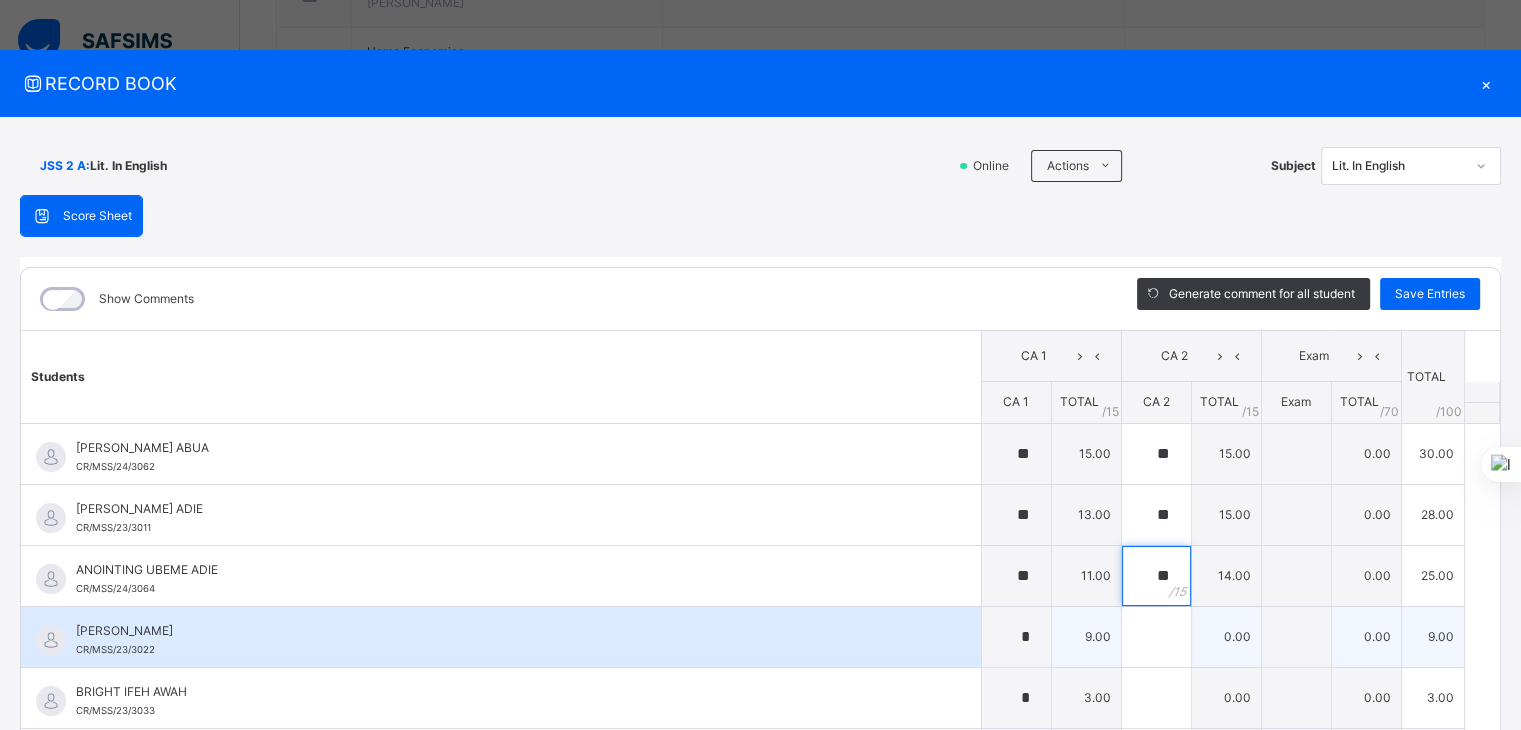 type on "**" 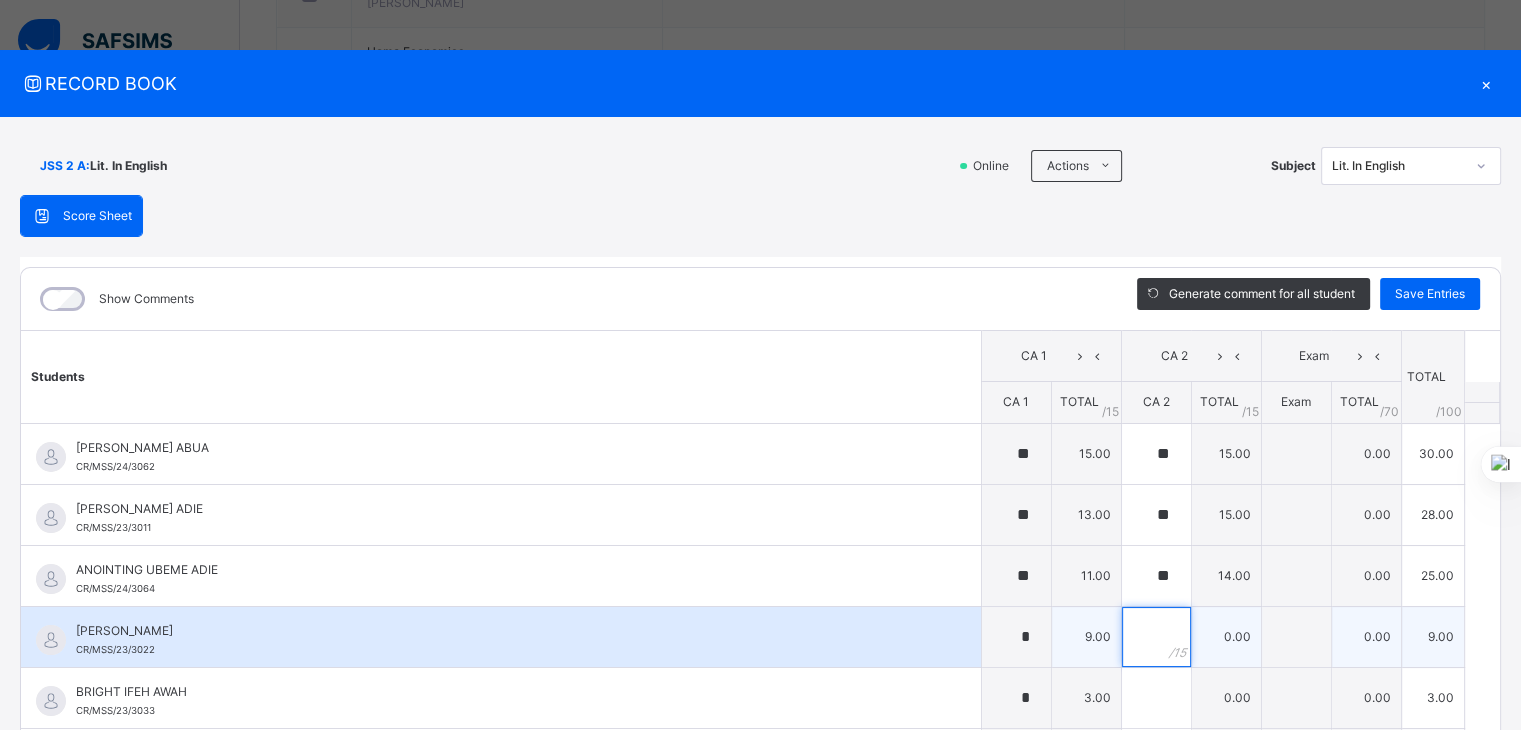 click at bounding box center (1156, 637) 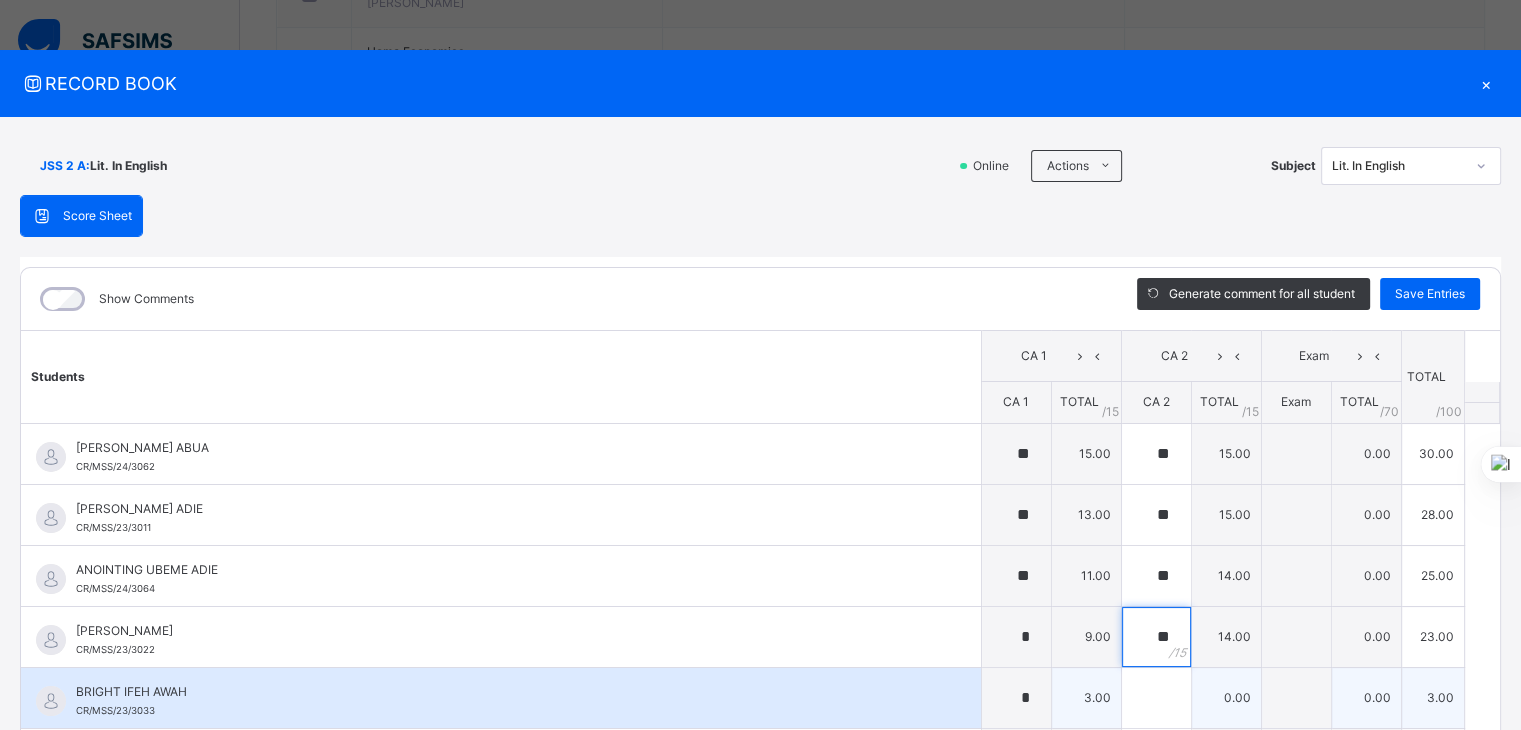 type on "**" 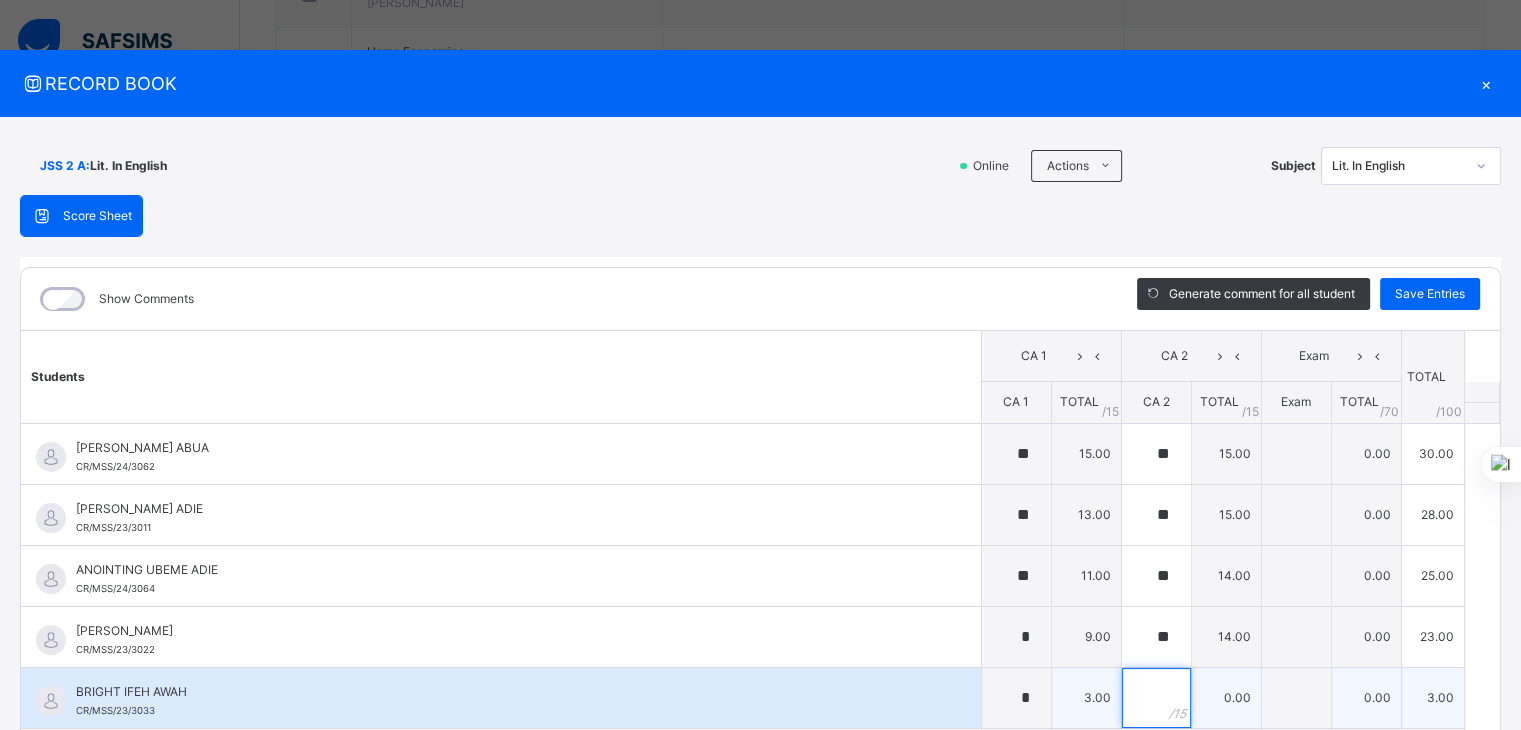 click at bounding box center (1156, 698) 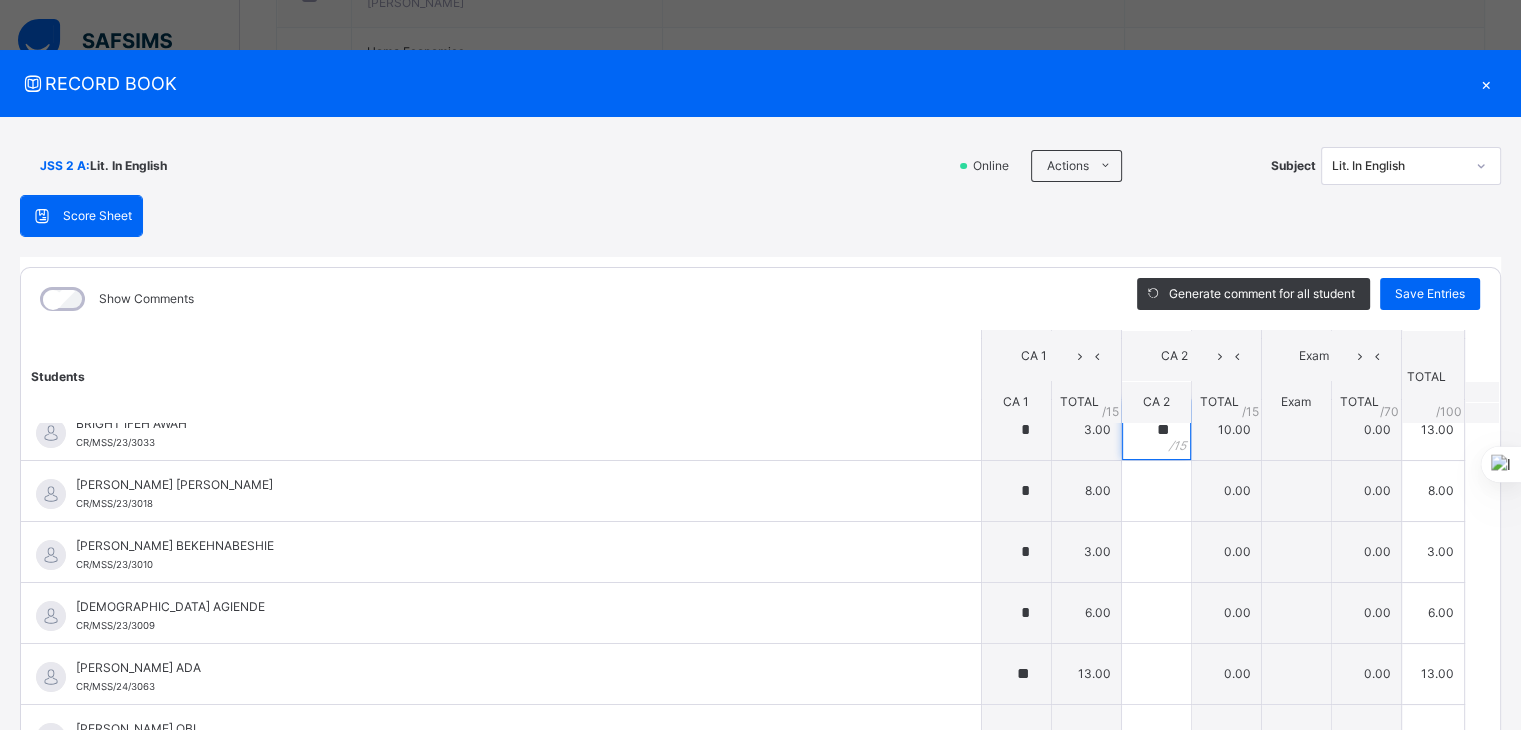 scroll, scrollTop: 280, scrollLeft: 0, axis: vertical 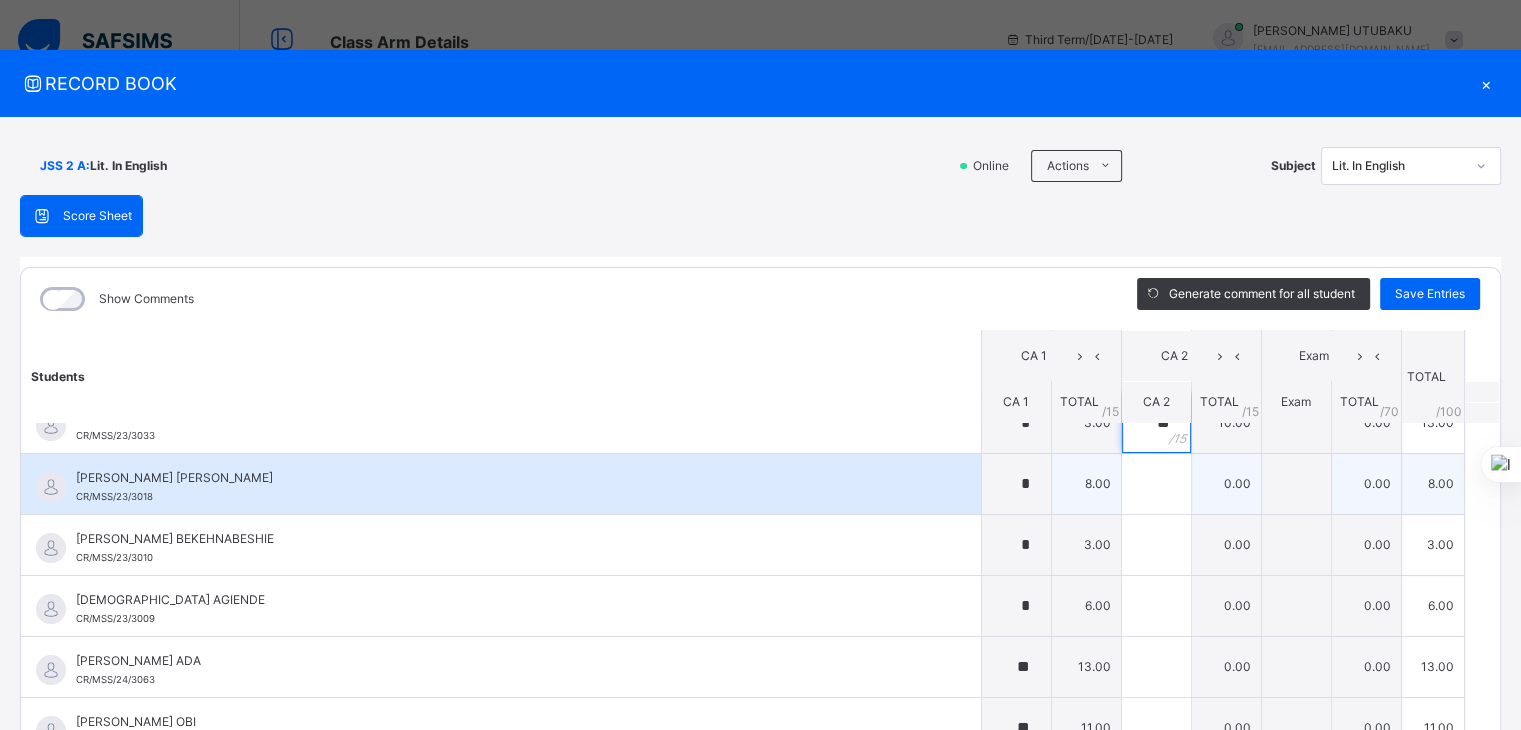 type on "**" 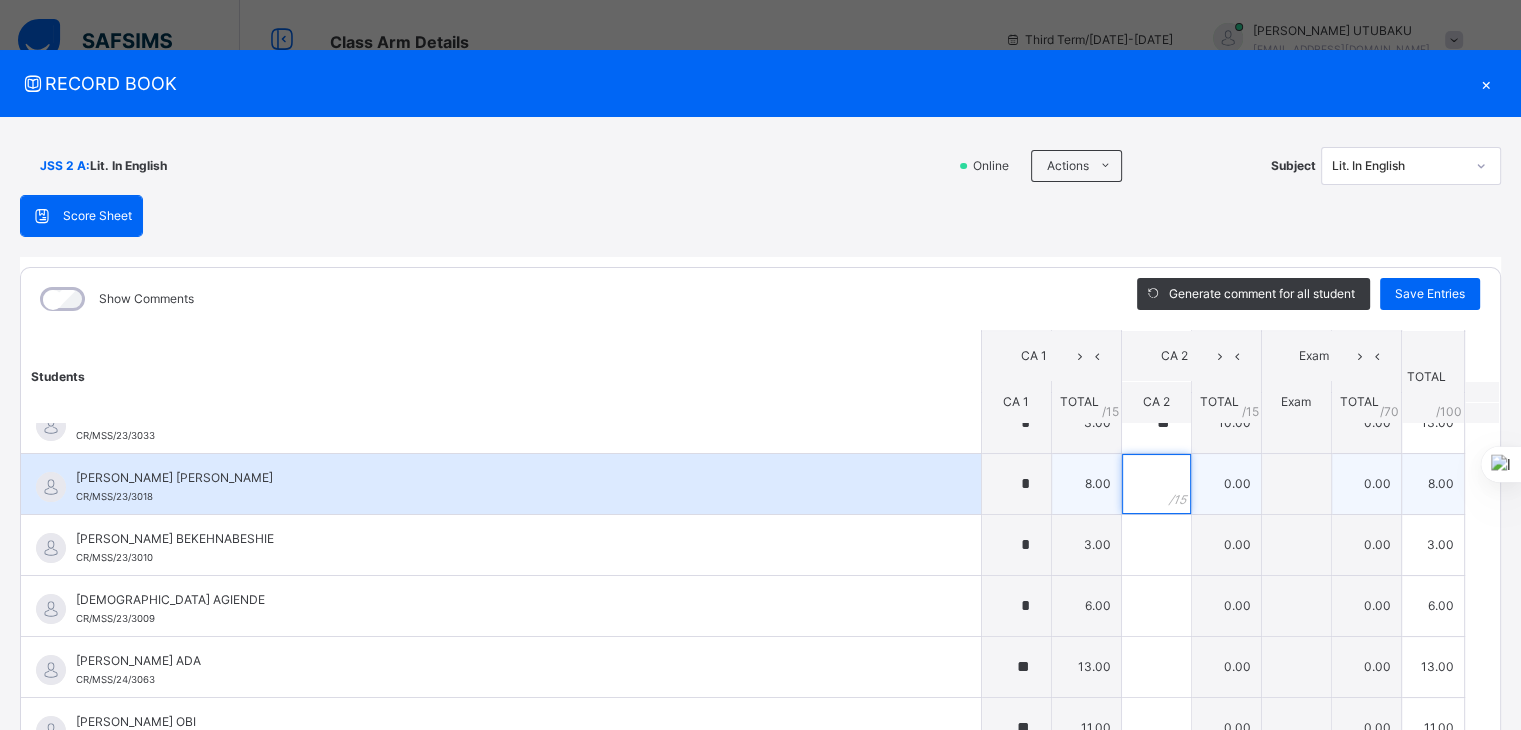 click at bounding box center (1156, 484) 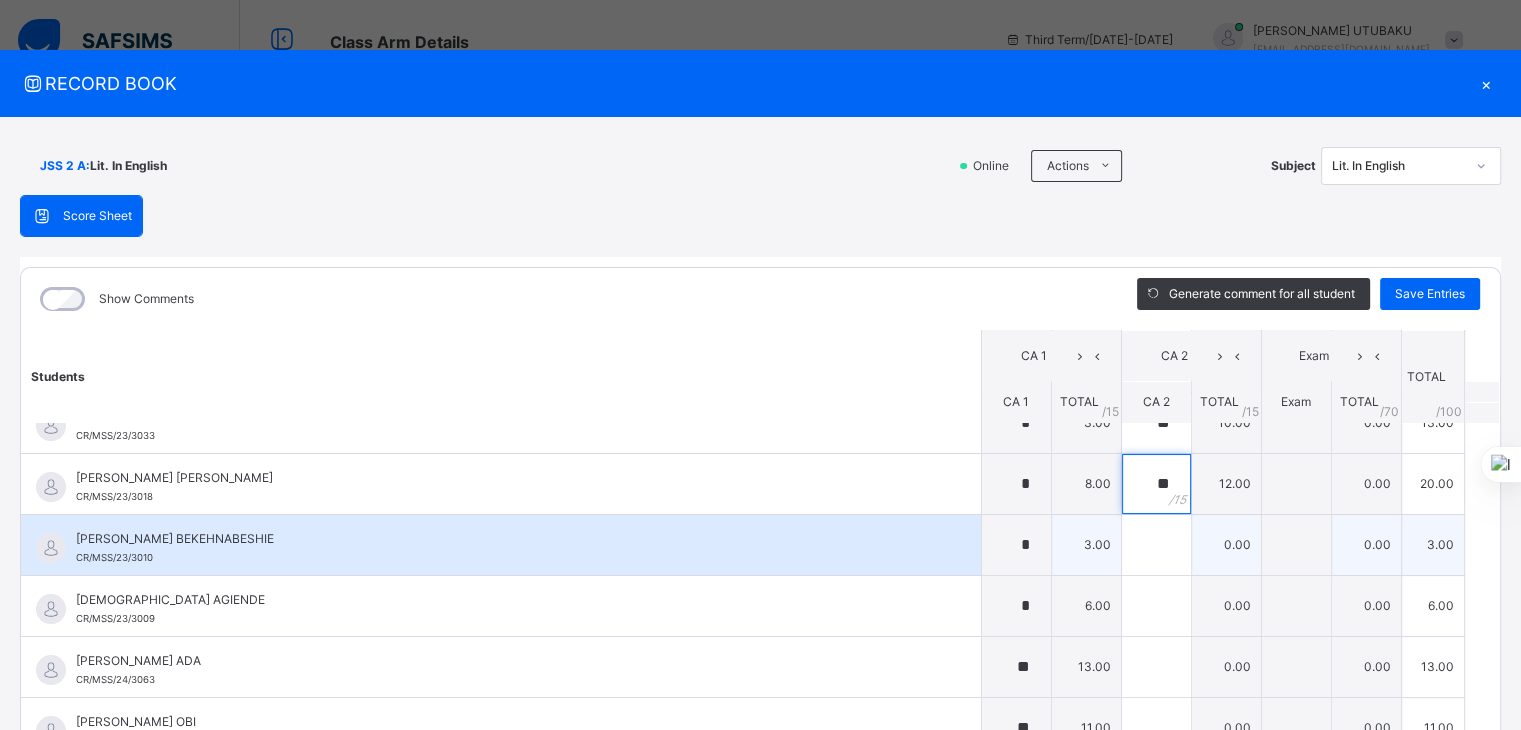 type on "**" 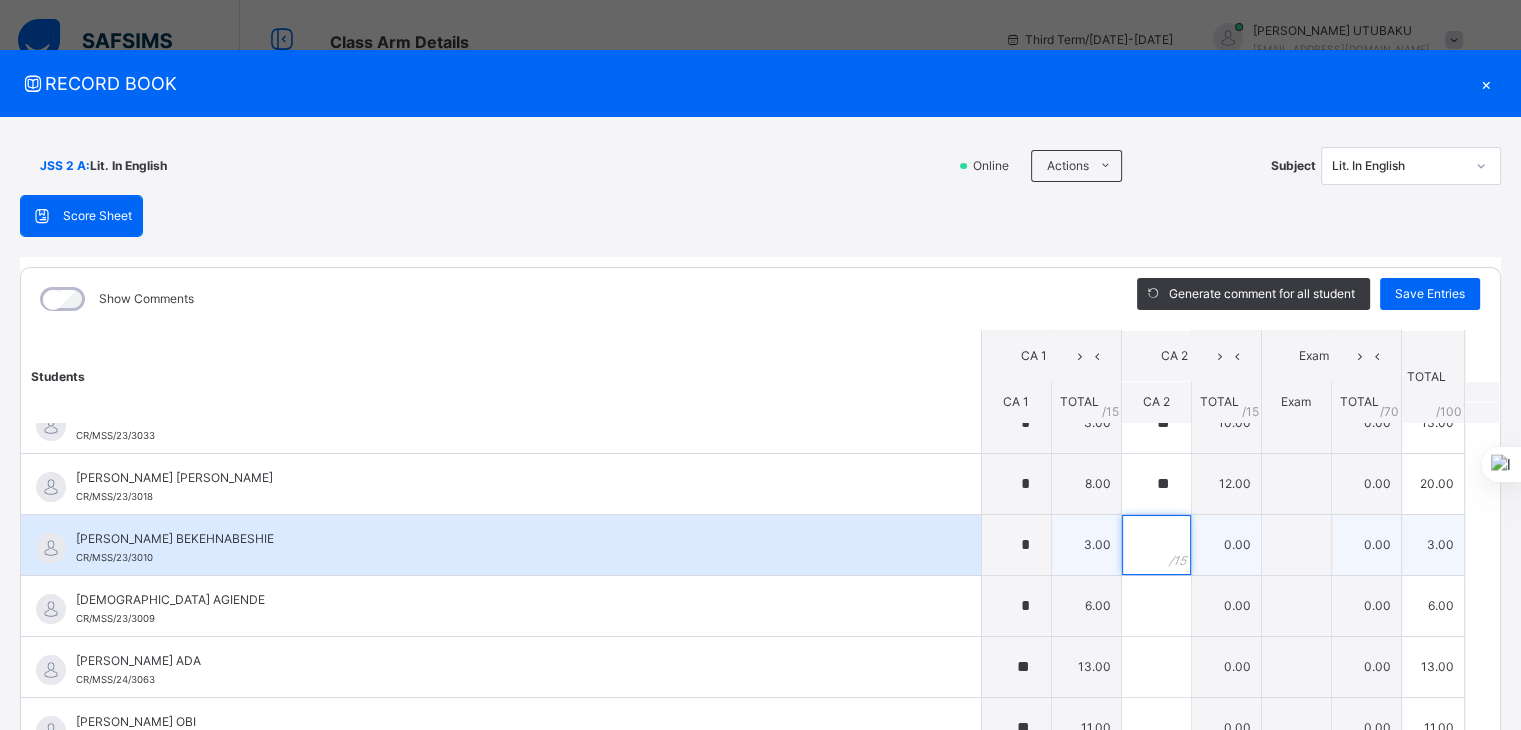 click at bounding box center [1156, 545] 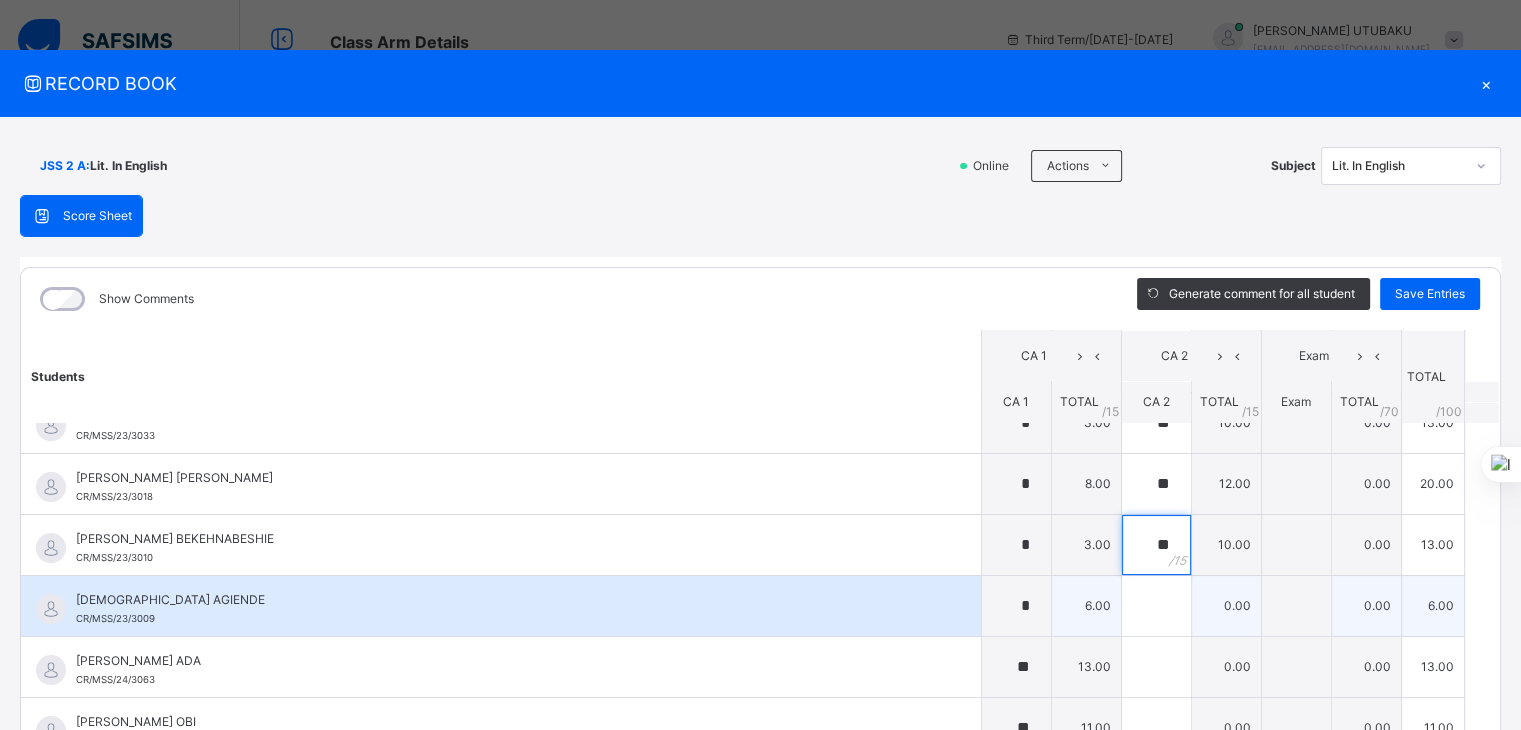 type on "**" 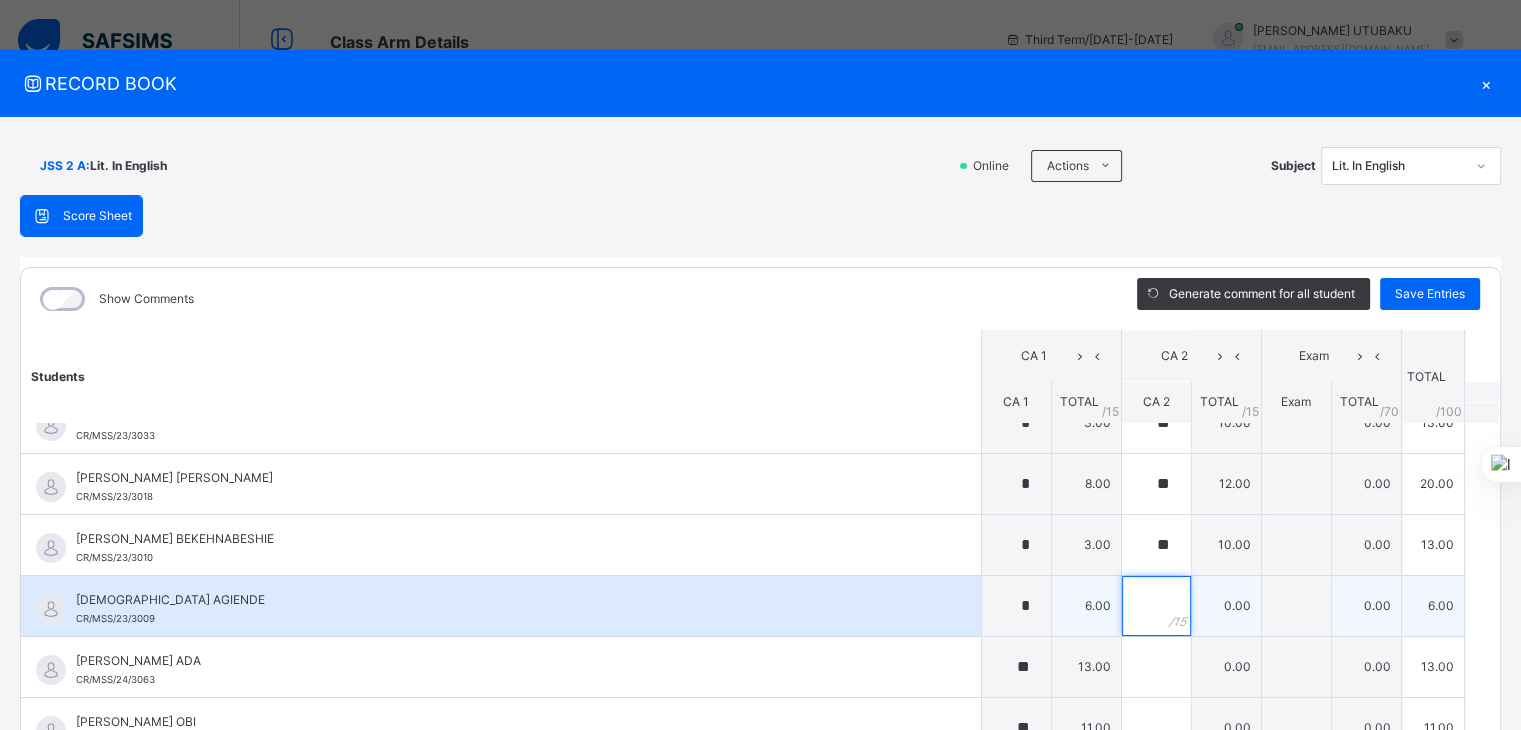 click at bounding box center [1156, 606] 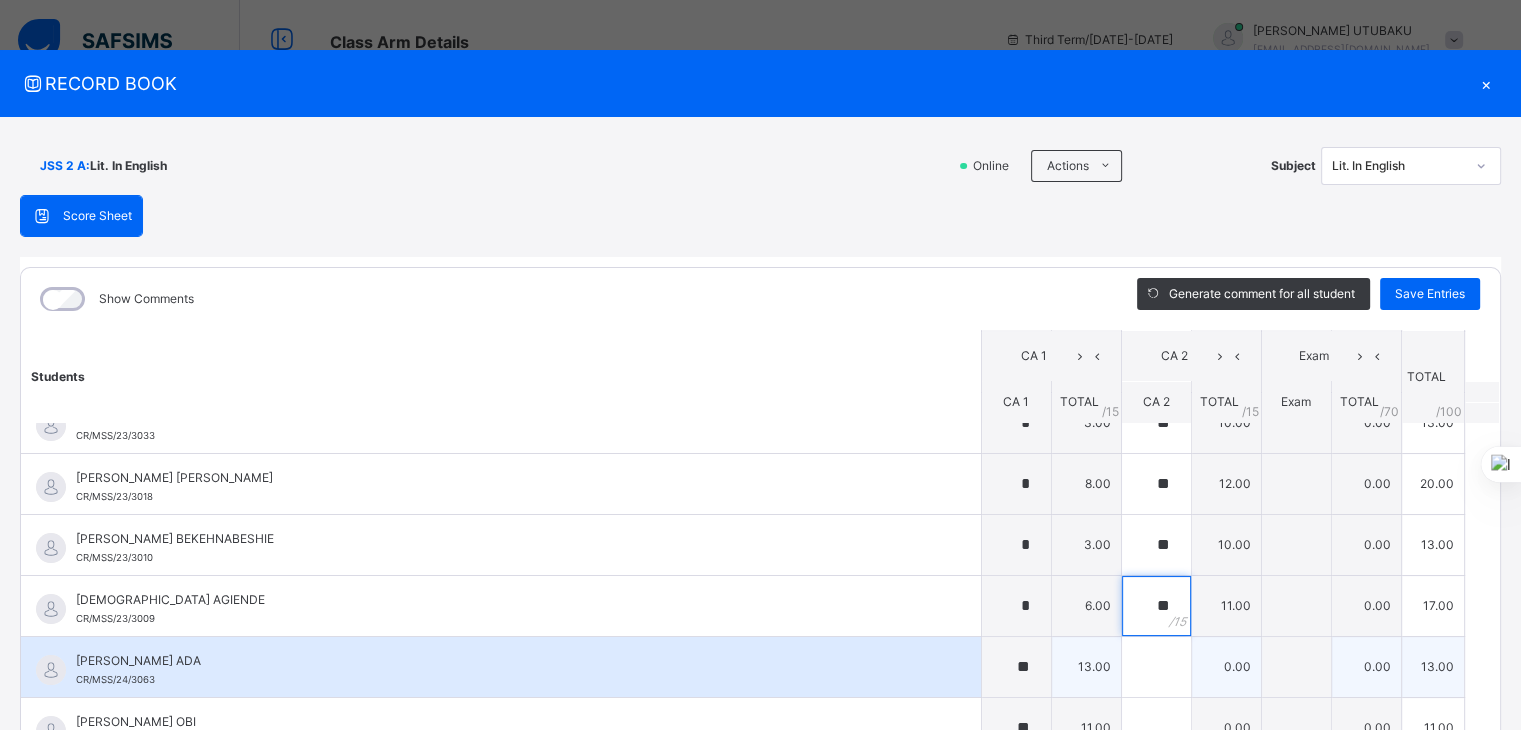 type on "**" 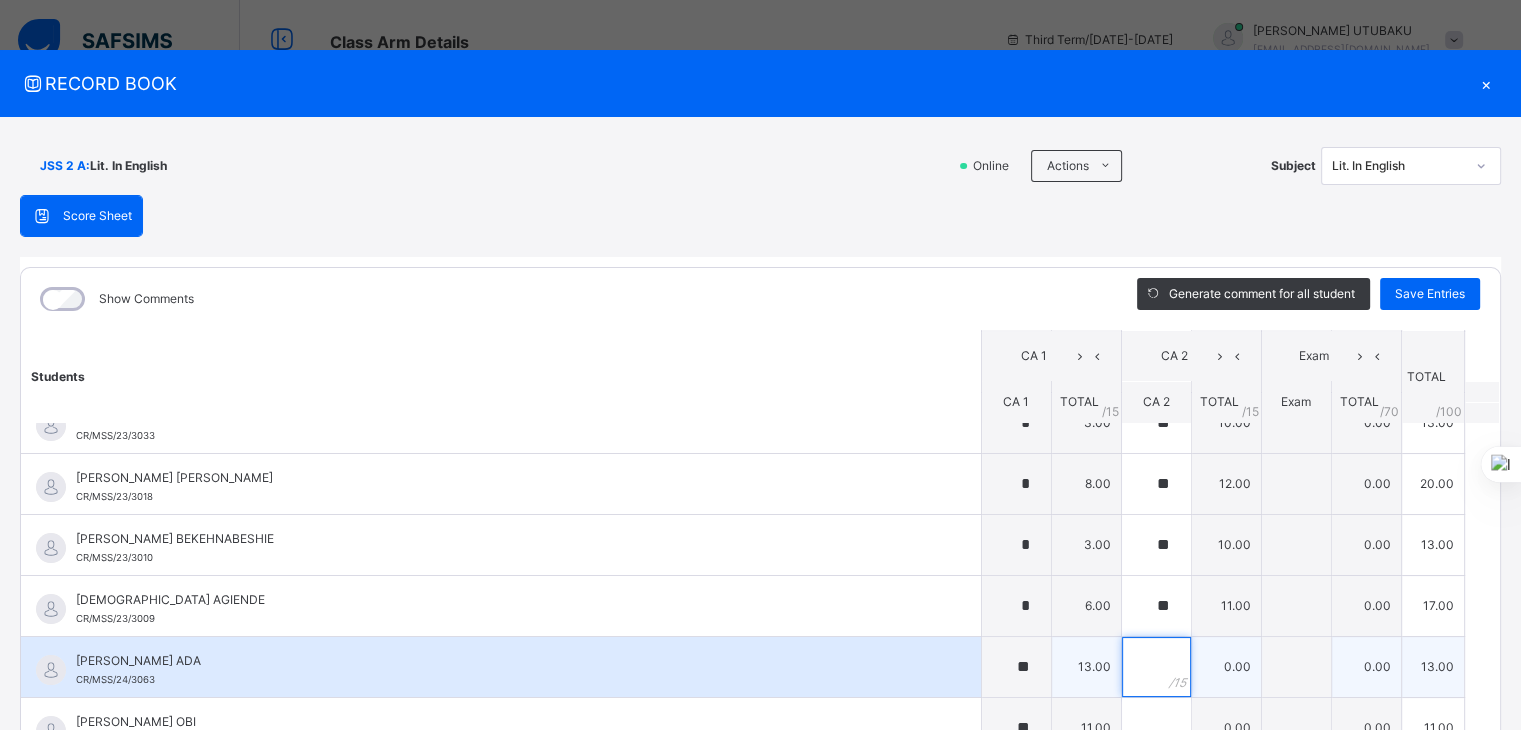 click at bounding box center [1156, 667] 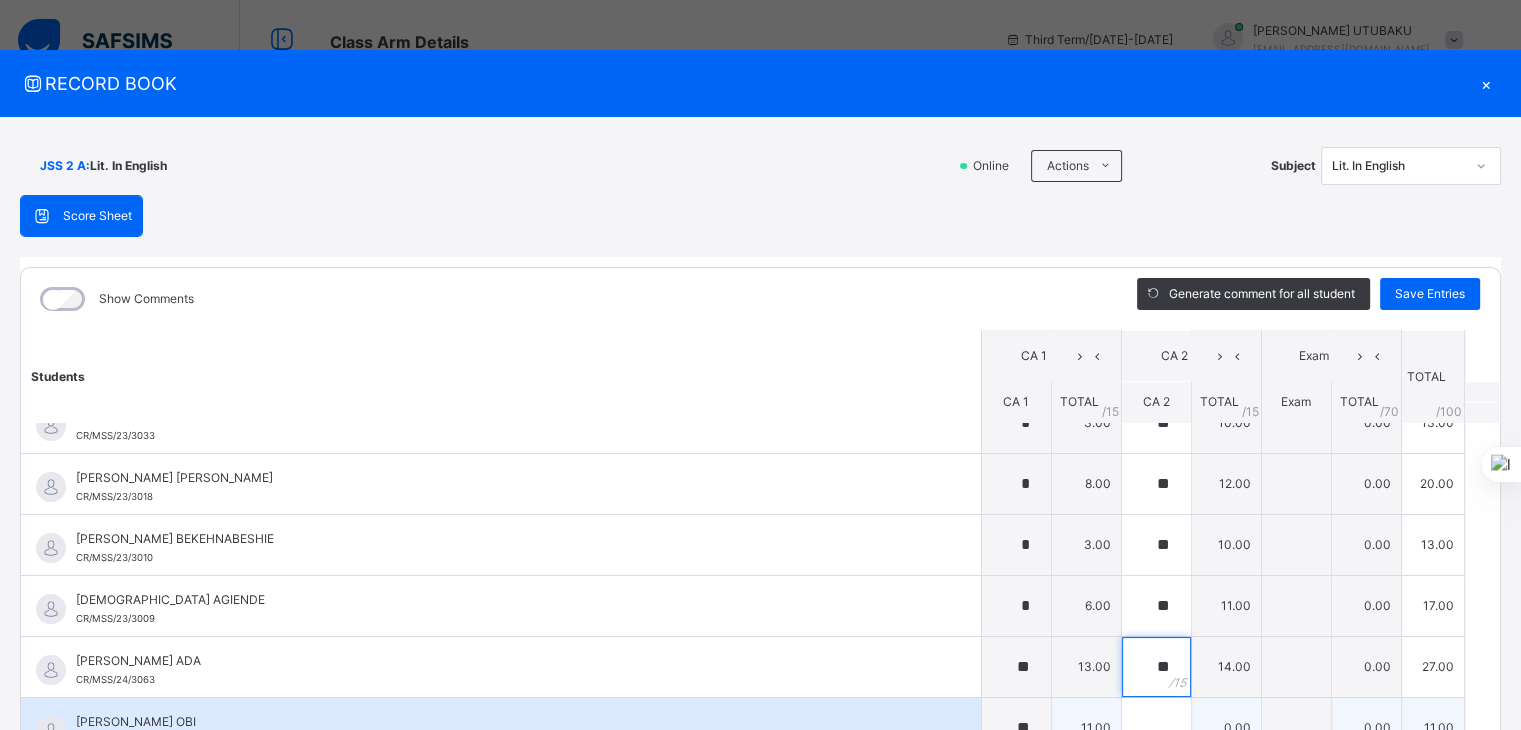 type on "**" 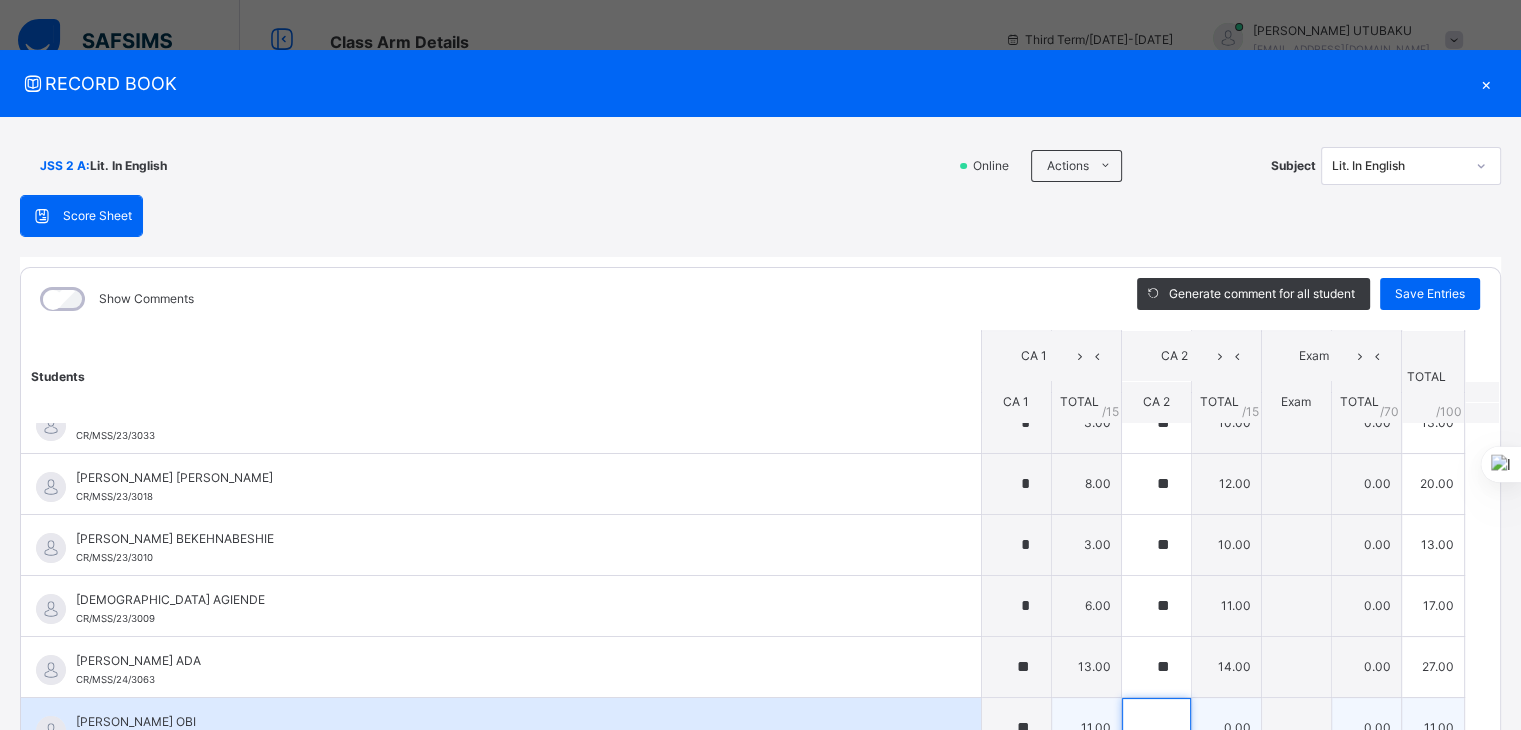 click at bounding box center [1156, 728] 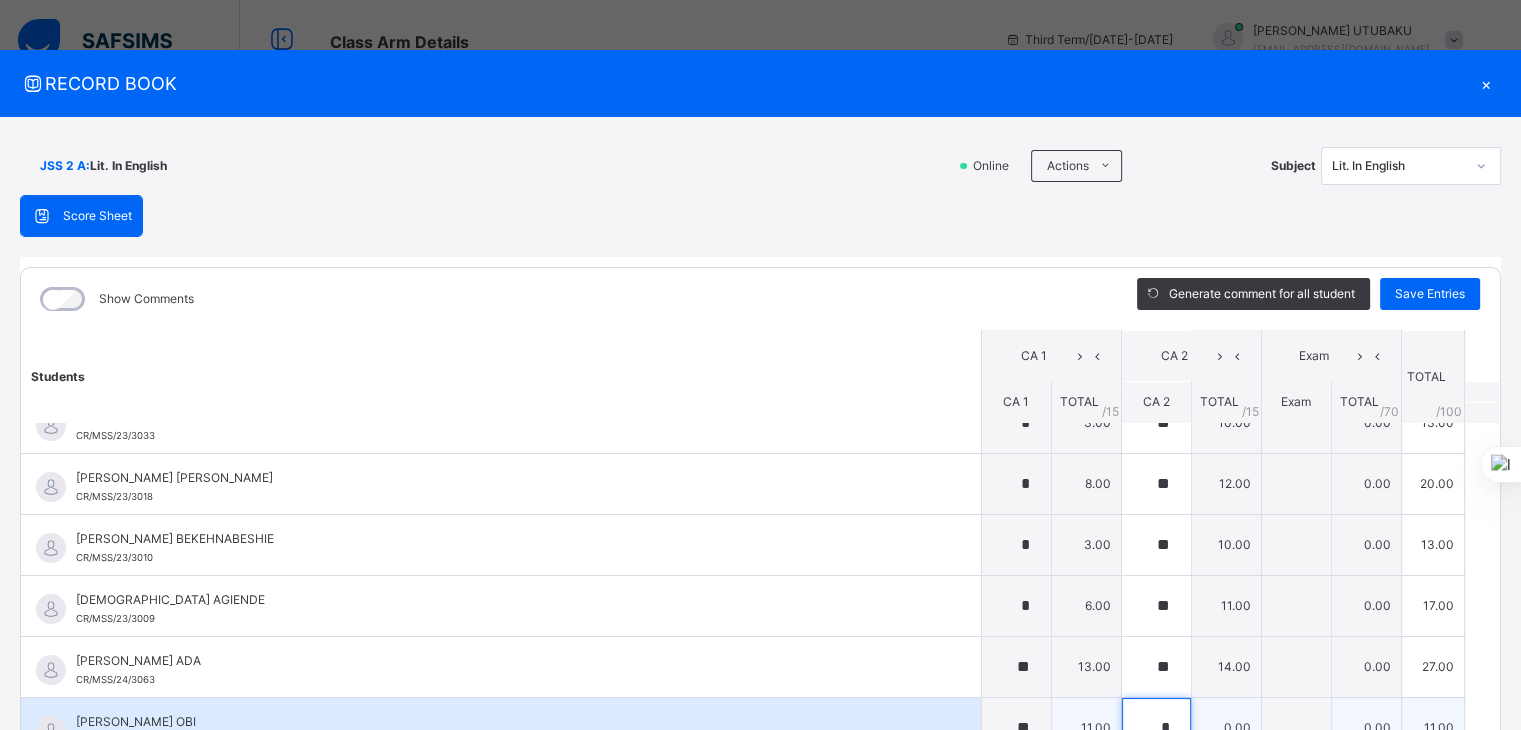 scroll, scrollTop: 4, scrollLeft: 0, axis: vertical 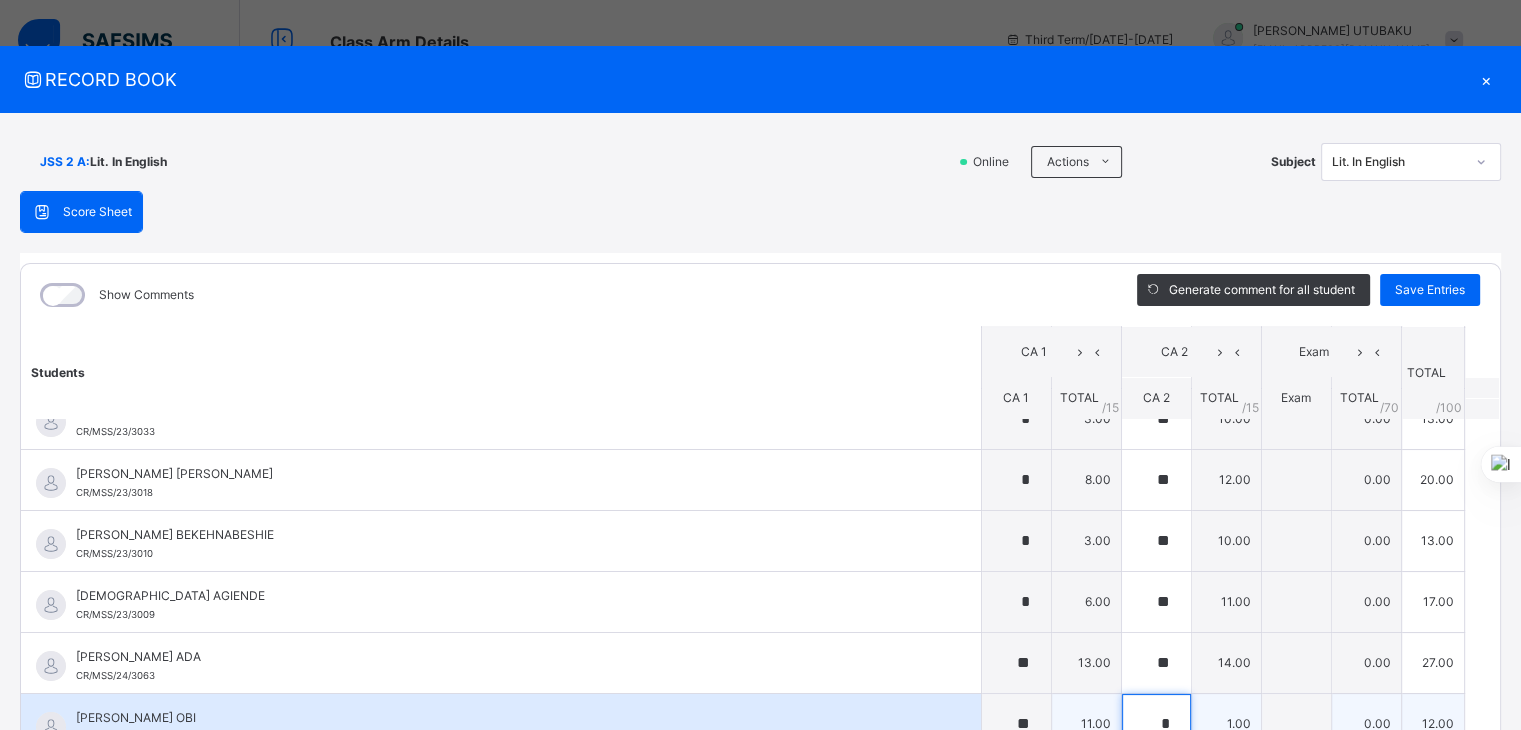 type on "**" 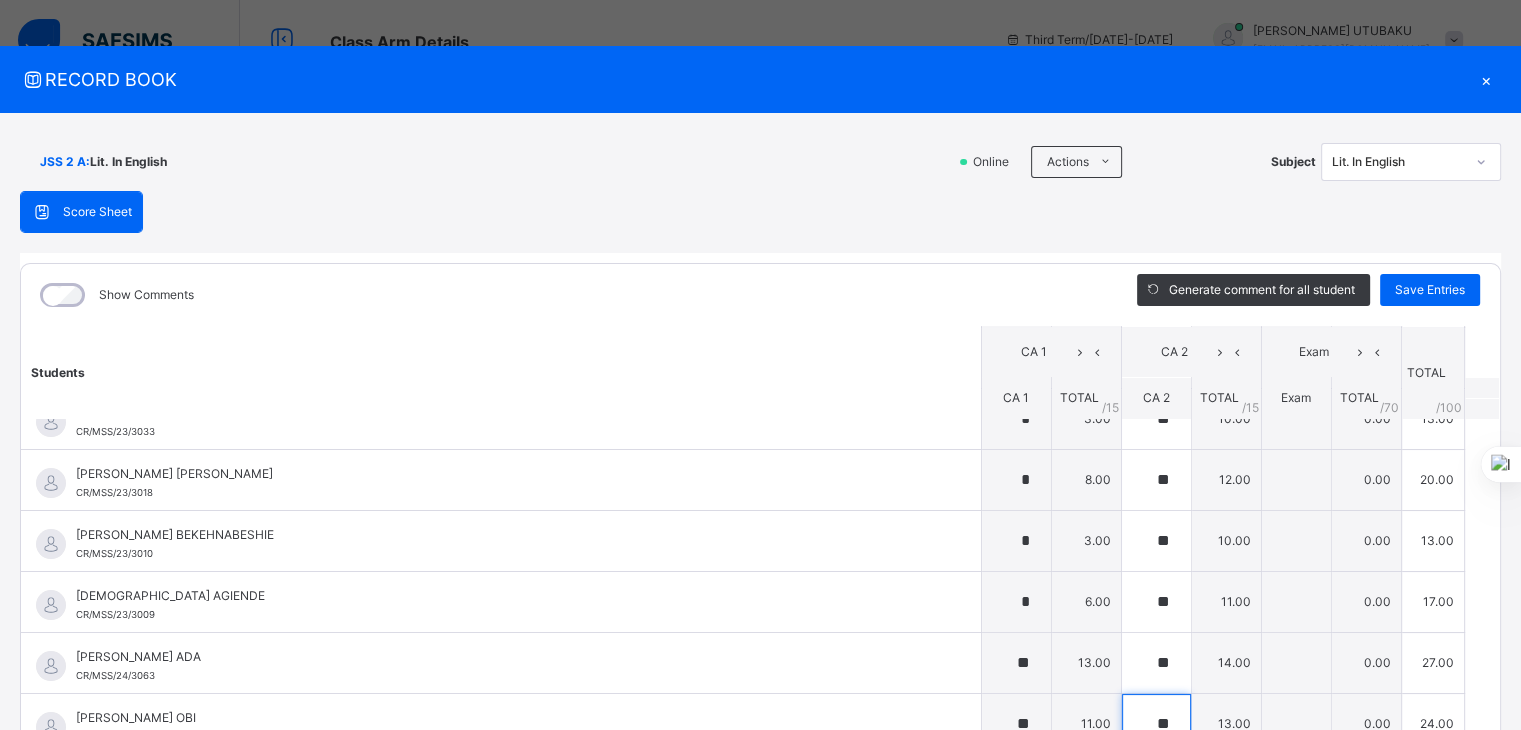 scroll, scrollTop: 712, scrollLeft: 0, axis: vertical 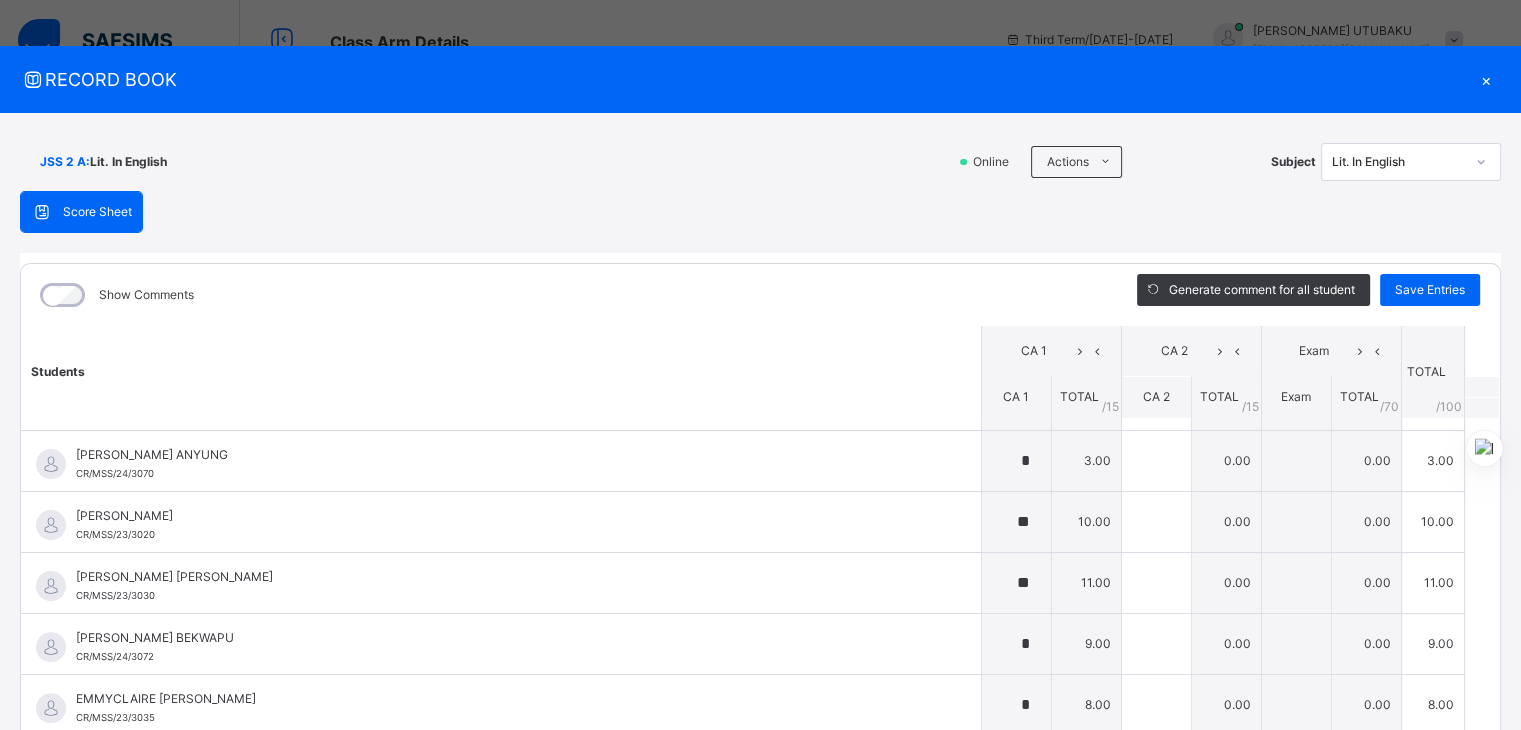 drag, startPoint x: 1489, startPoint y: 477, endPoint x: 1471, endPoint y: 474, distance: 18.248287 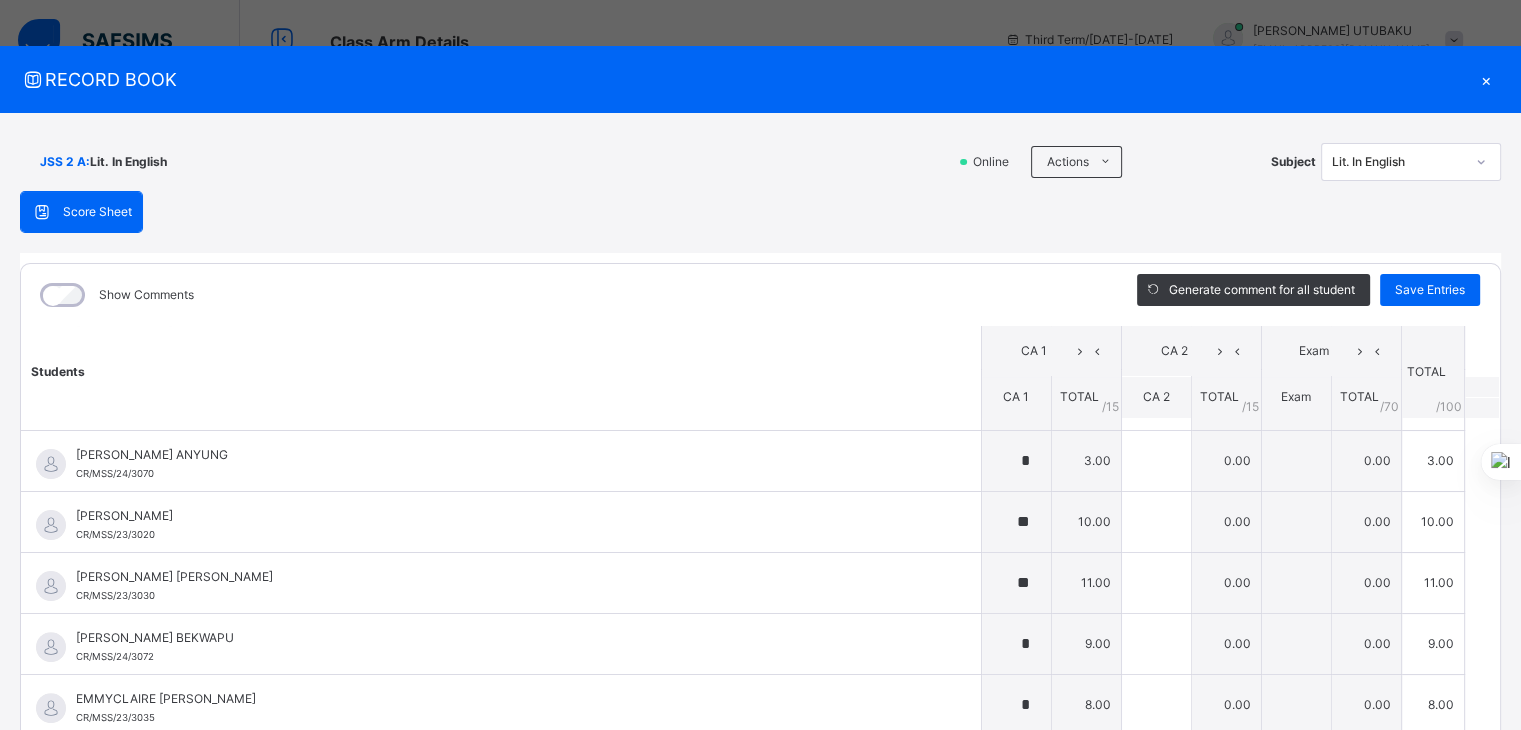 drag, startPoint x: 1484, startPoint y: 483, endPoint x: 1476, endPoint y: 453, distance: 31.04835 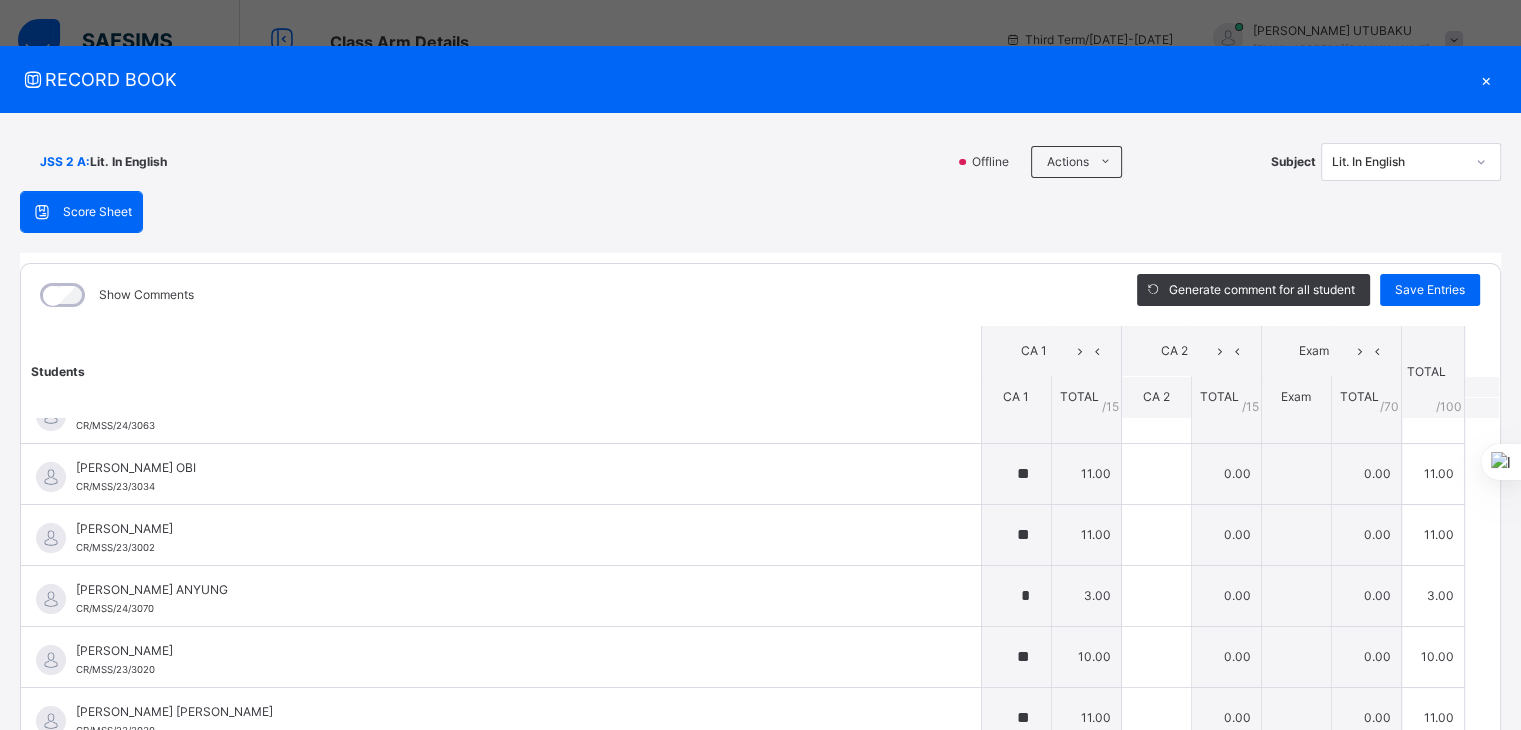 scroll, scrollTop: 520, scrollLeft: 0, axis: vertical 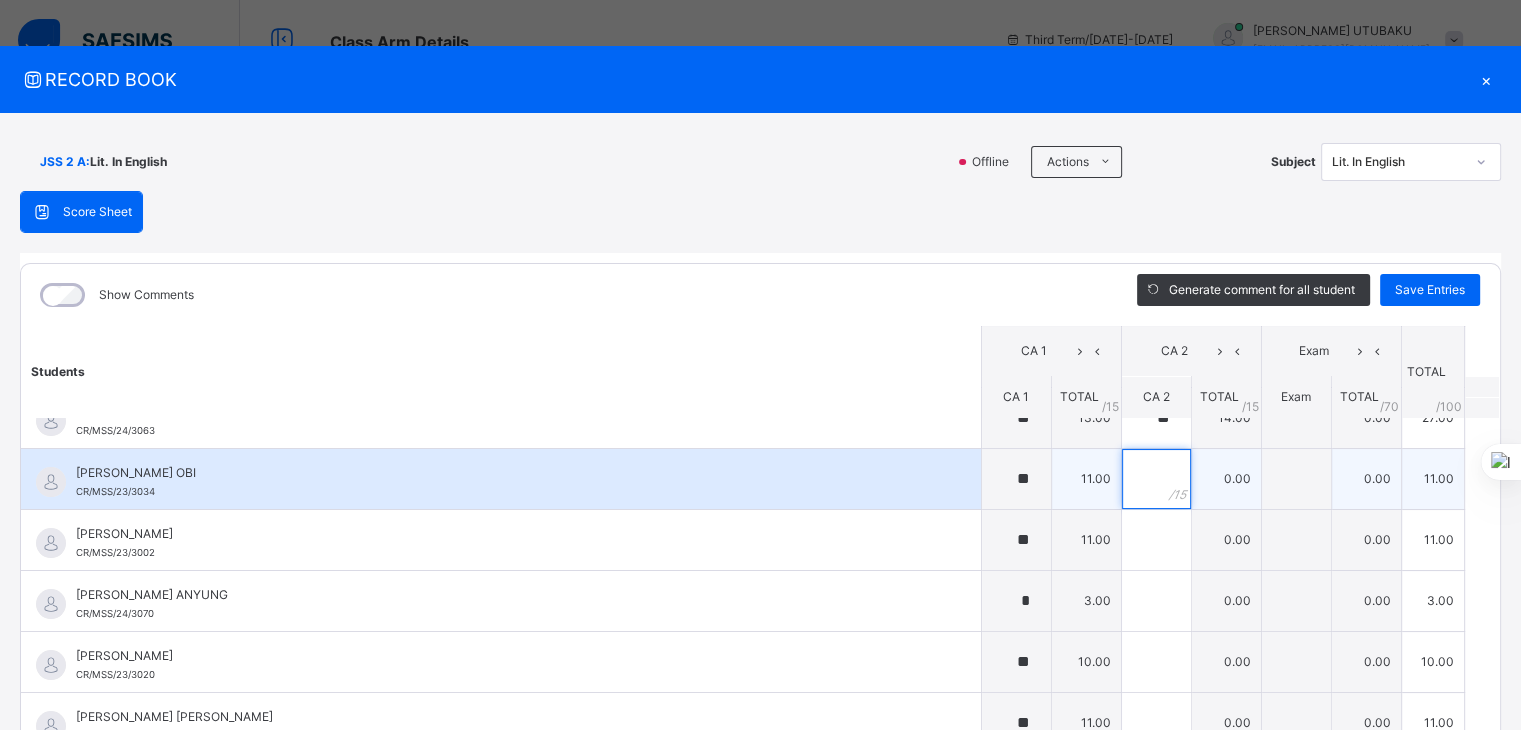 click at bounding box center [1156, 479] 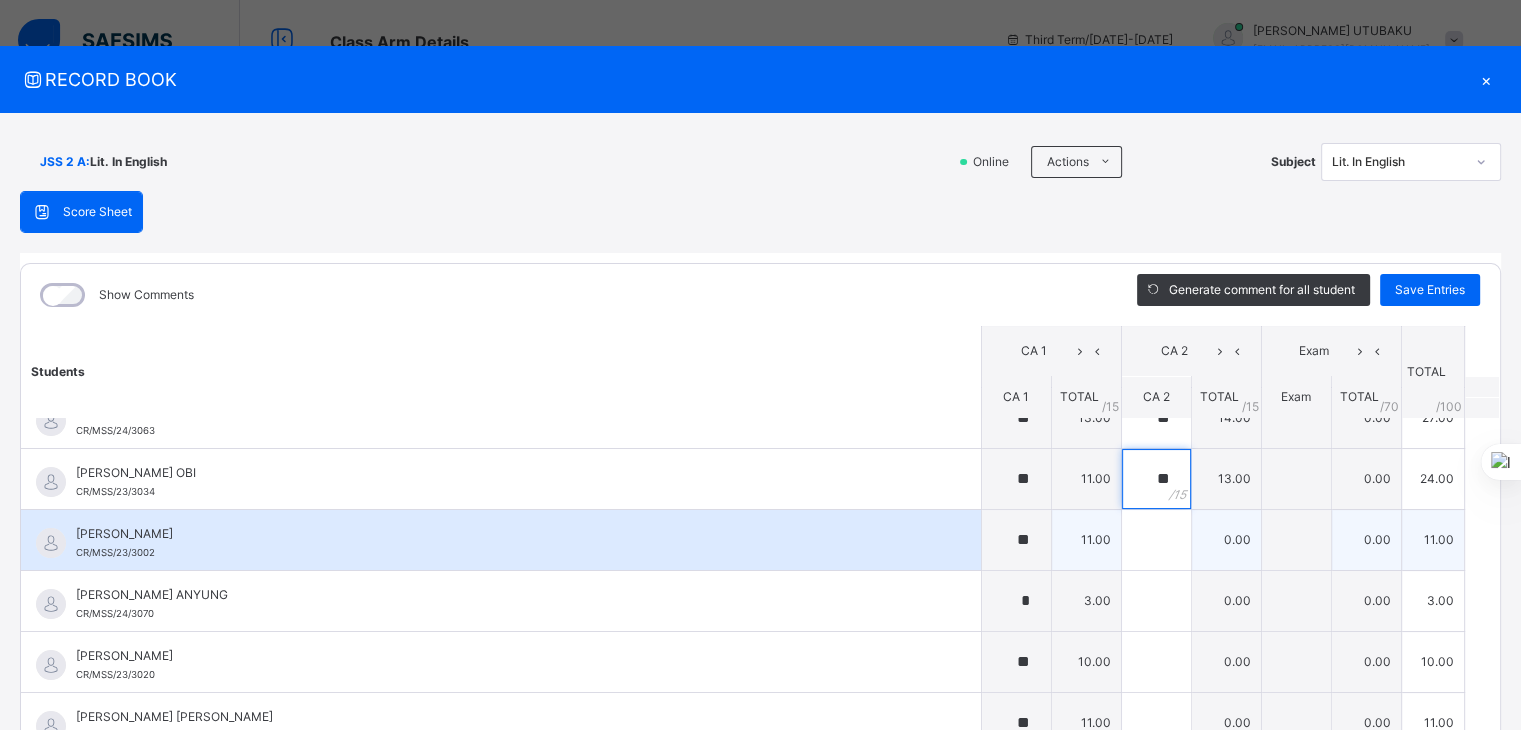 type on "**" 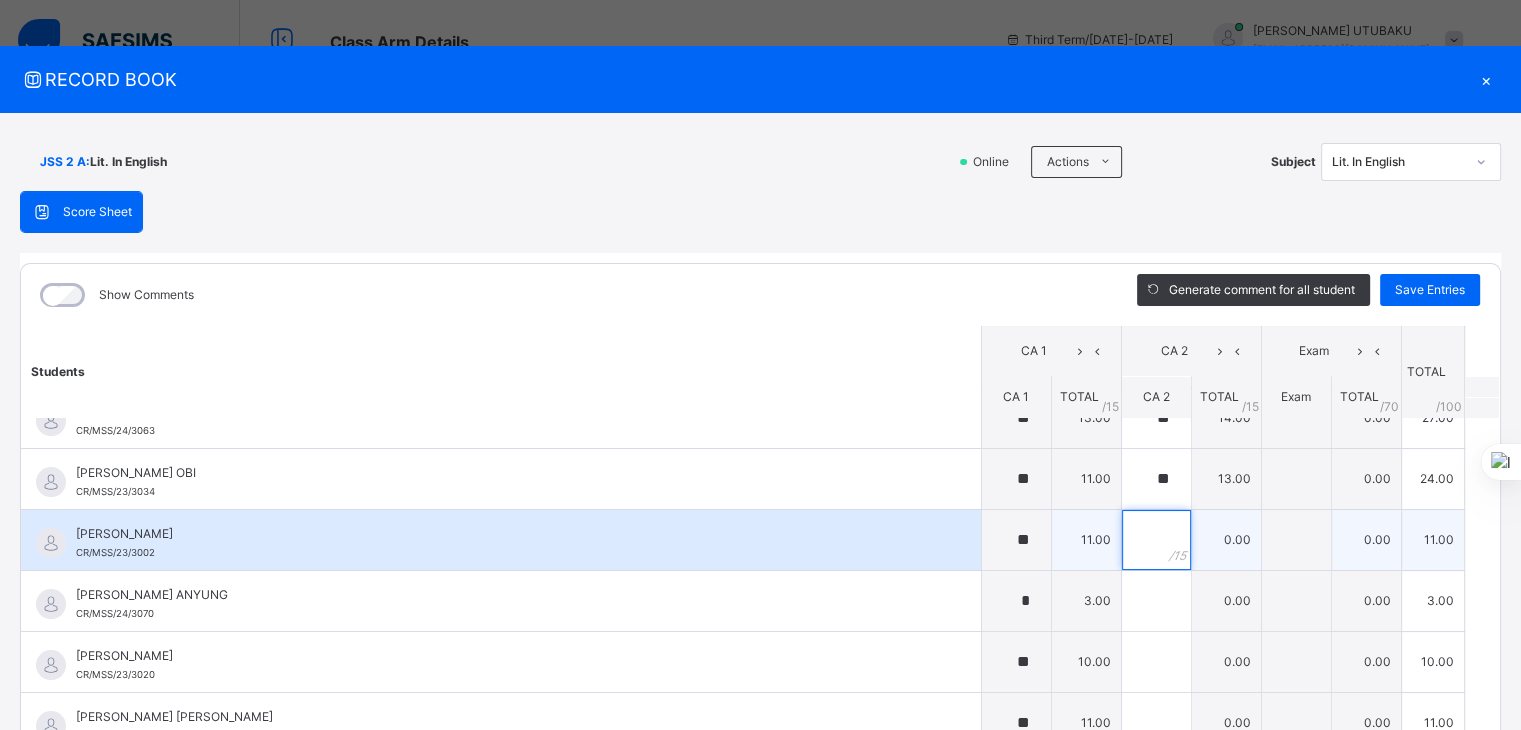 click at bounding box center (1156, 540) 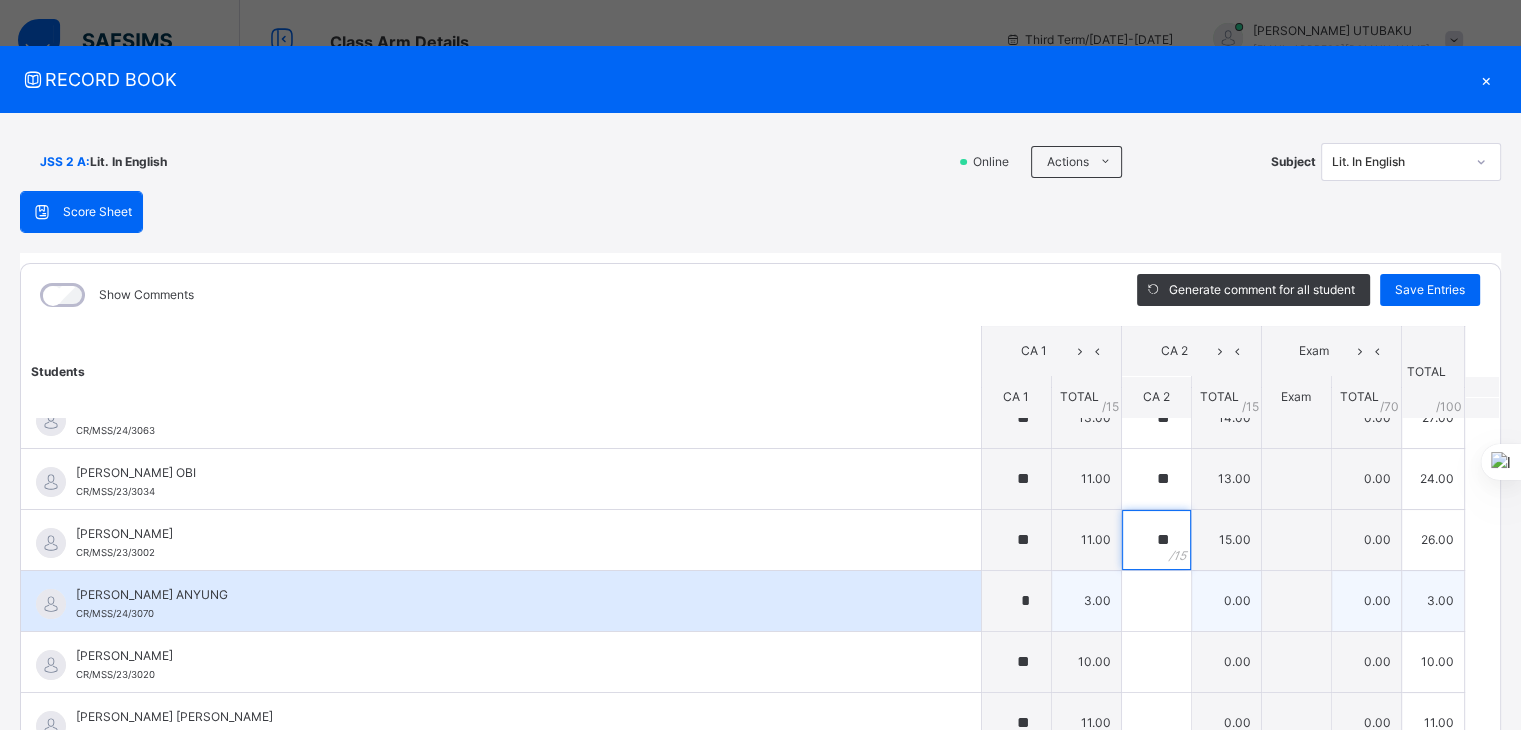 type on "**" 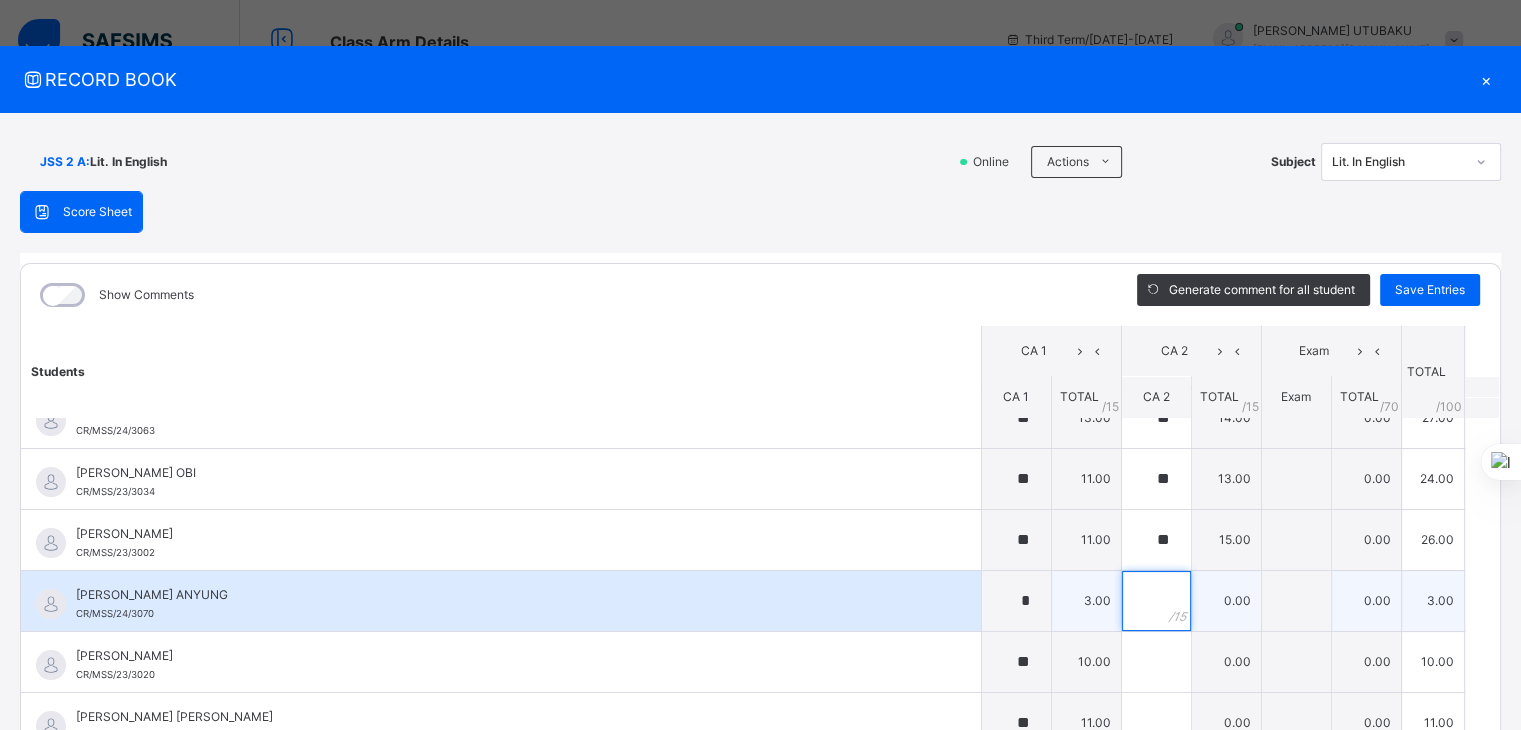 click at bounding box center (1156, 601) 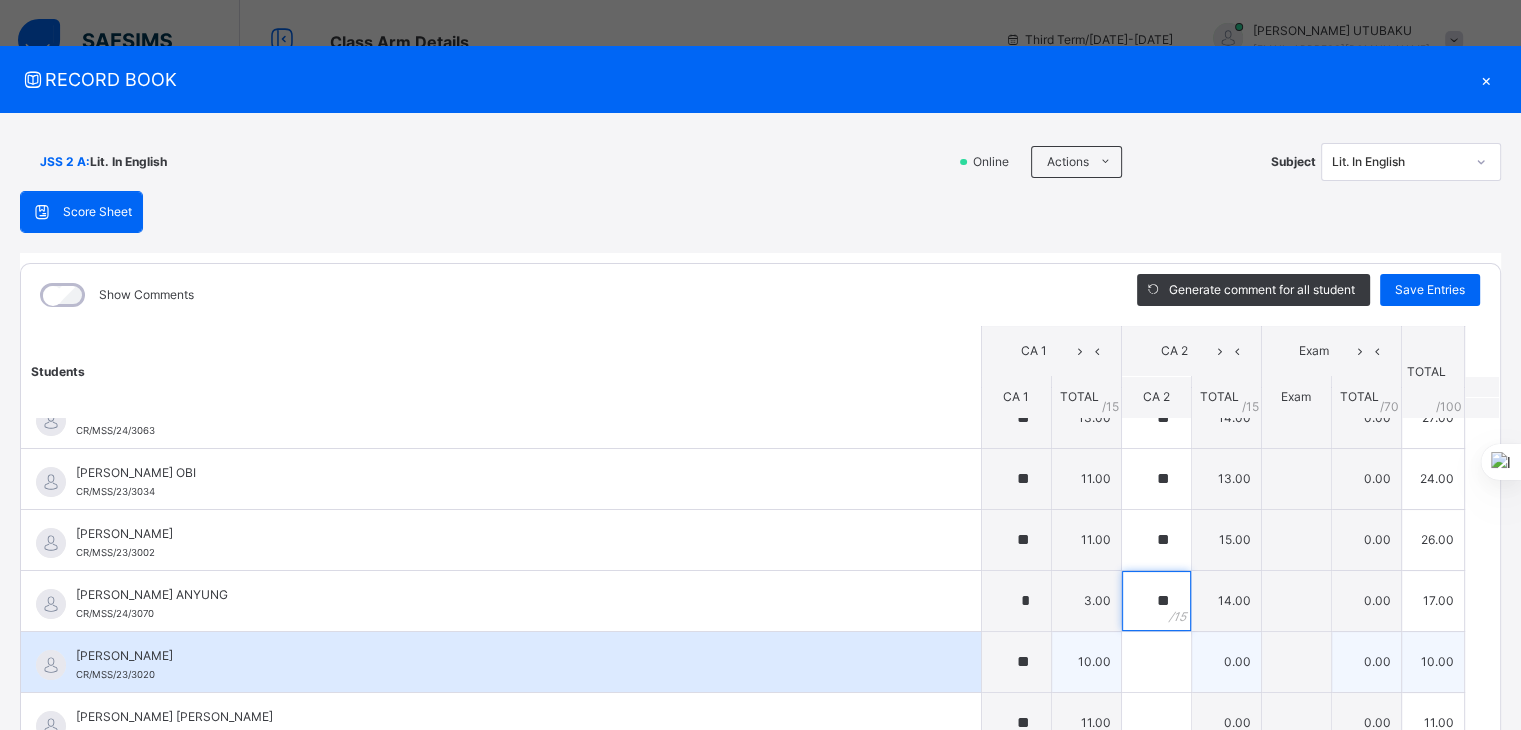 type on "**" 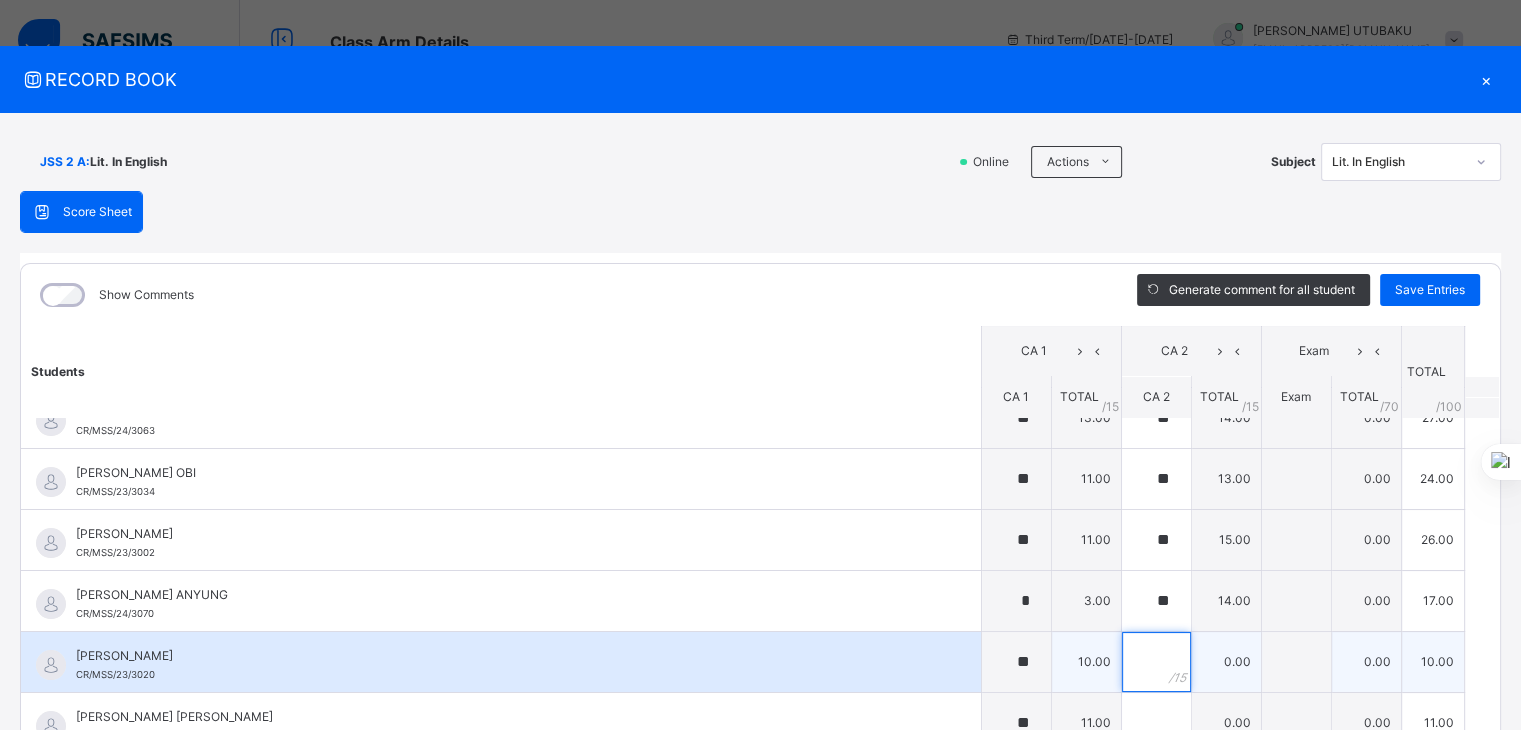 click at bounding box center (1156, 662) 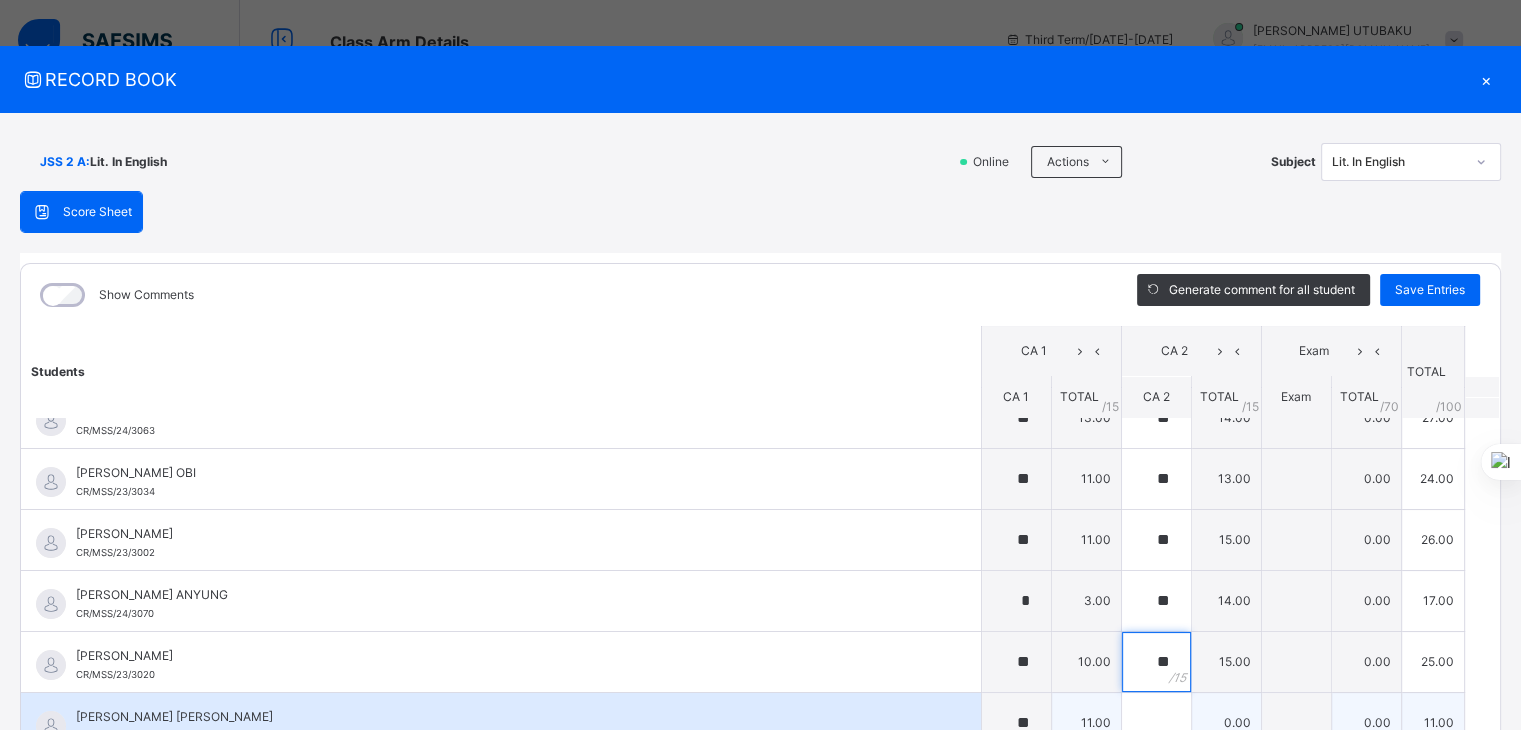 type on "**" 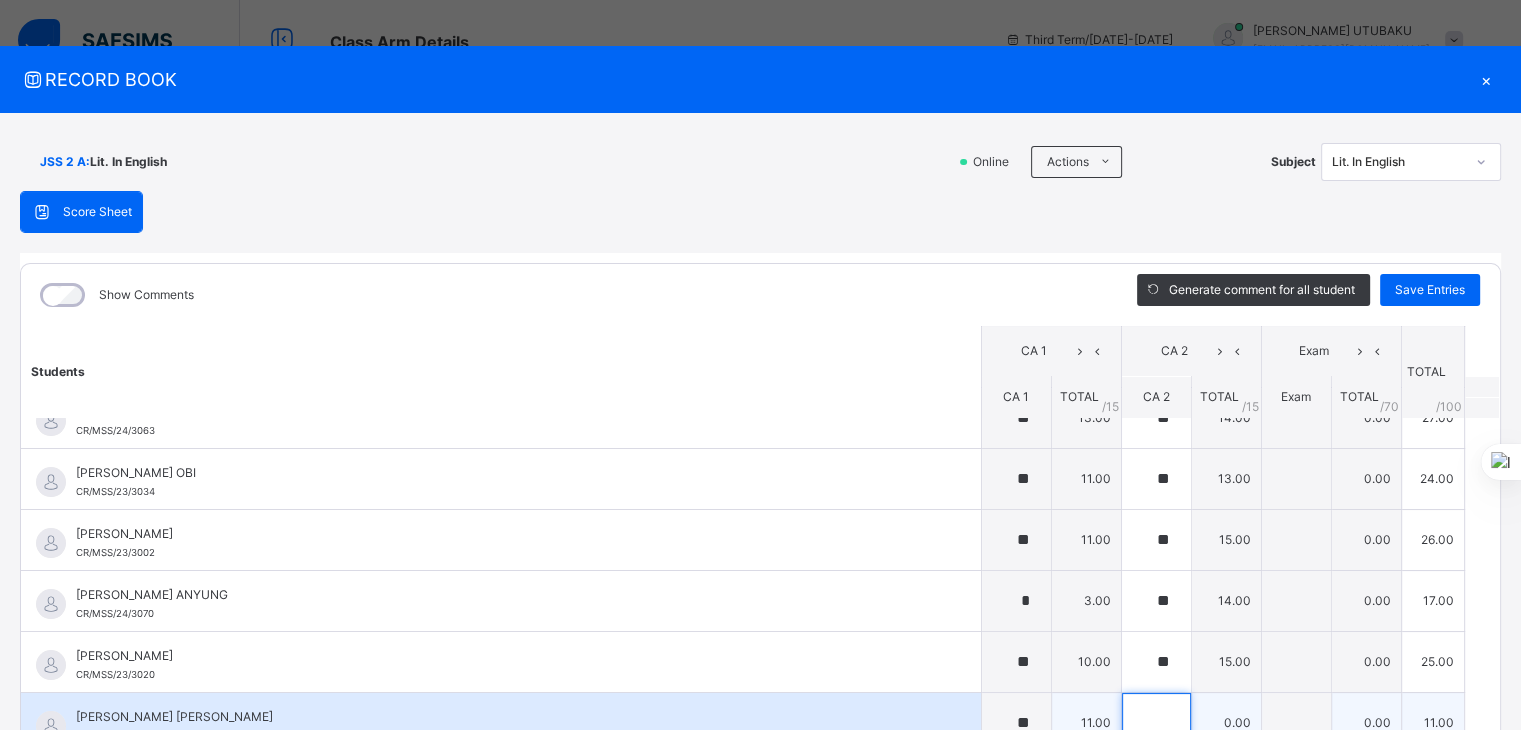 click at bounding box center (1156, 723) 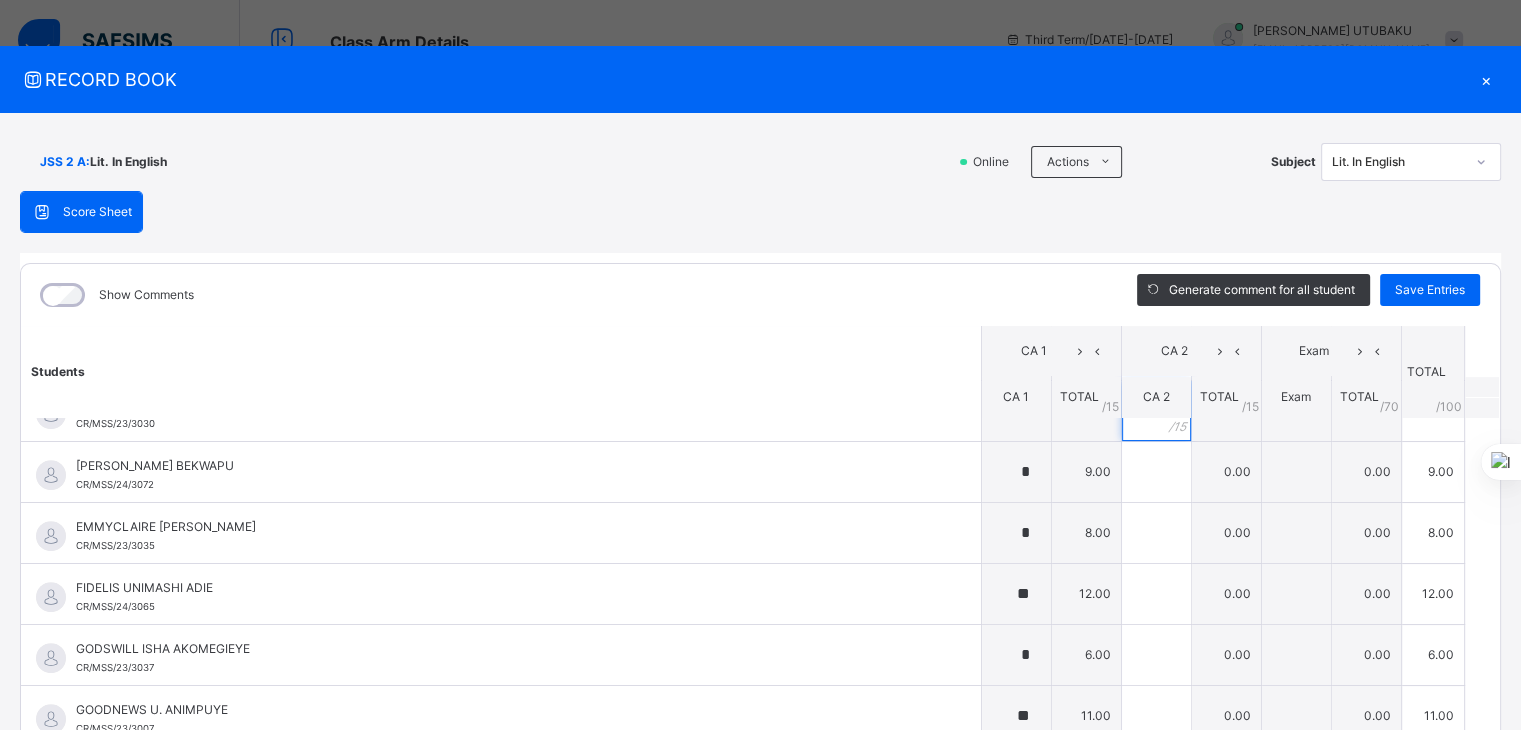 scroll, scrollTop: 835, scrollLeft: 0, axis: vertical 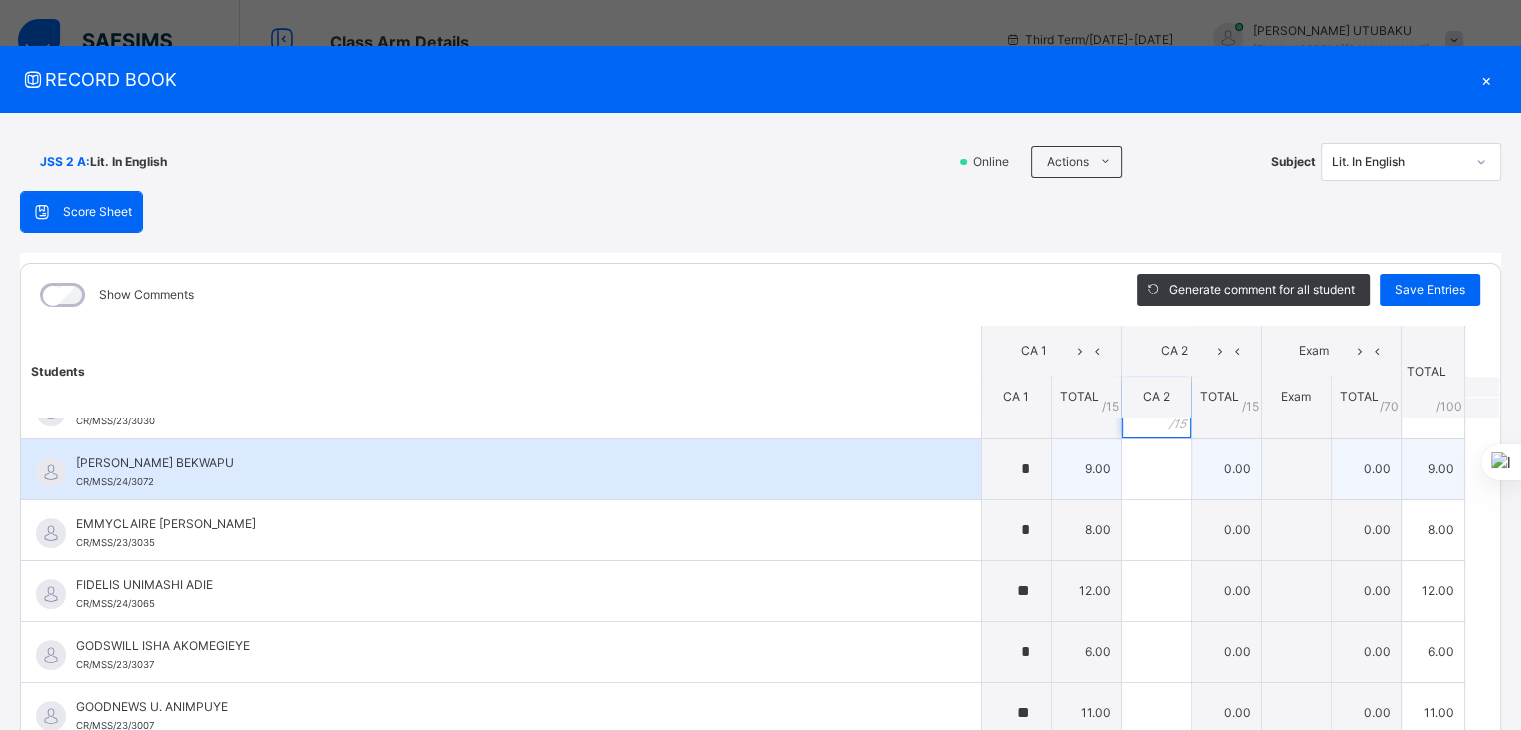 type on "**" 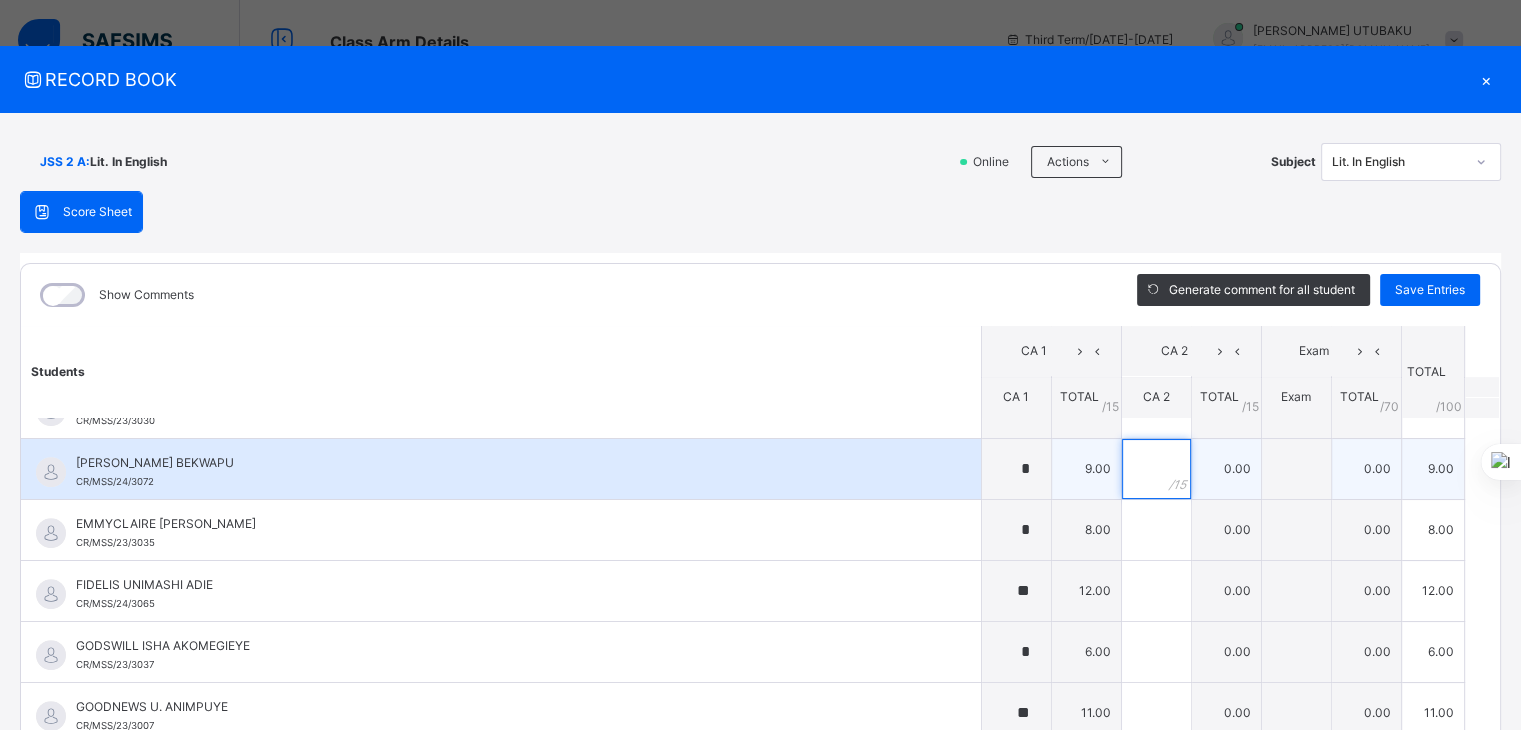 click at bounding box center (1156, 469) 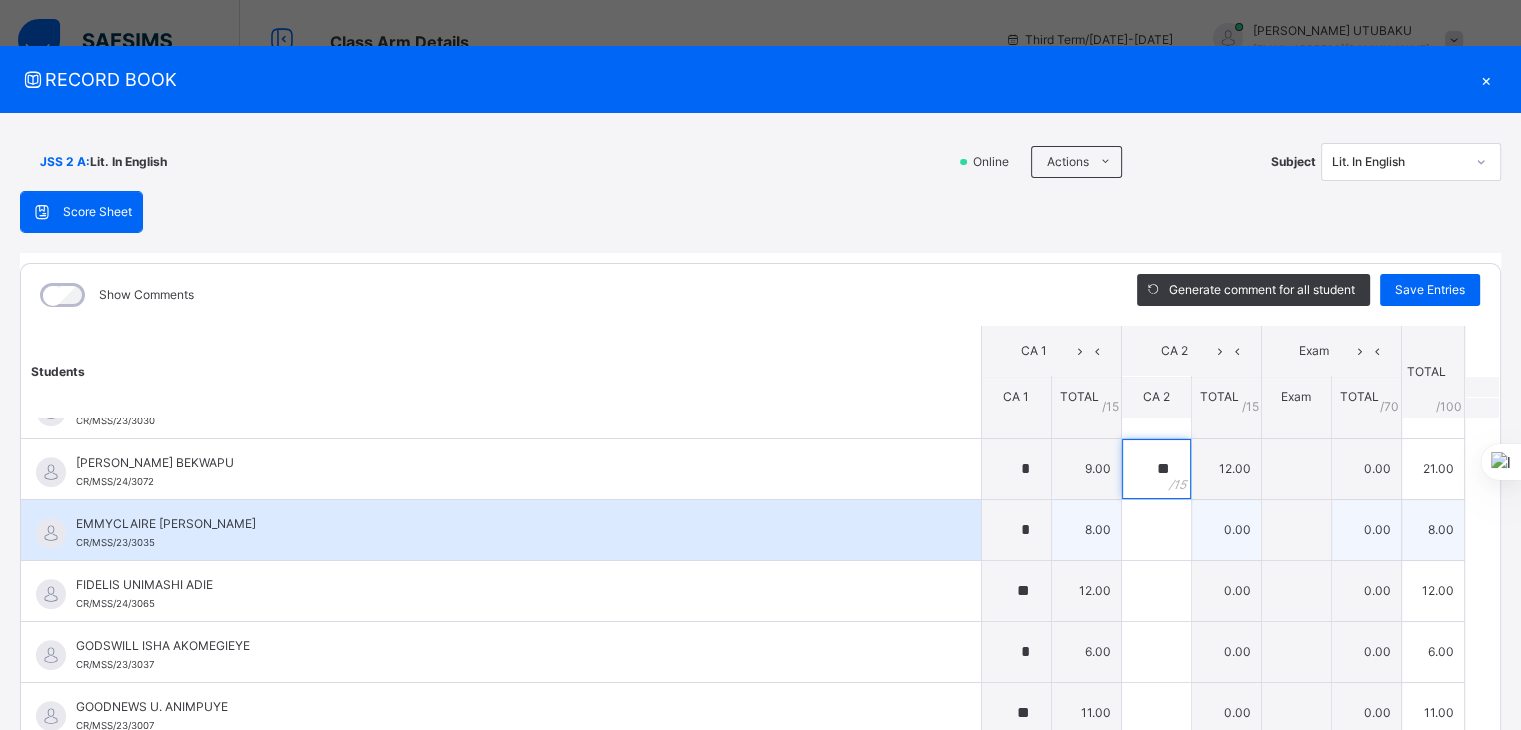 type on "**" 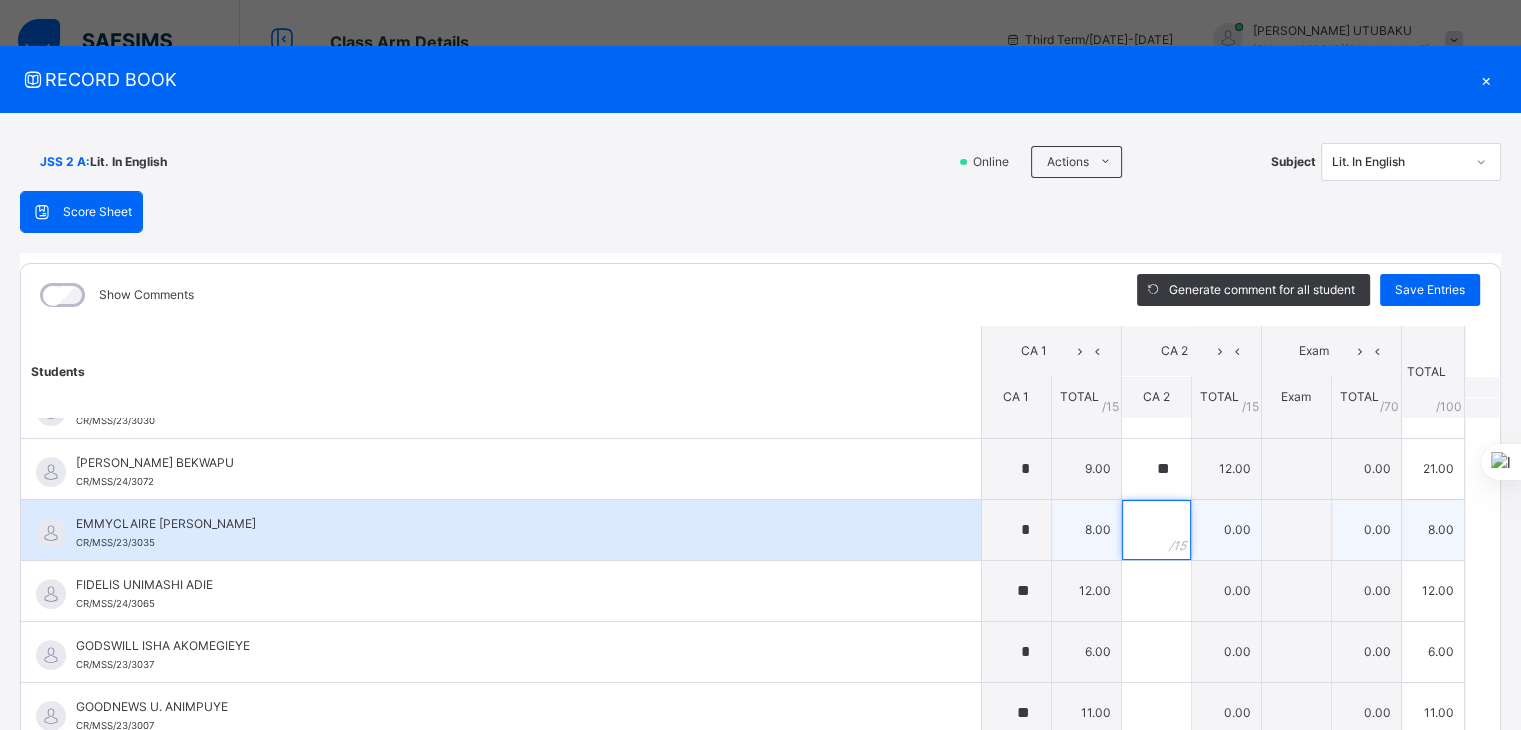click at bounding box center (1156, 530) 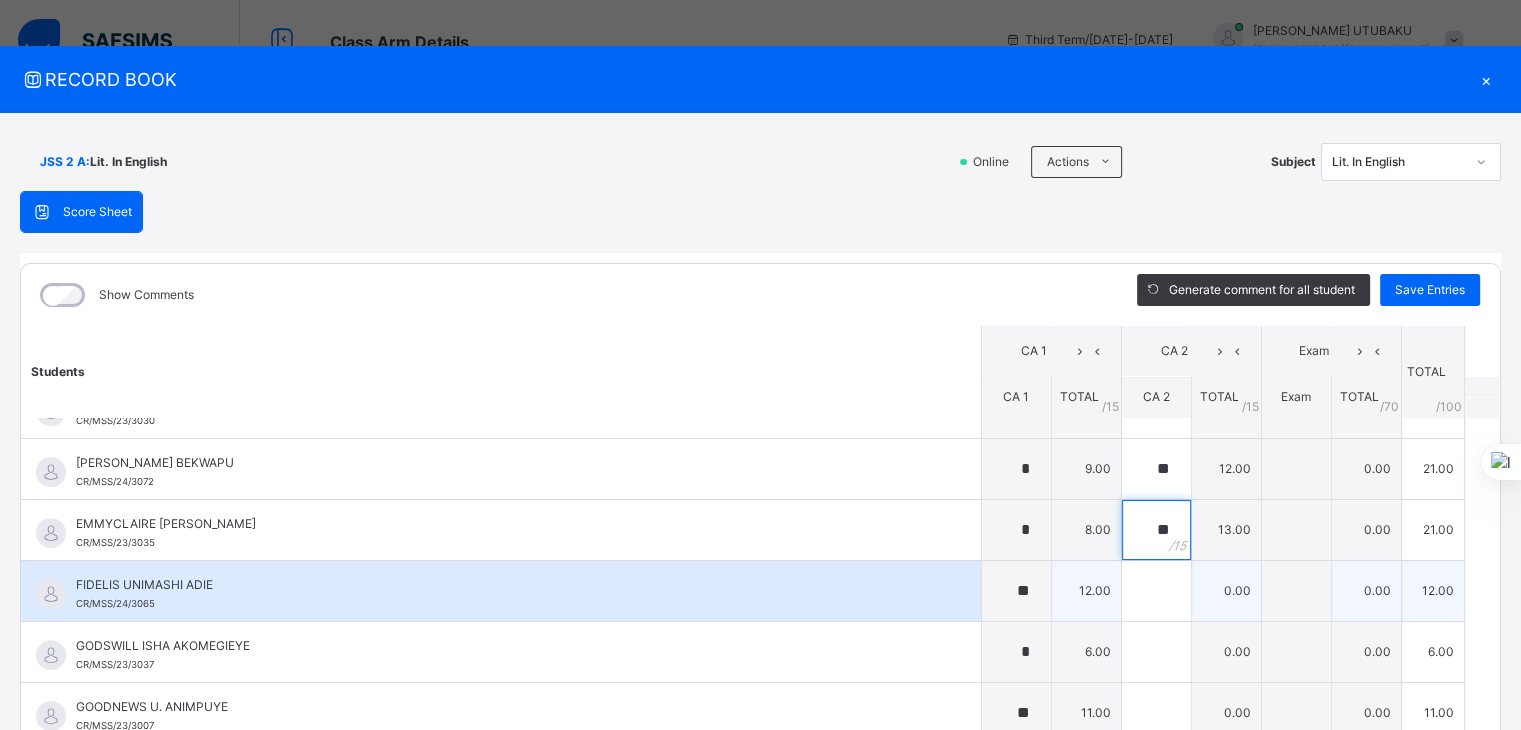 type on "**" 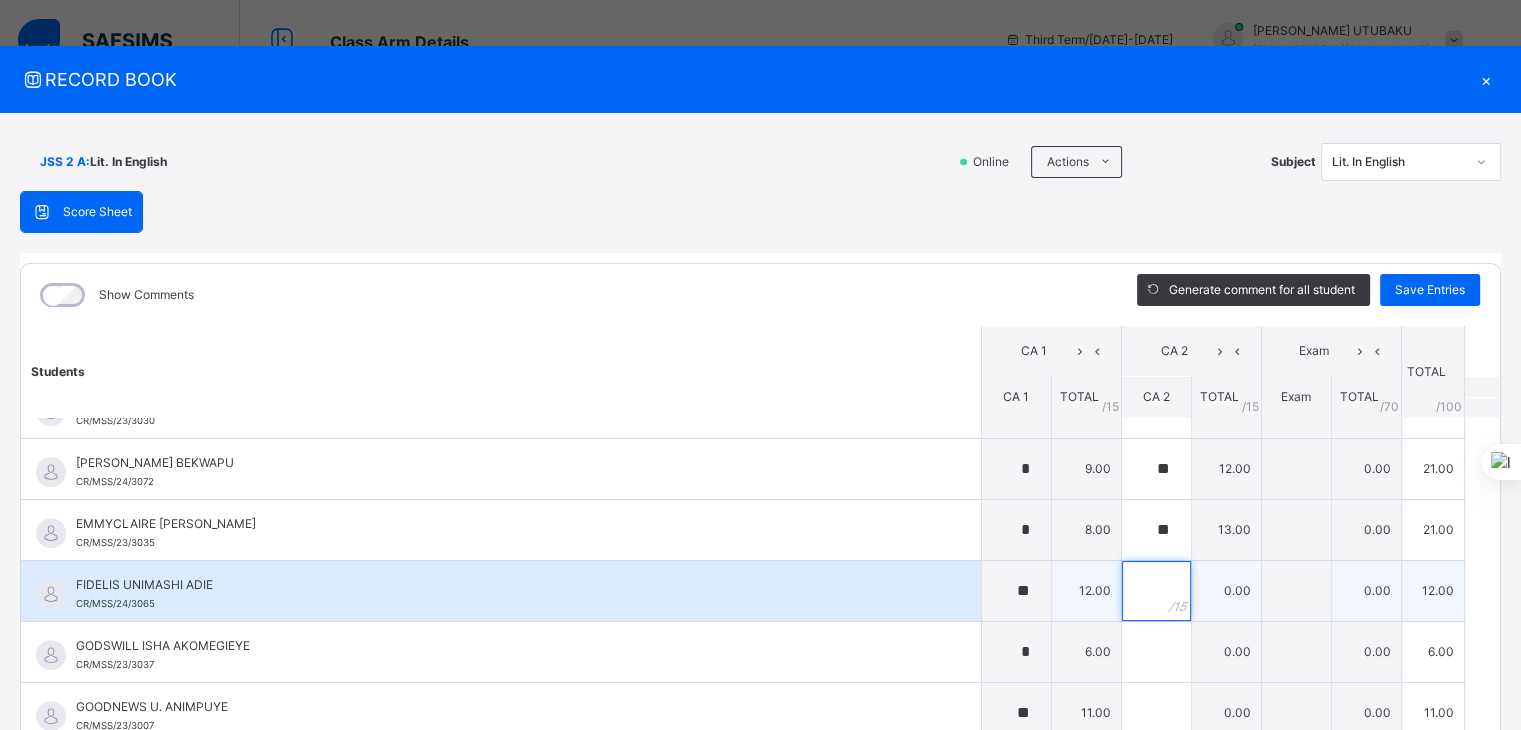 click at bounding box center [1156, 591] 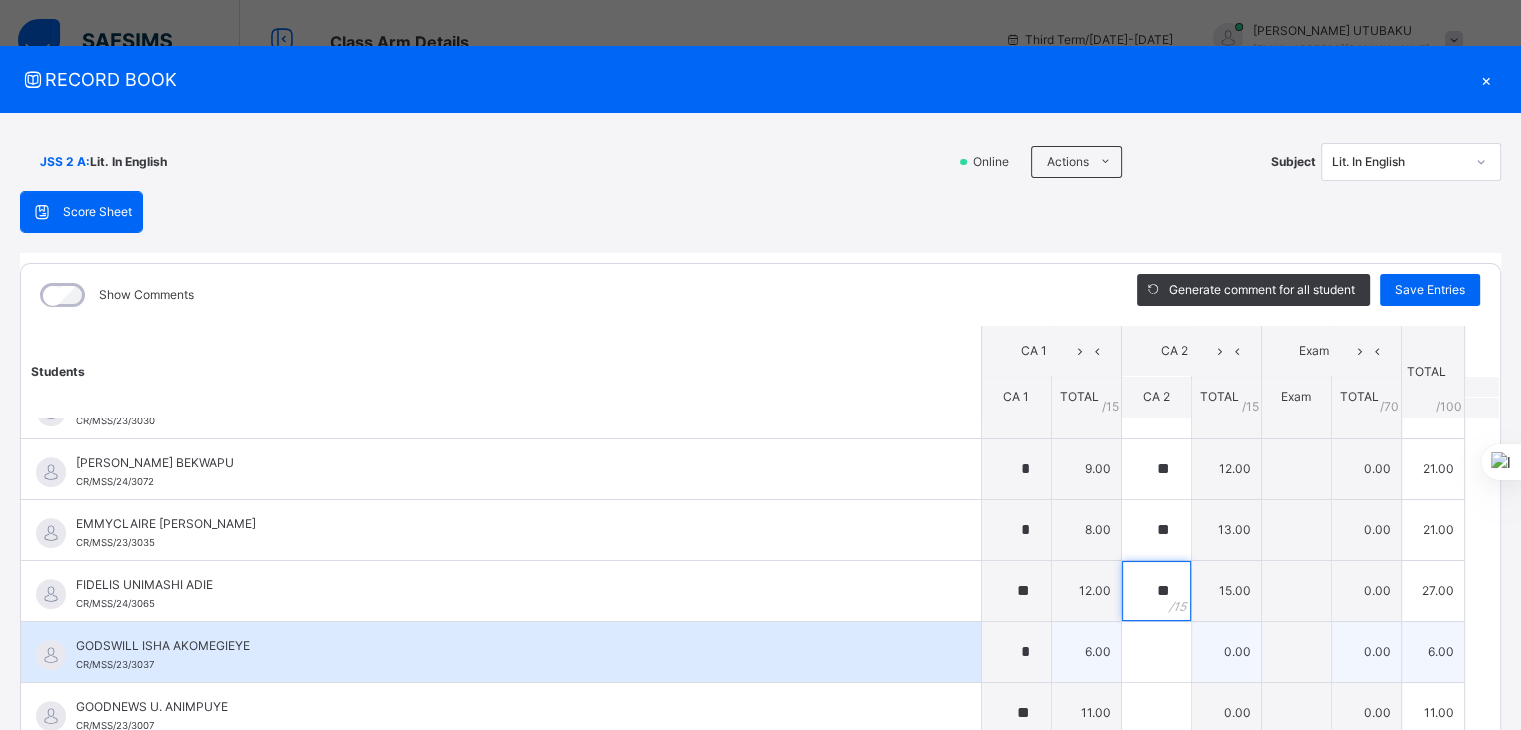 type on "**" 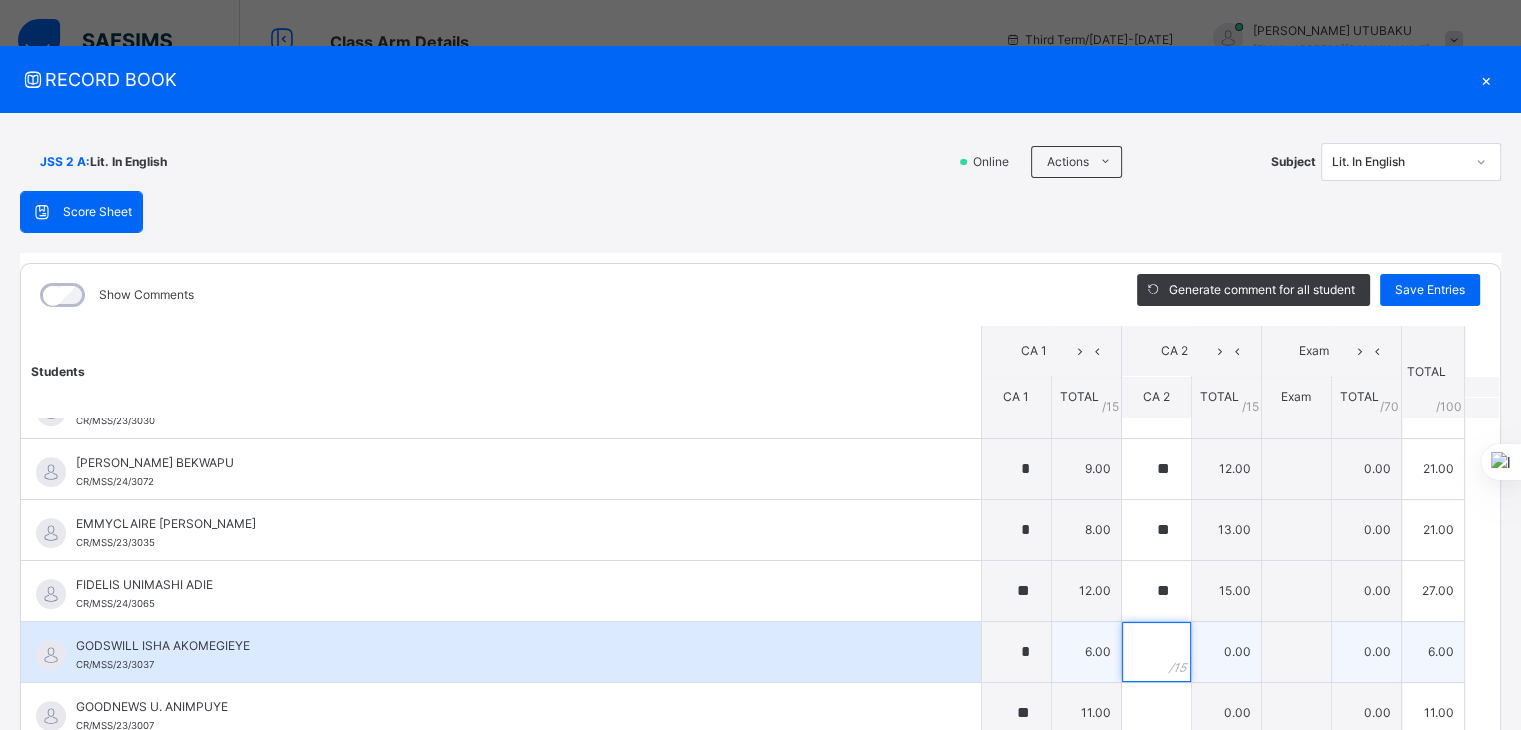 click at bounding box center (1156, 652) 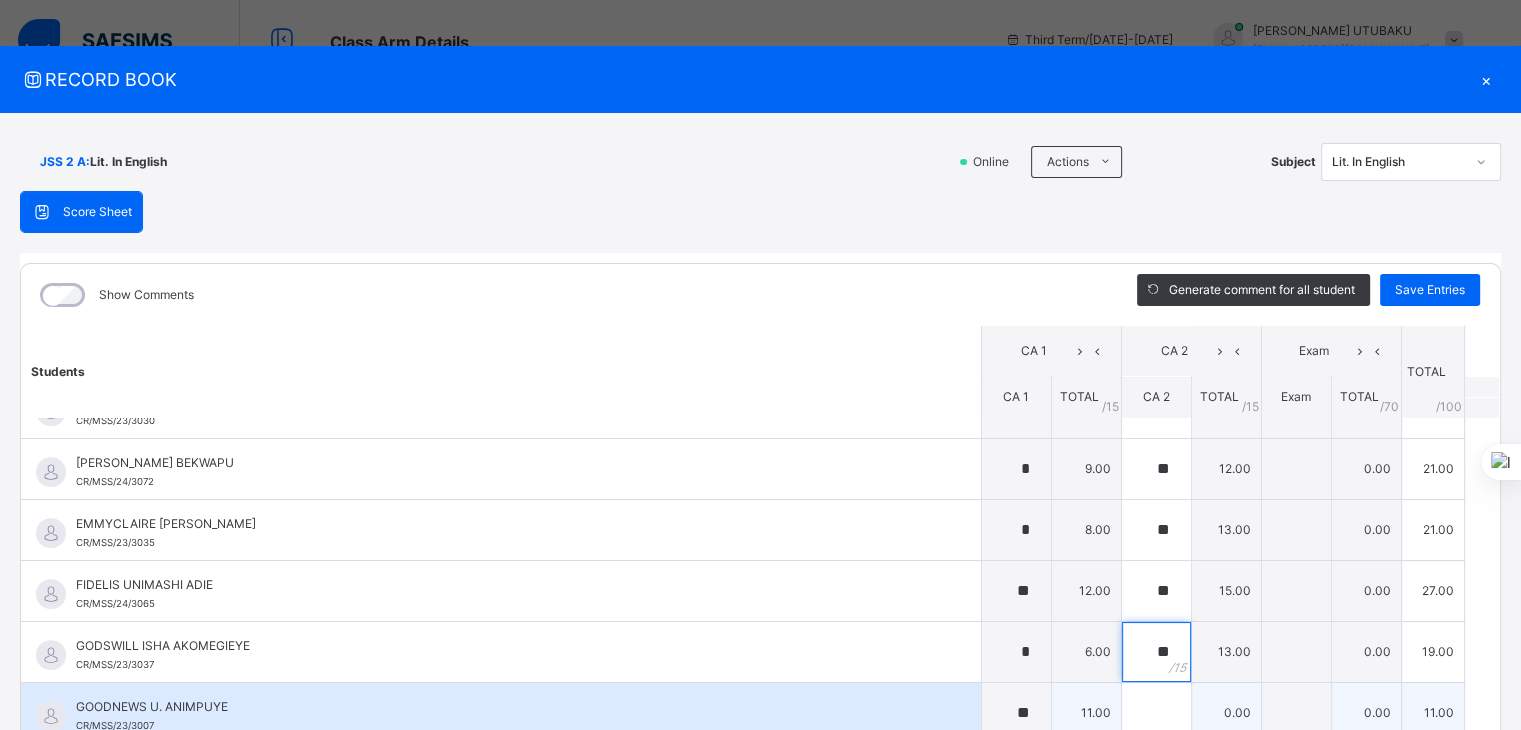 type on "**" 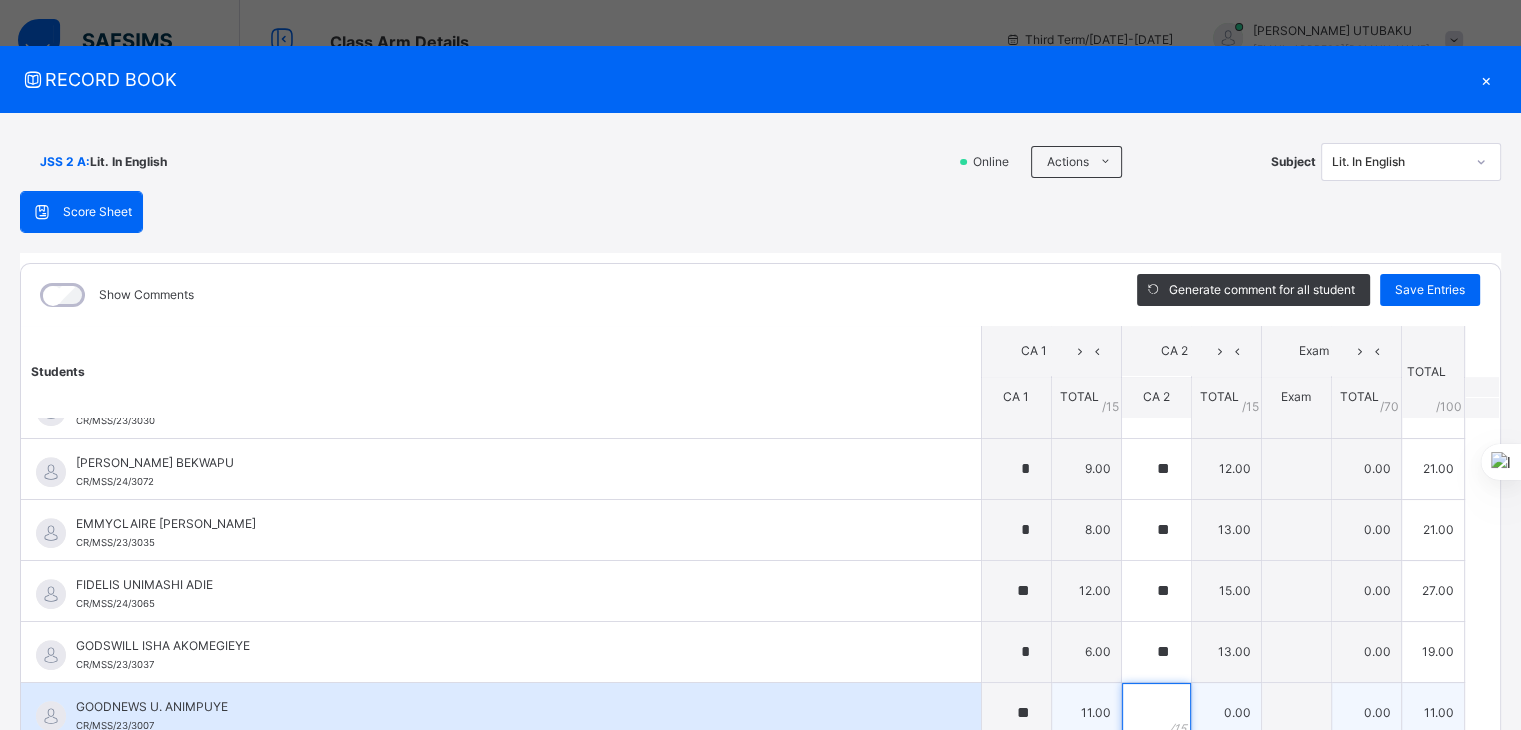 click at bounding box center [1156, 713] 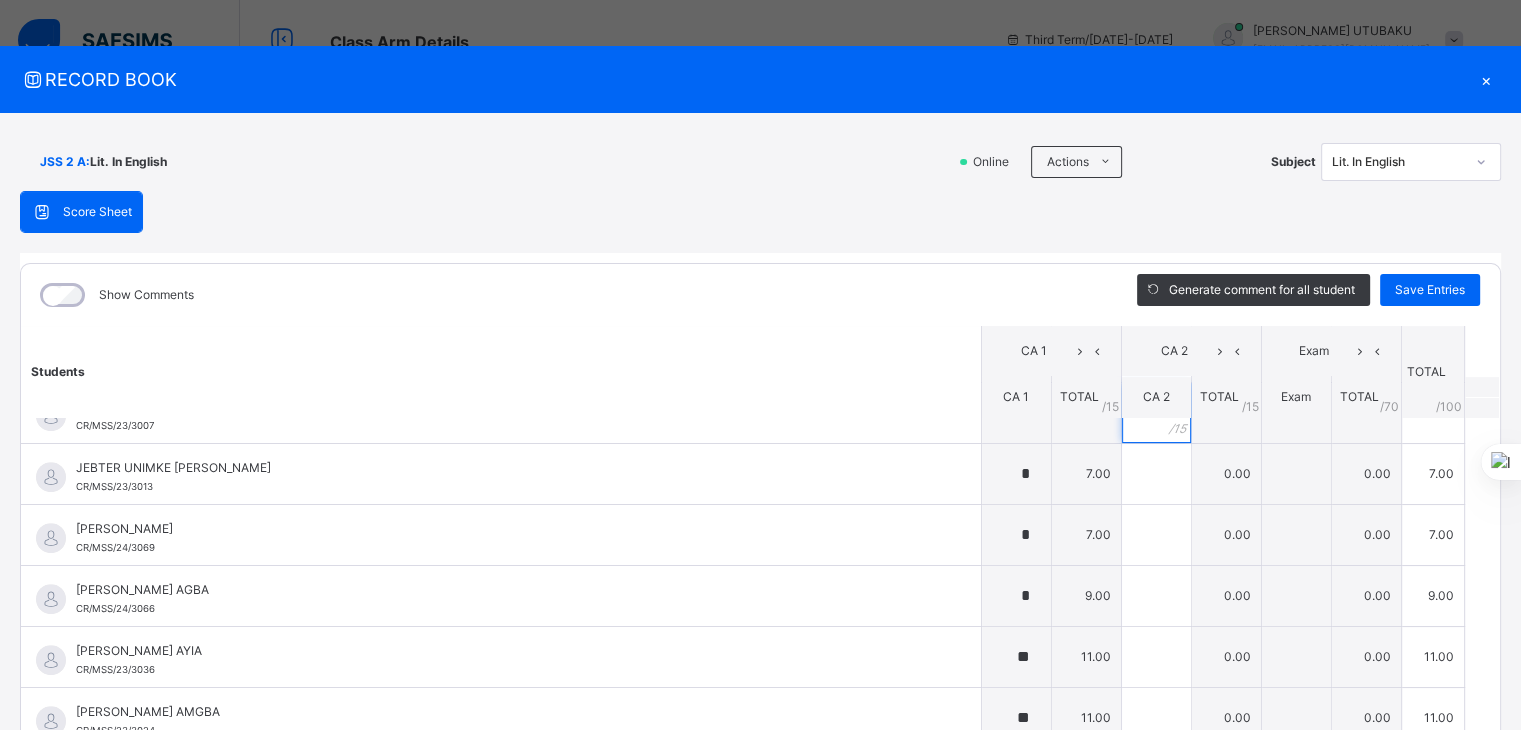 scroll, scrollTop: 1142, scrollLeft: 0, axis: vertical 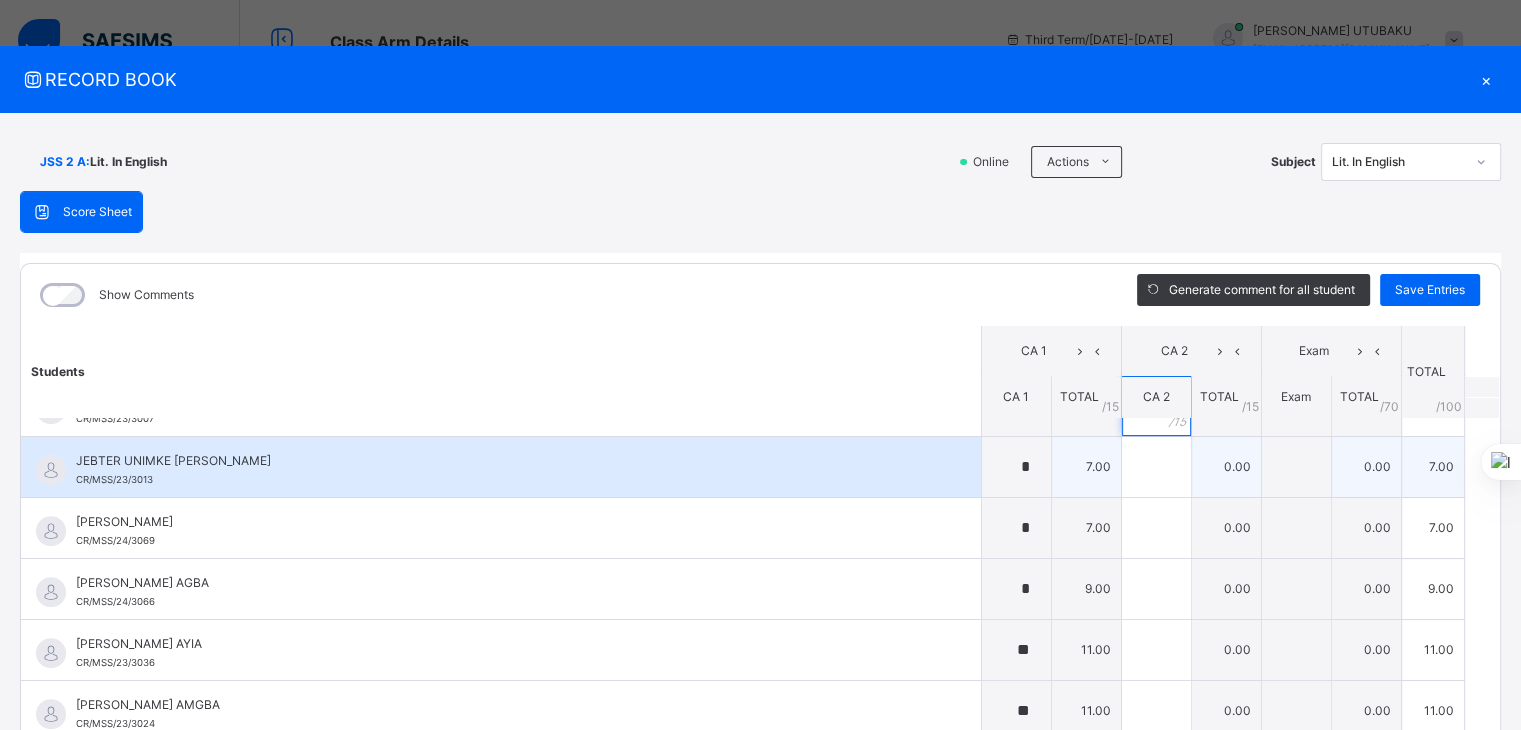 type on "**" 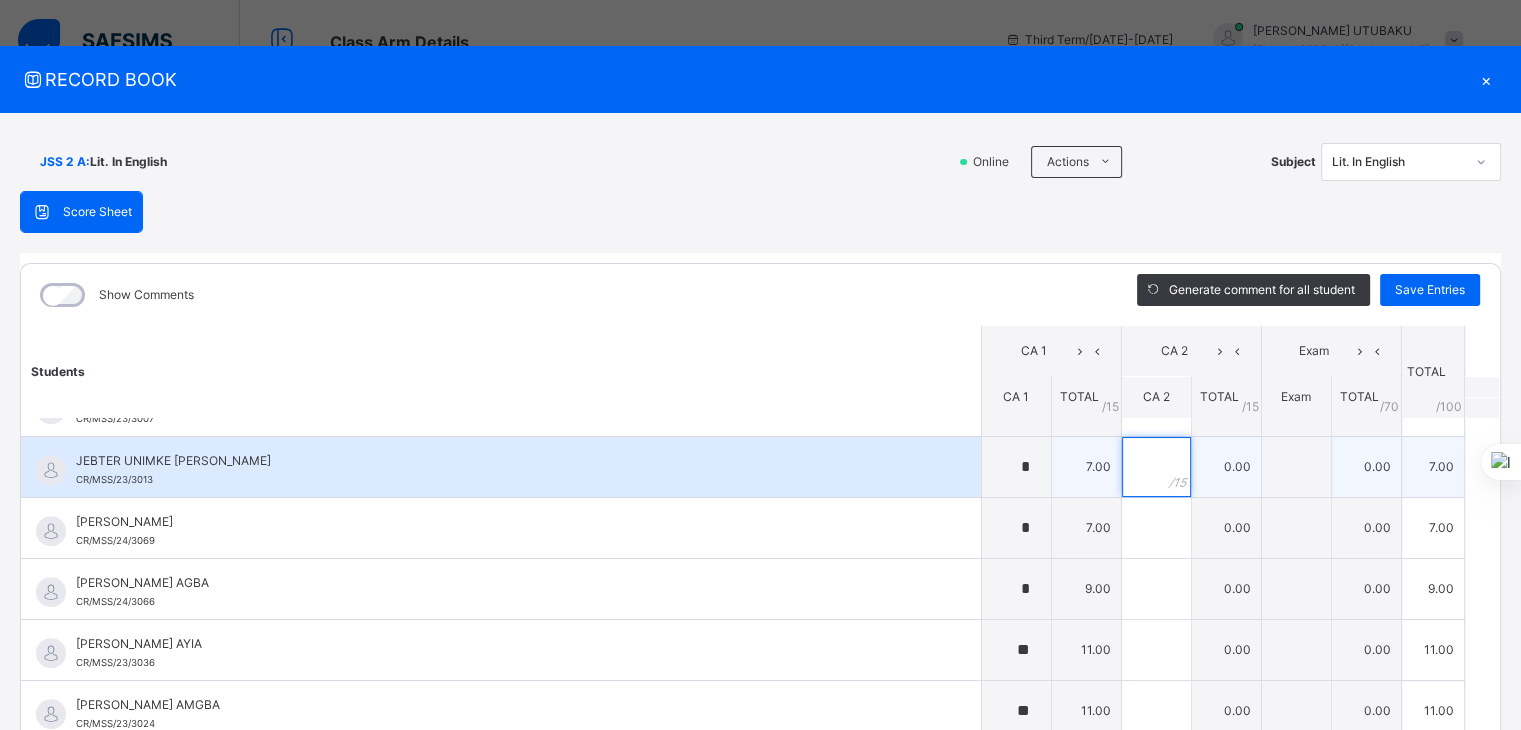 click at bounding box center (1156, 467) 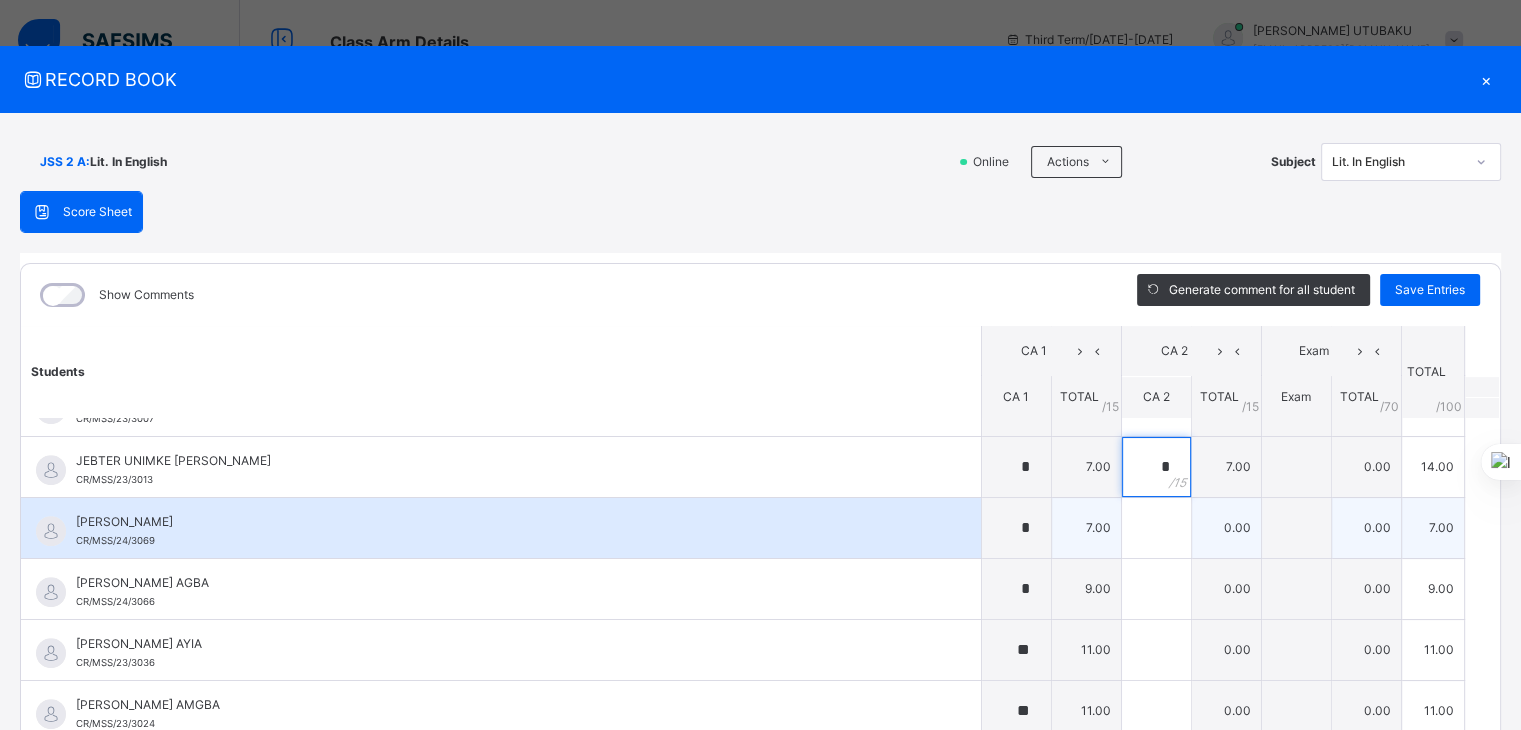 type on "*" 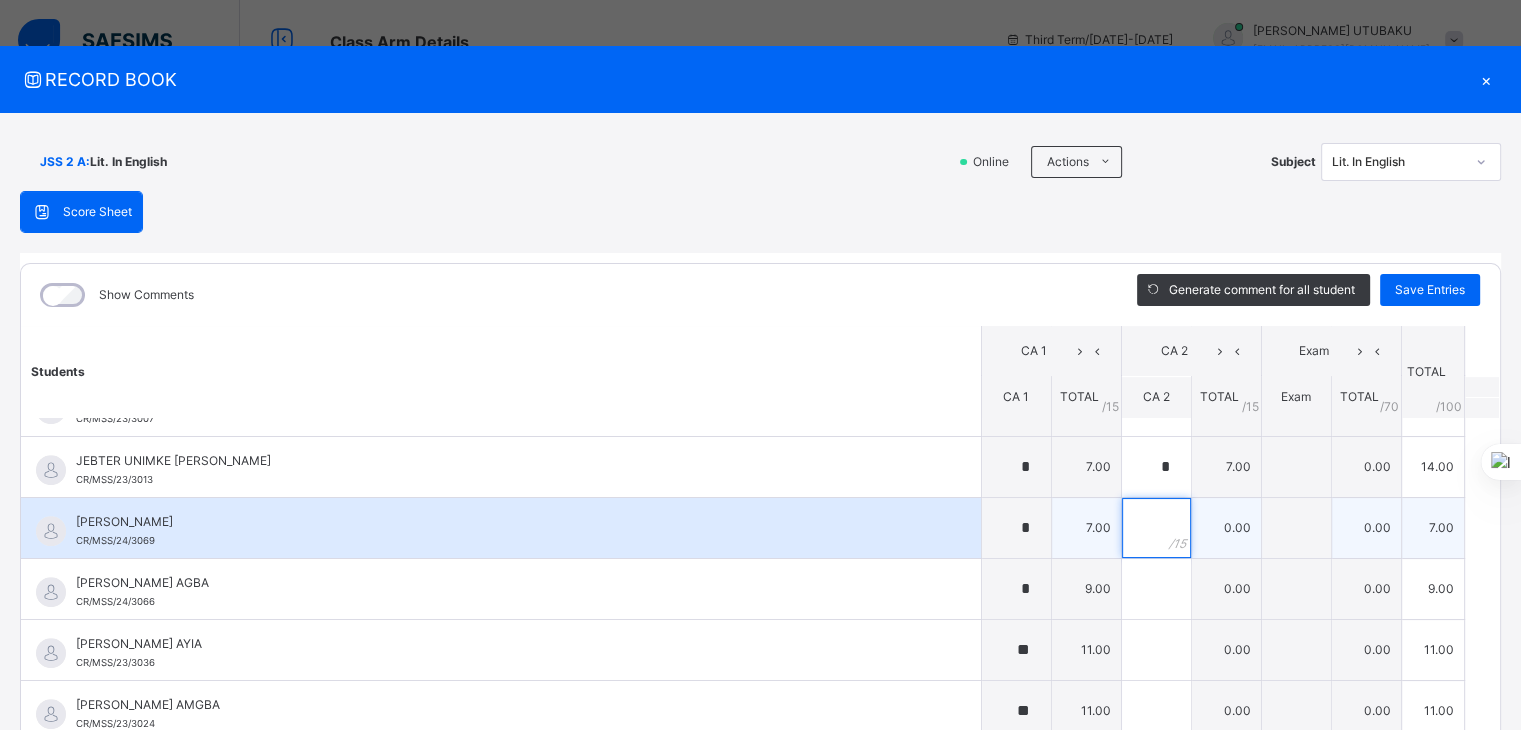 click at bounding box center (1156, 528) 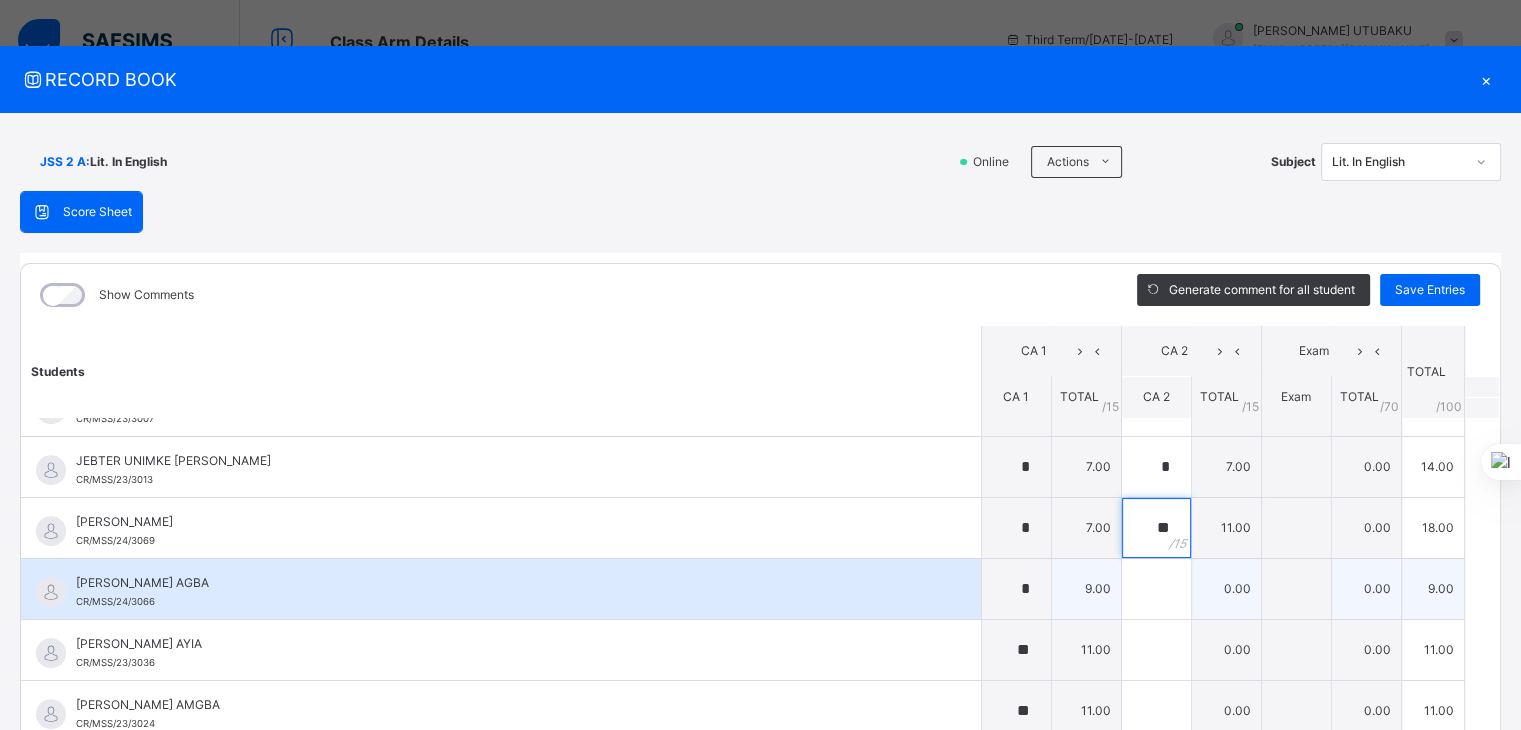 type on "**" 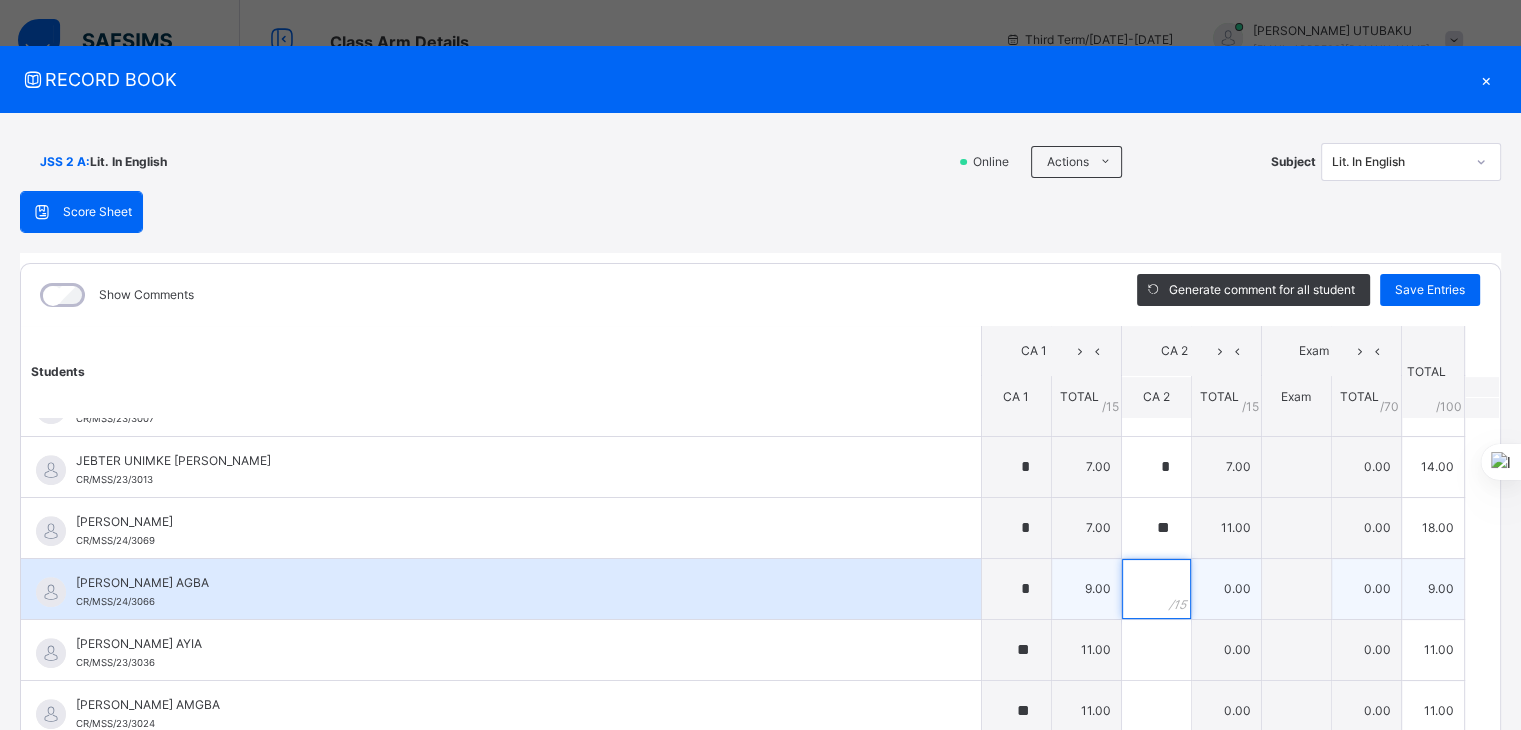 click at bounding box center (1156, 589) 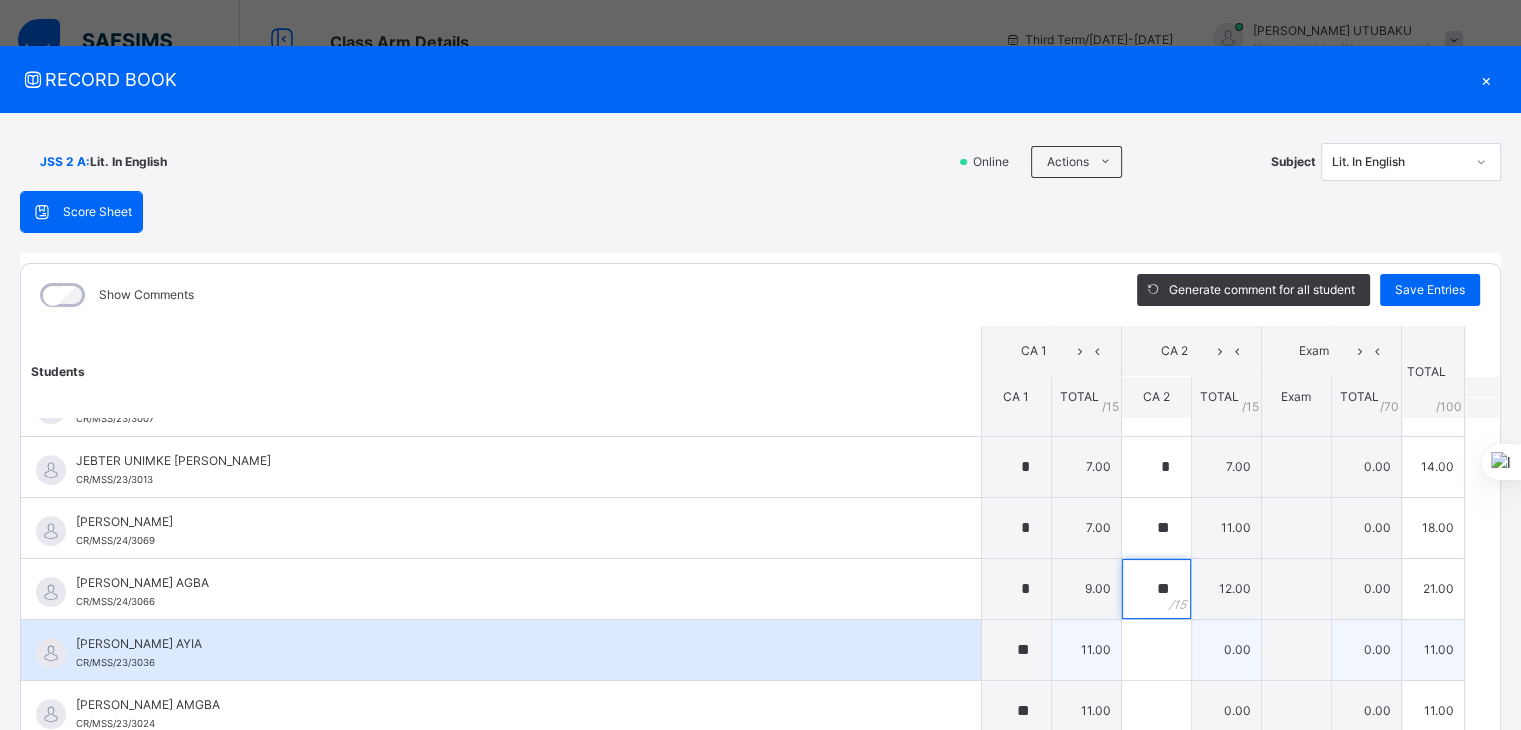 type on "**" 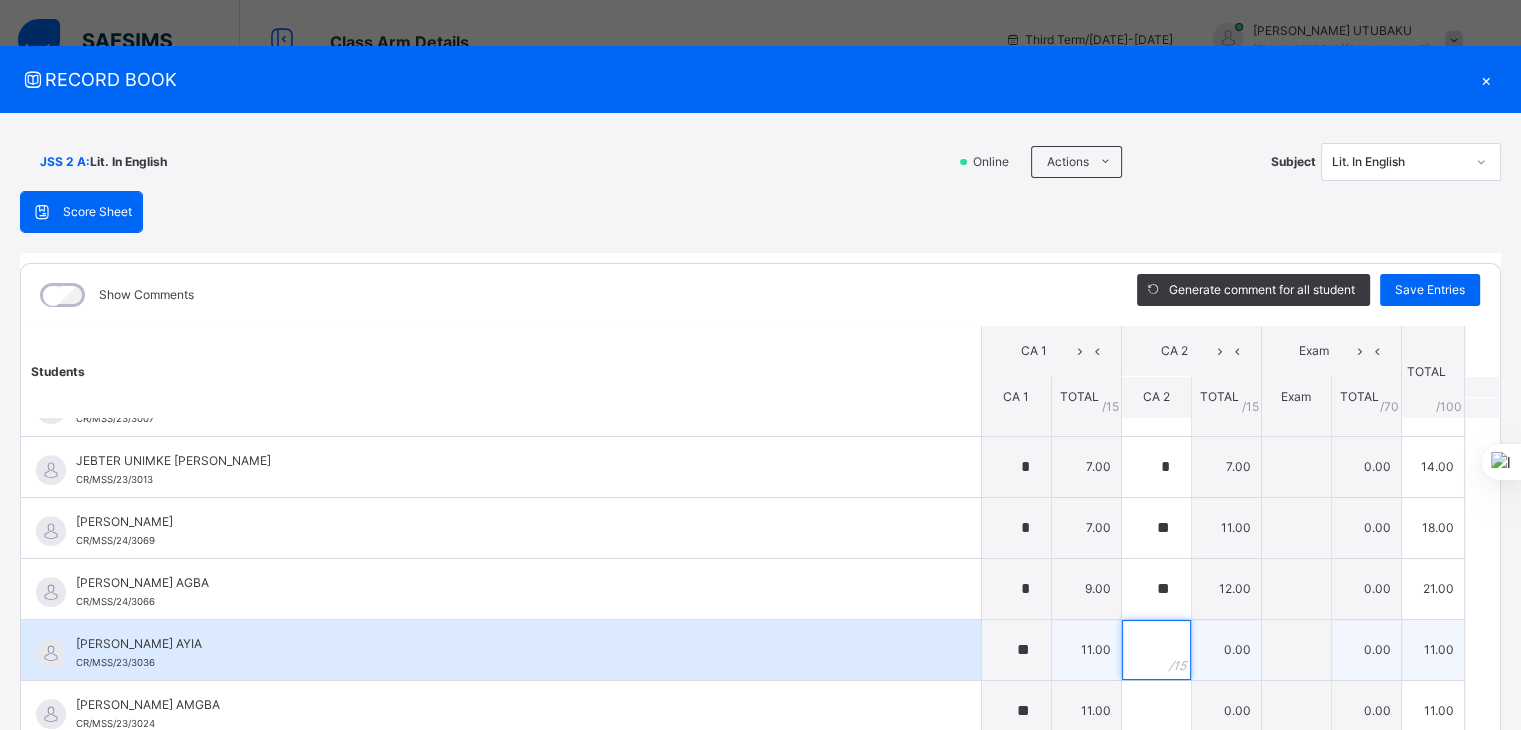 click at bounding box center [1156, 650] 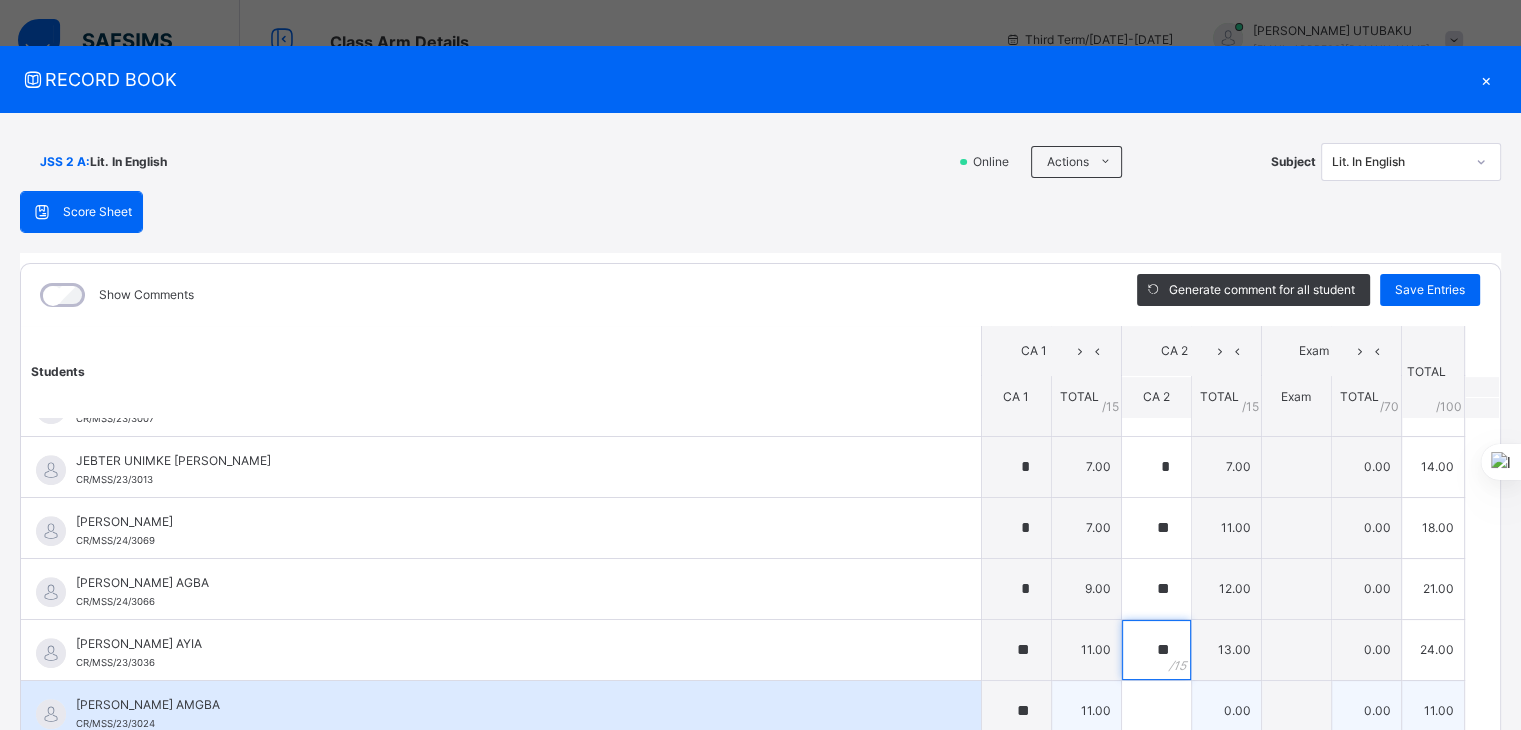type on "**" 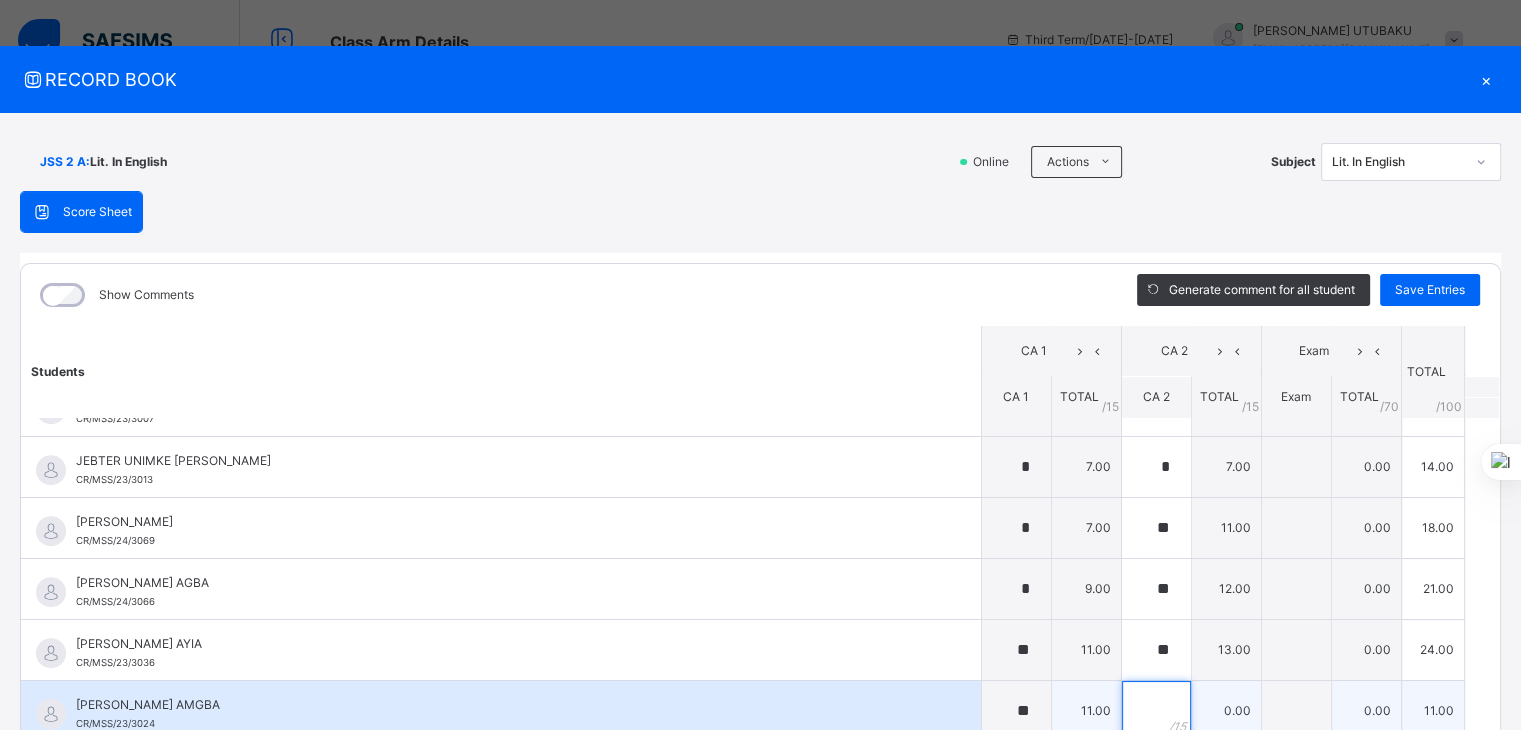 click at bounding box center (1156, 711) 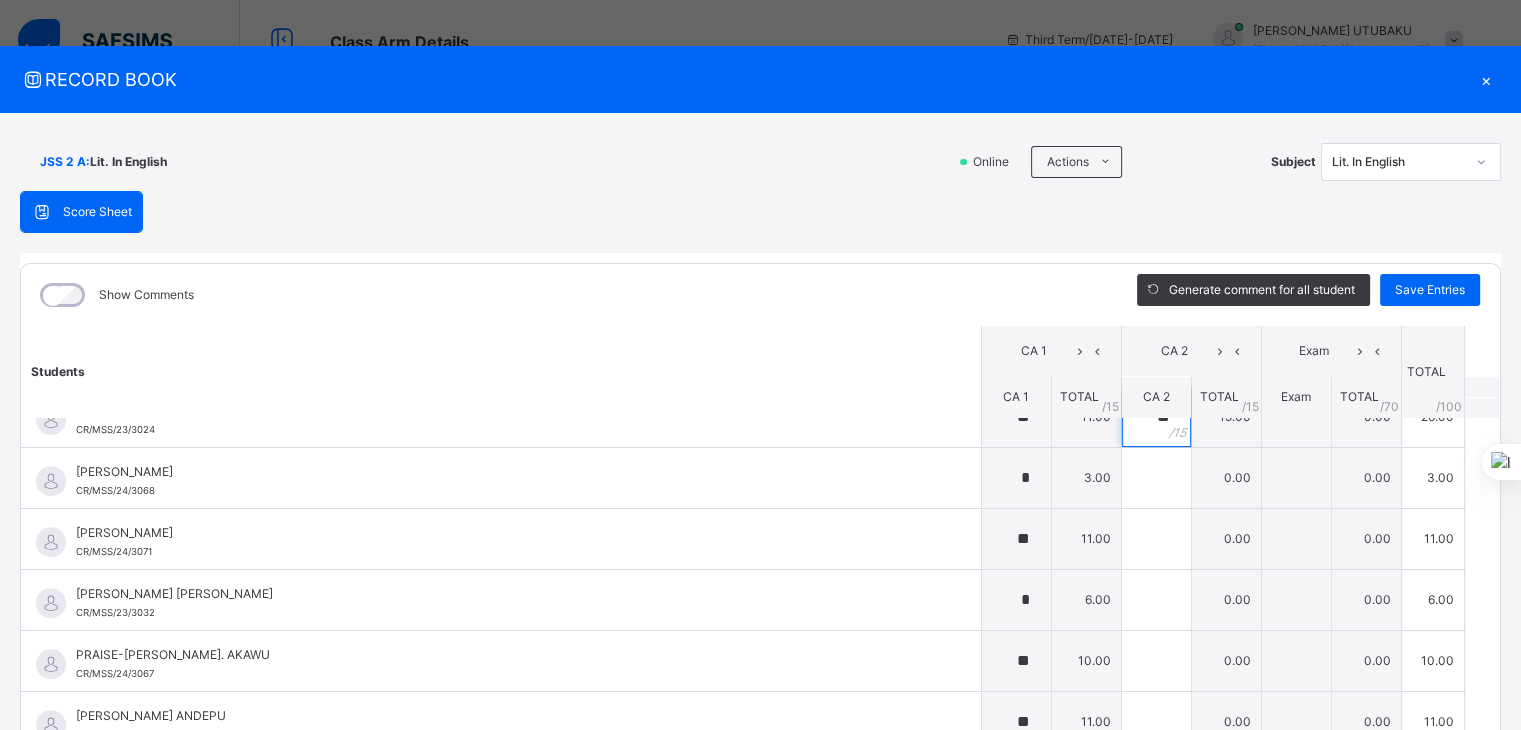 scroll, scrollTop: 1444, scrollLeft: 0, axis: vertical 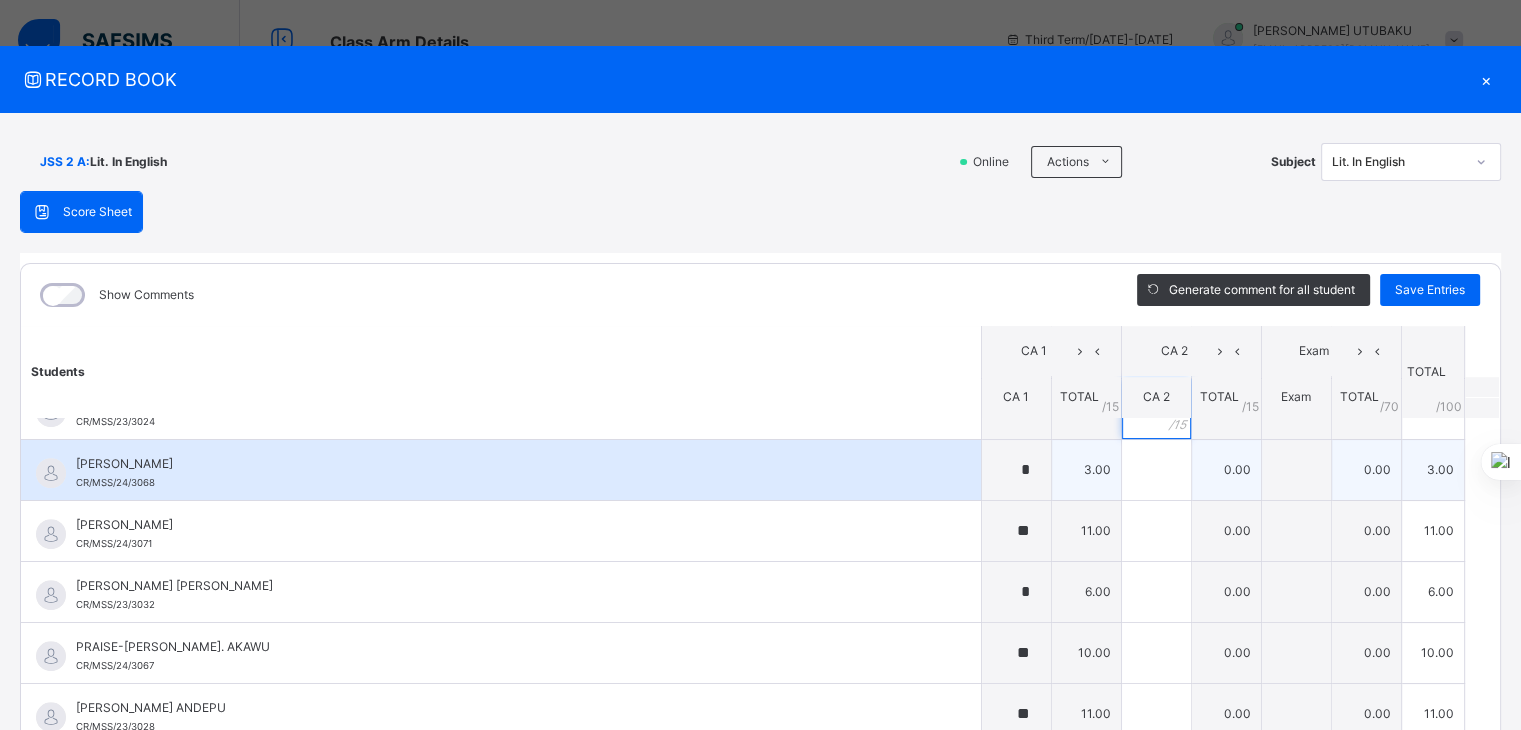 type on "**" 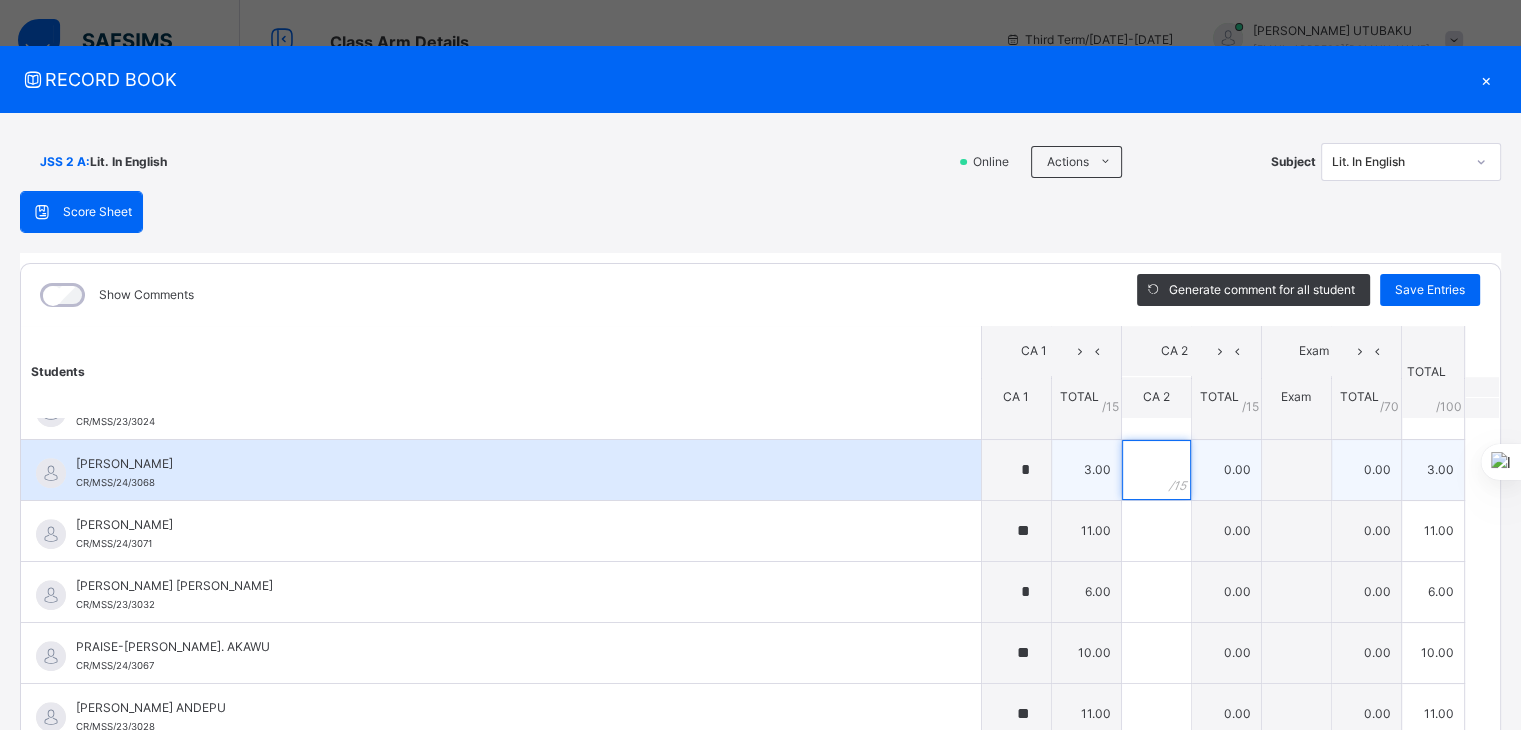 click at bounding box center (1156, 470) 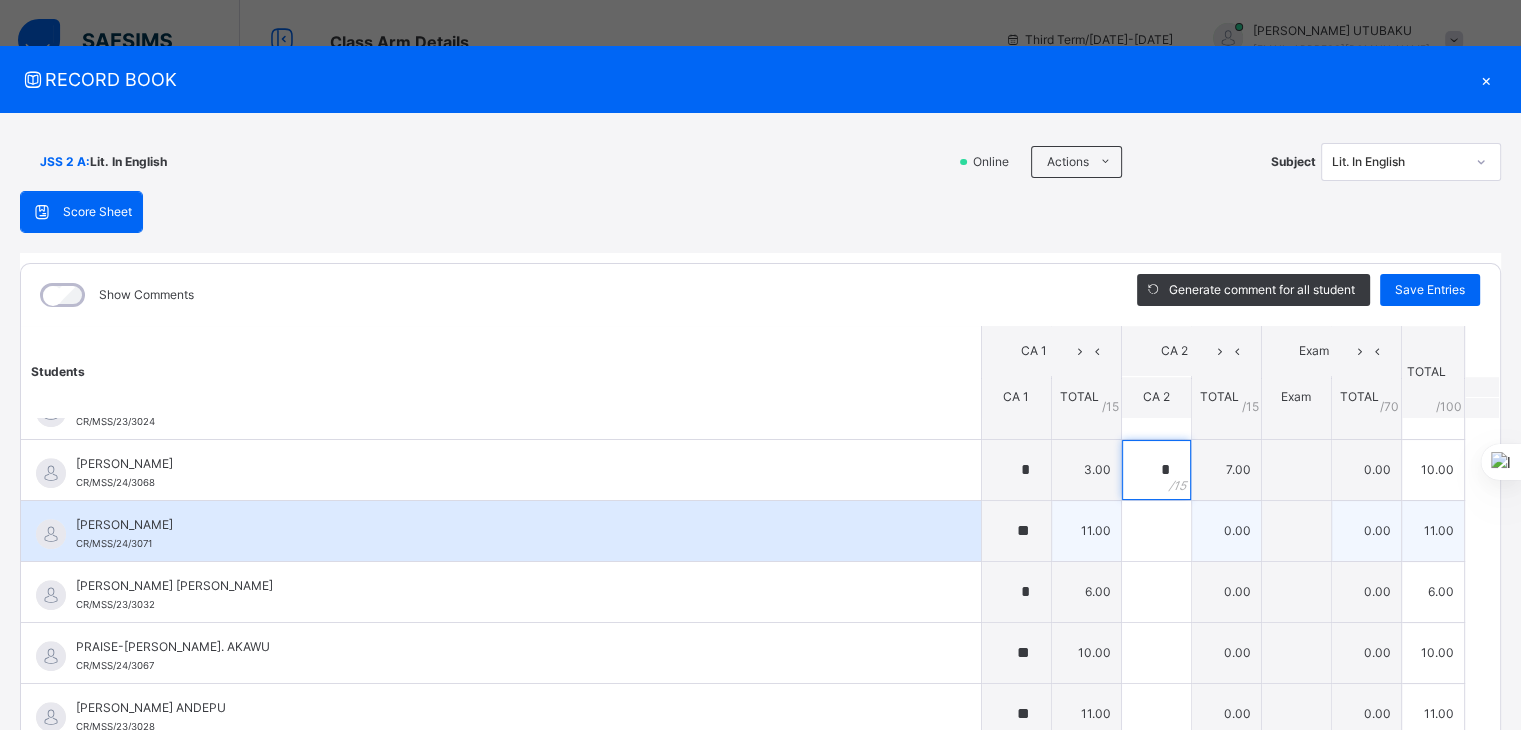 type on "*" 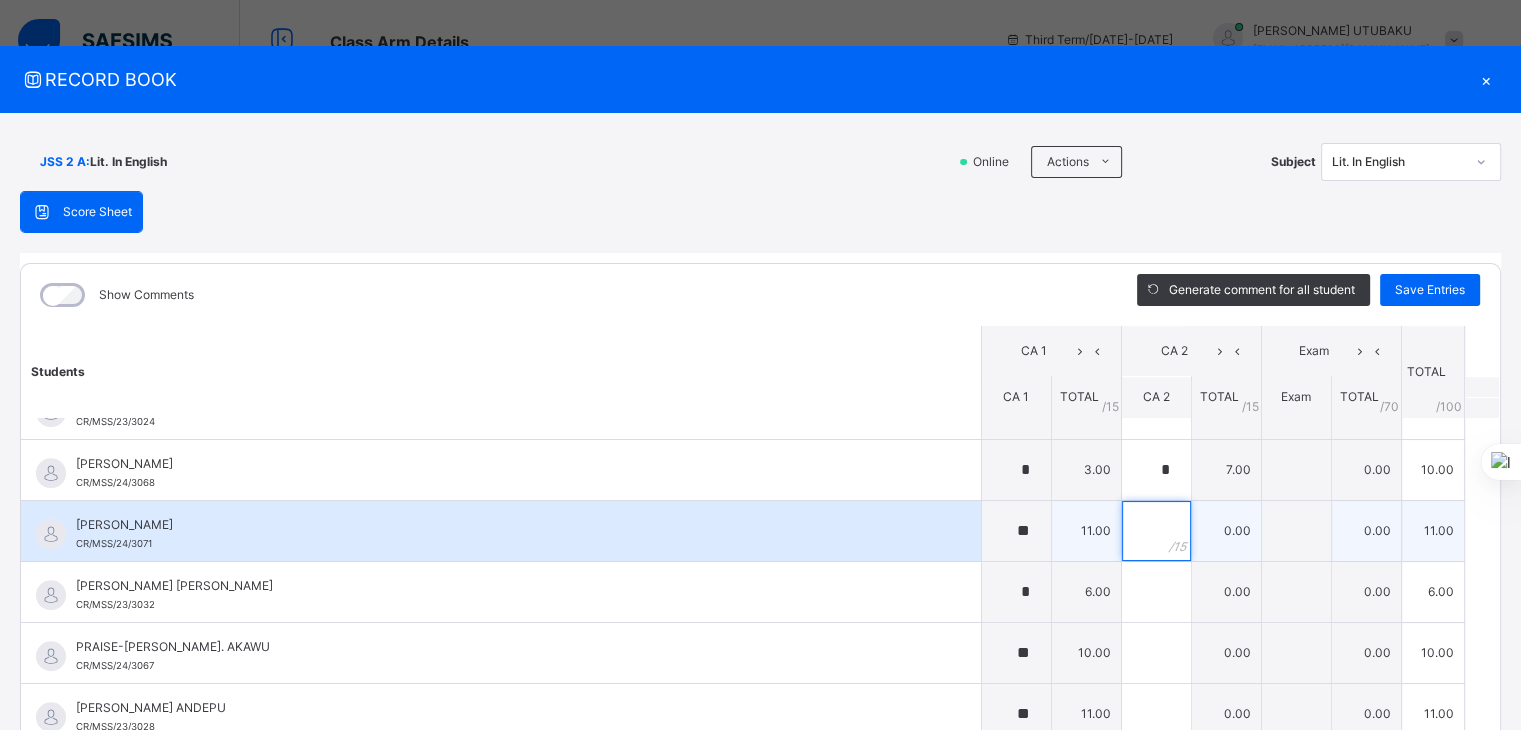 click at bounding box center [1156, 531] 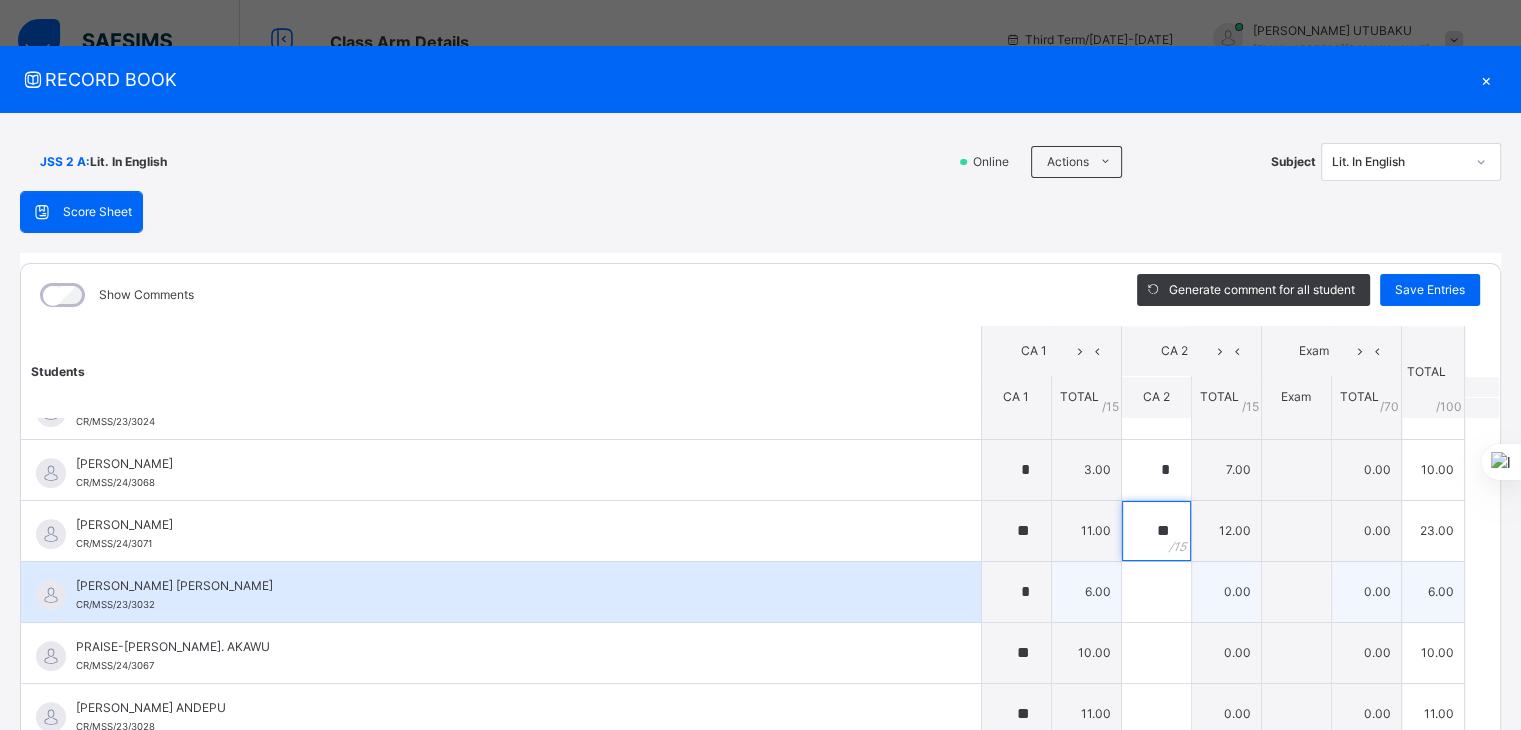 type on "**" 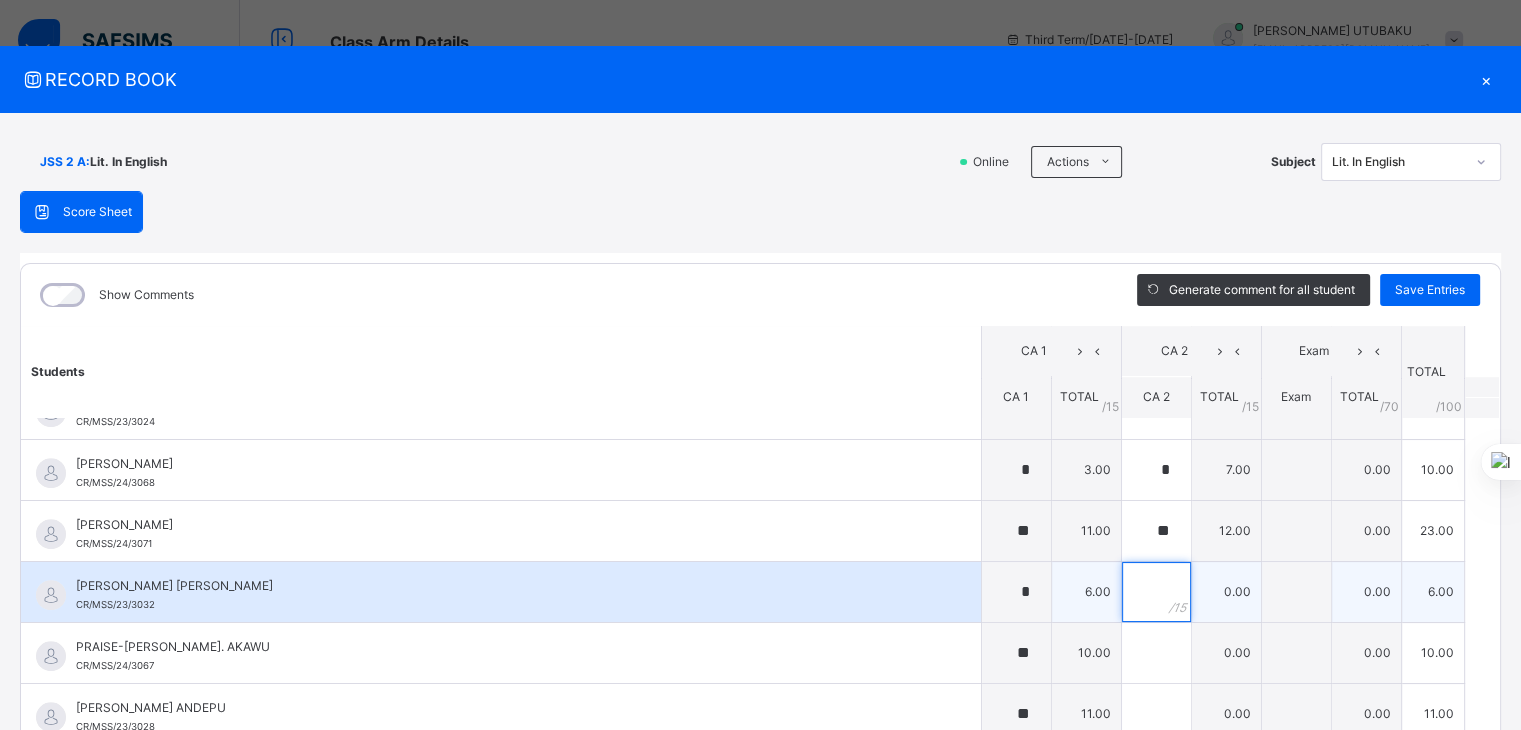 click at bounding box center (1156, 592) 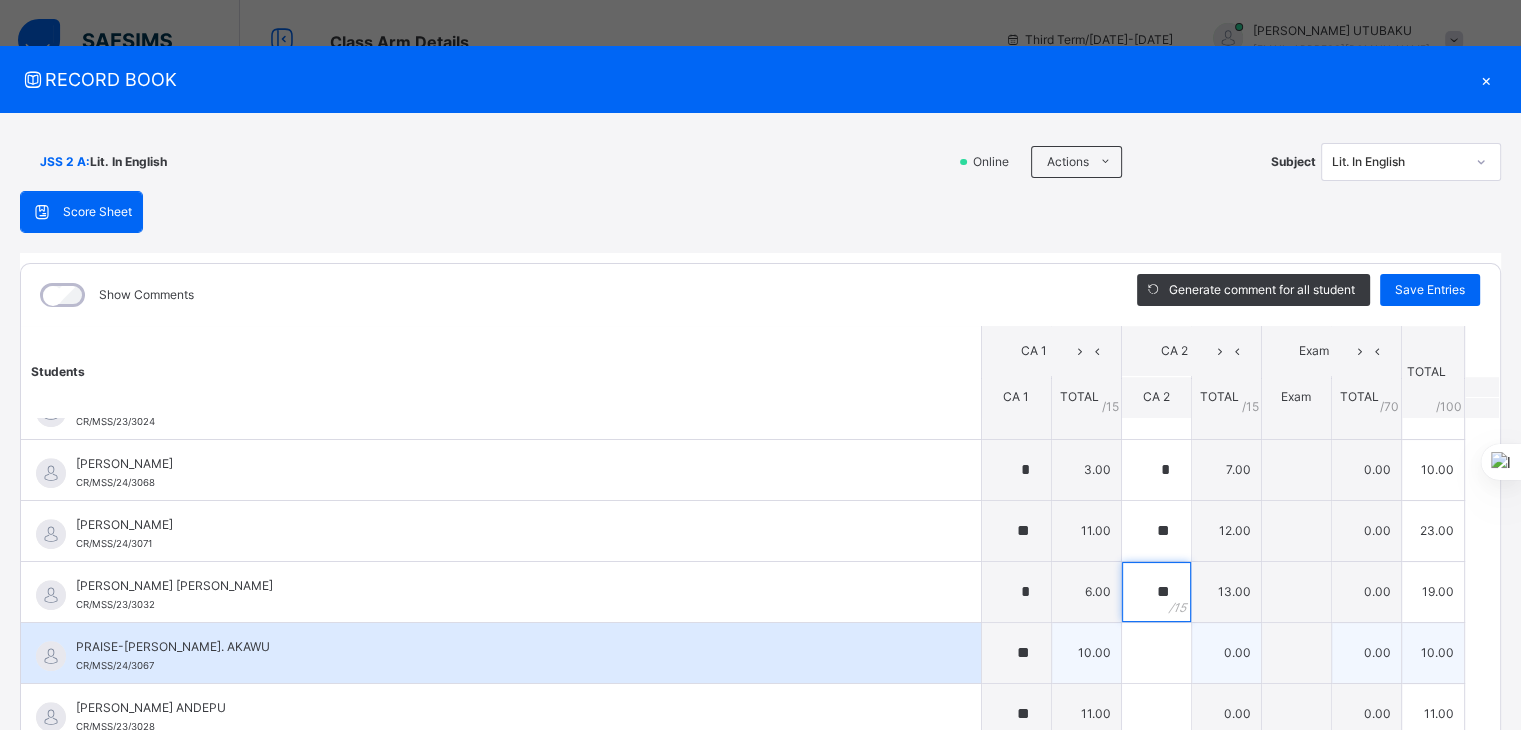 type on "**" 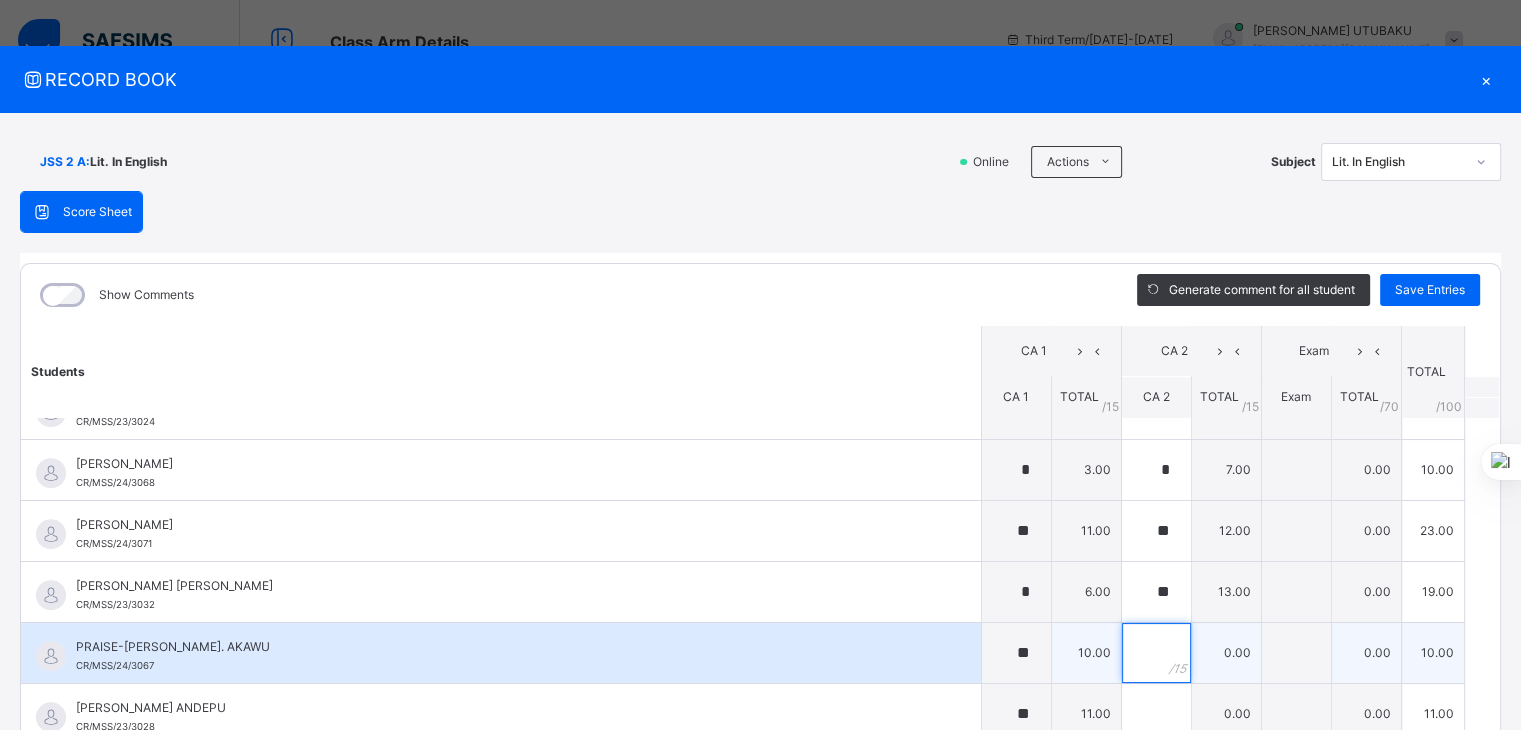 click at bounding box center [1156, 653] 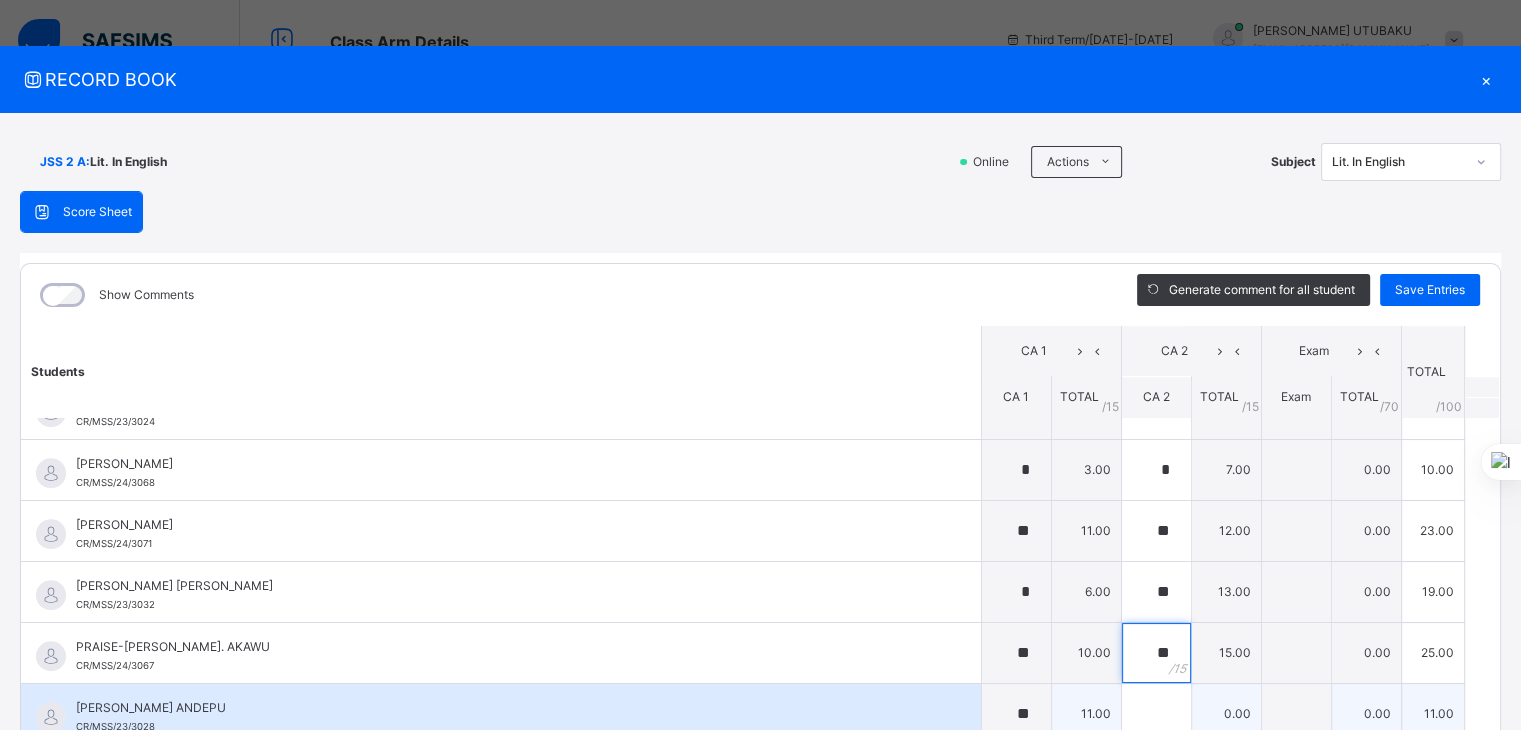 type on "**" 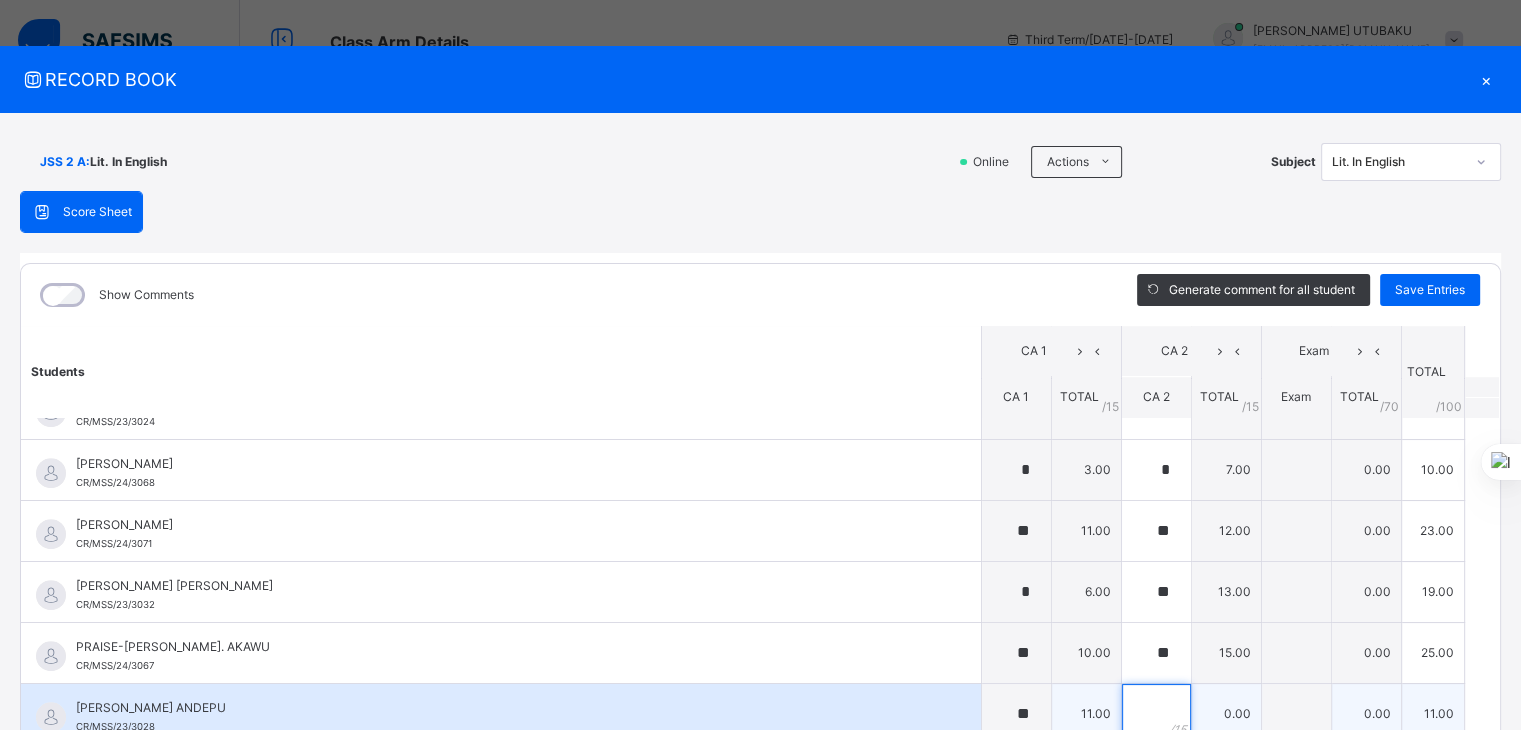 click at bounding box center (1156, 714) 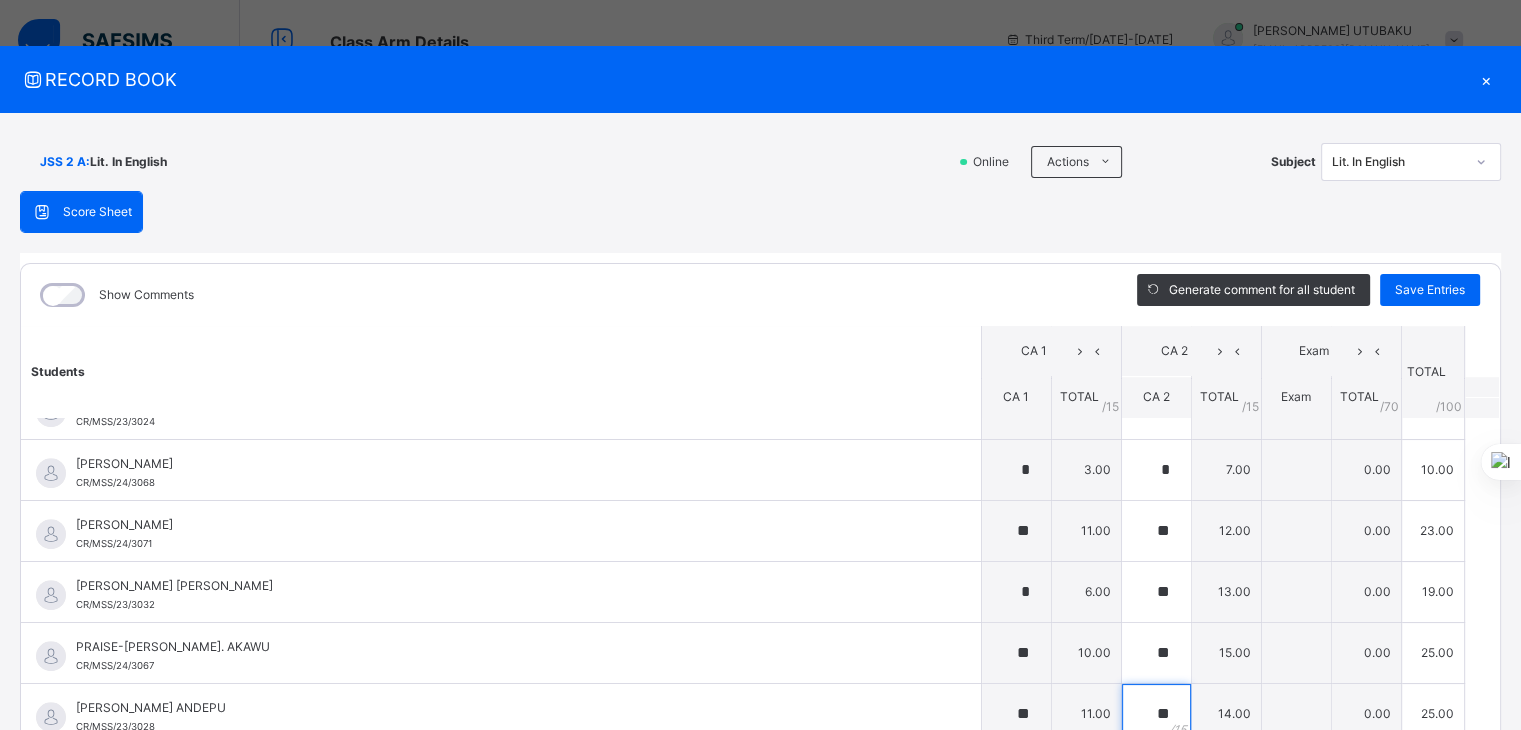 type on "**" 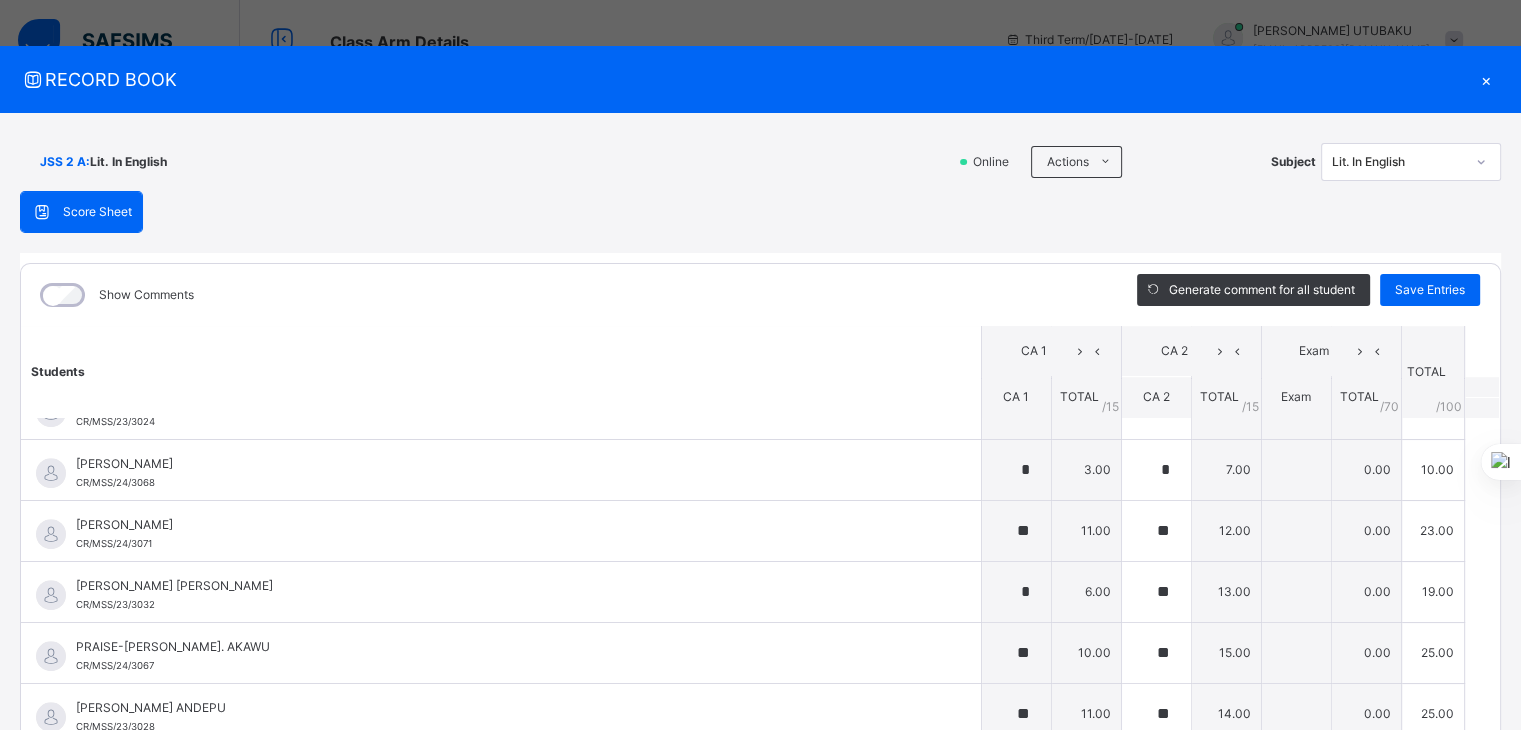 click on "Score Sheet Score Sheet Show Comments   Generate comment for all student   Save Entries Class Level:  JSS 2   A Subject:  Lit. In English Session:  2024/2025 Session Session:  Third Term Students CA 1 CA 2 Exam TOTAL /100 Comment CA 1 TOTAL / 15 CA 2 TOTAL / 15 Exam TOTAL / 70 [PERSON_NAME] AGIOUNIM ABUA CR/MSS/24/3062 [PERSON_NAME] [PERSON_NAME]/MSS/24/3062 ** 15.00 ** 15.00 0.00 30.00 Generate comment 0 / 250   ×   Subject Teacher’s Comment Generate and see in full the comment developed by the AI with an option to regenerate the comment [PERSON_NAME] [PERSON_NAME]/MSS/24/3062   Total 30.00  / 100.00 [PERSON_NAME] Bot   Regenerate     Use this comment   [PERSON_NAME] [PERSON_NAME]/MSS/23/3011 [PERSON_NAME] [PERSON_NAME]/MSS/23/3011 ** 13.00 ** 15.00 0.00 28.00 Generate comment 0 / 250   ×   Subject Teacher’s Comment Generate and see in full the comment developed by the AI with an option to regenerate the comment JS [PERSON_NAME] [PERSON_NAME]/MSS/23/3011   Total 28.00  / 100.00 [PERSON_NAME] Bot   Regenerate     Use this comment   **" at bounding box center (760, 514) 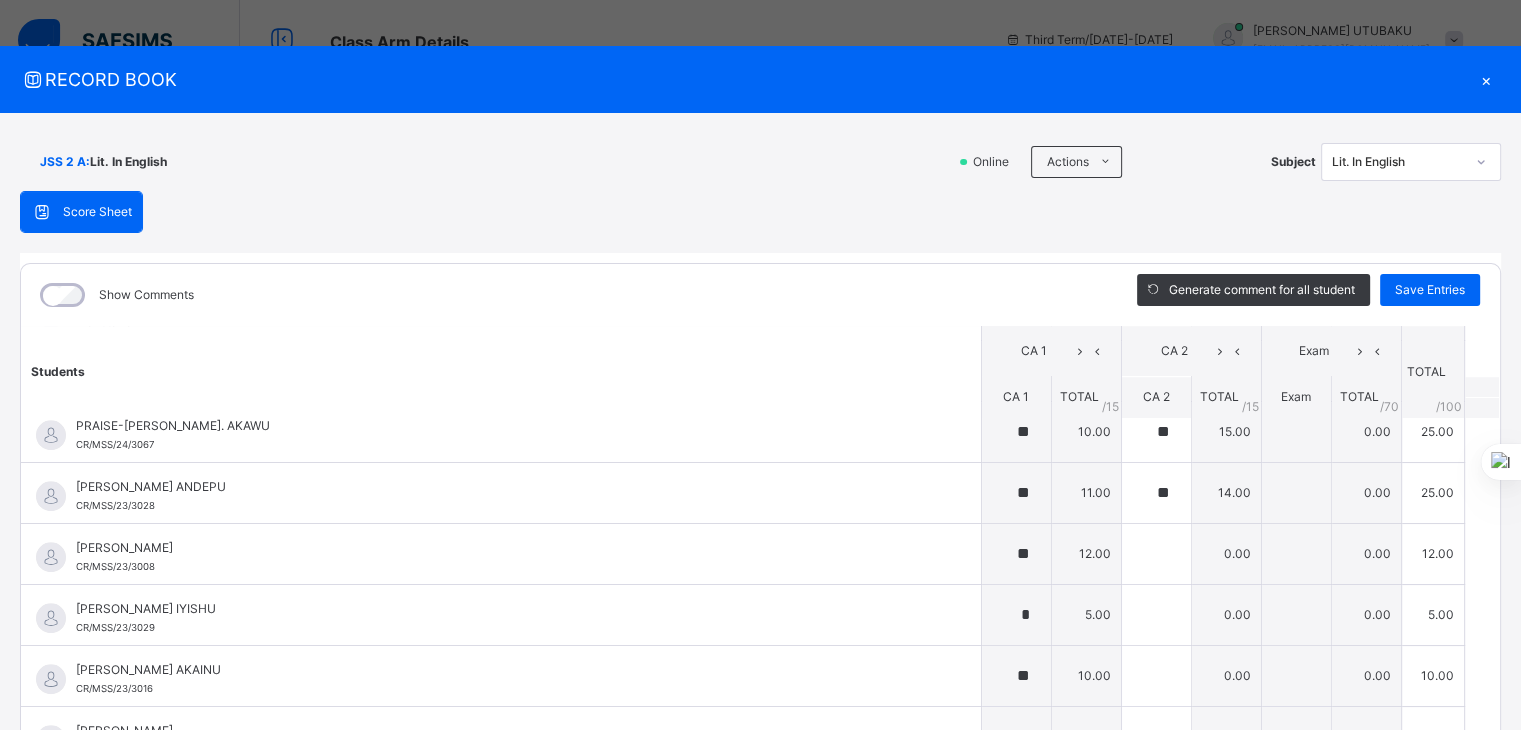 scroll, scrollTop: 1720, scrollLeft: 0, axis: vertical 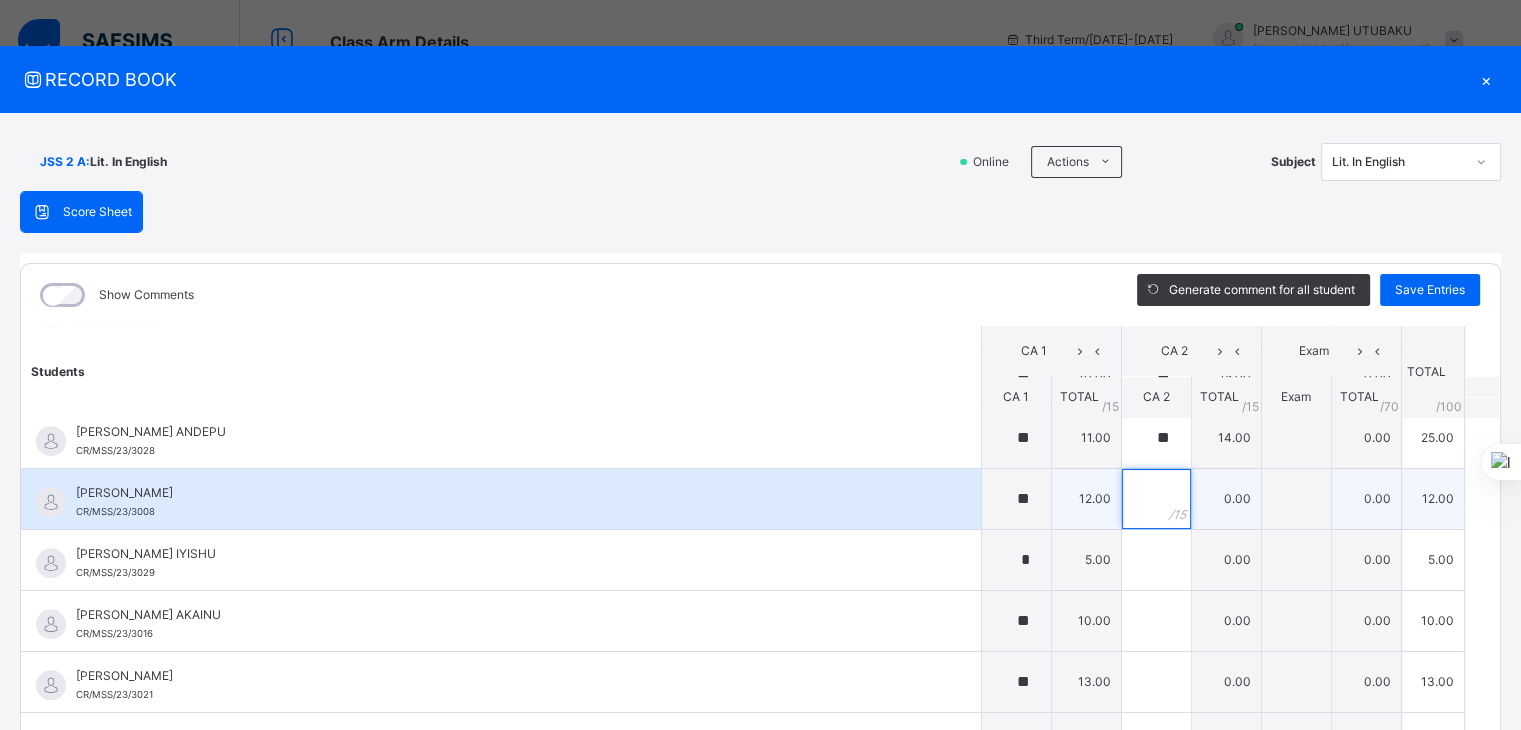 click at bounding box center [1156, 499] 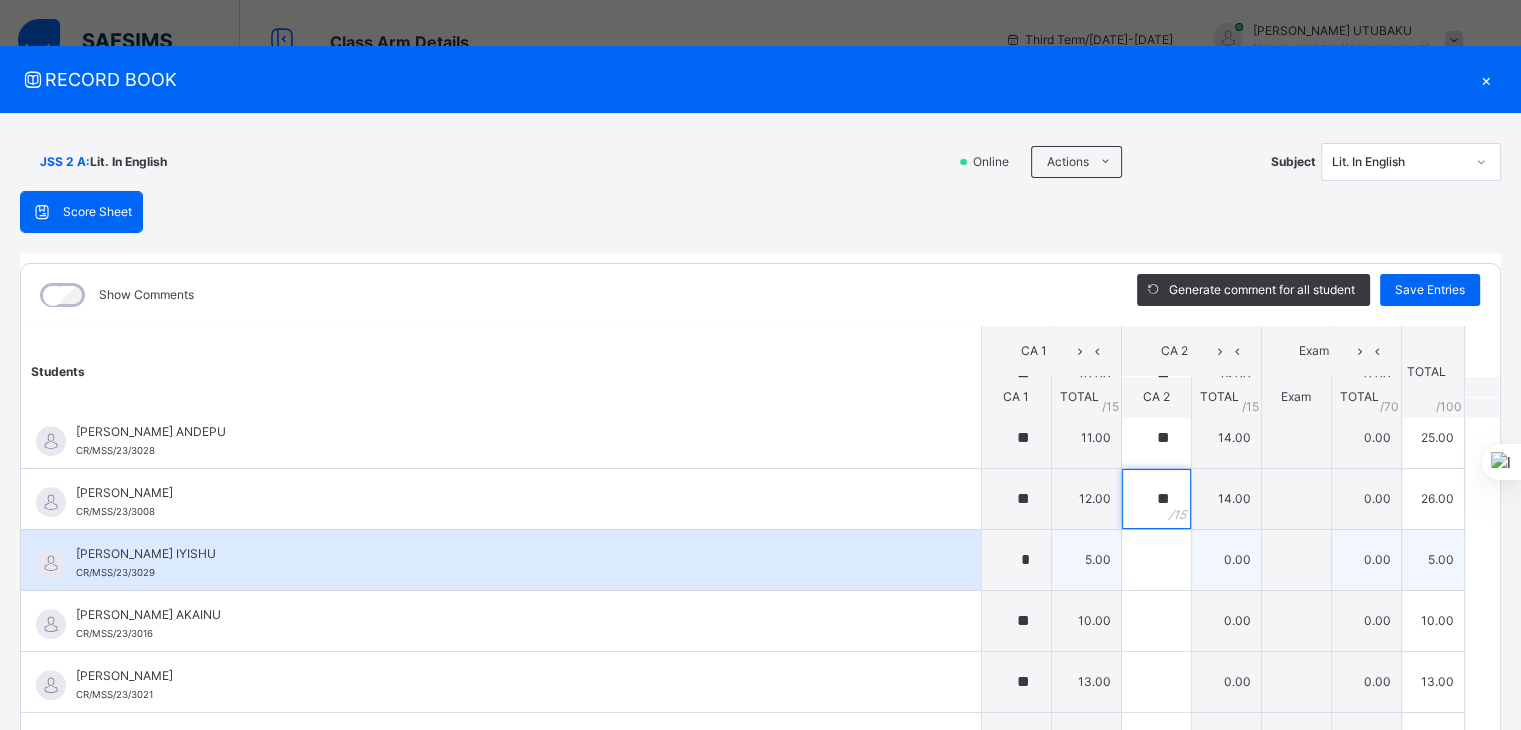 type on "**" 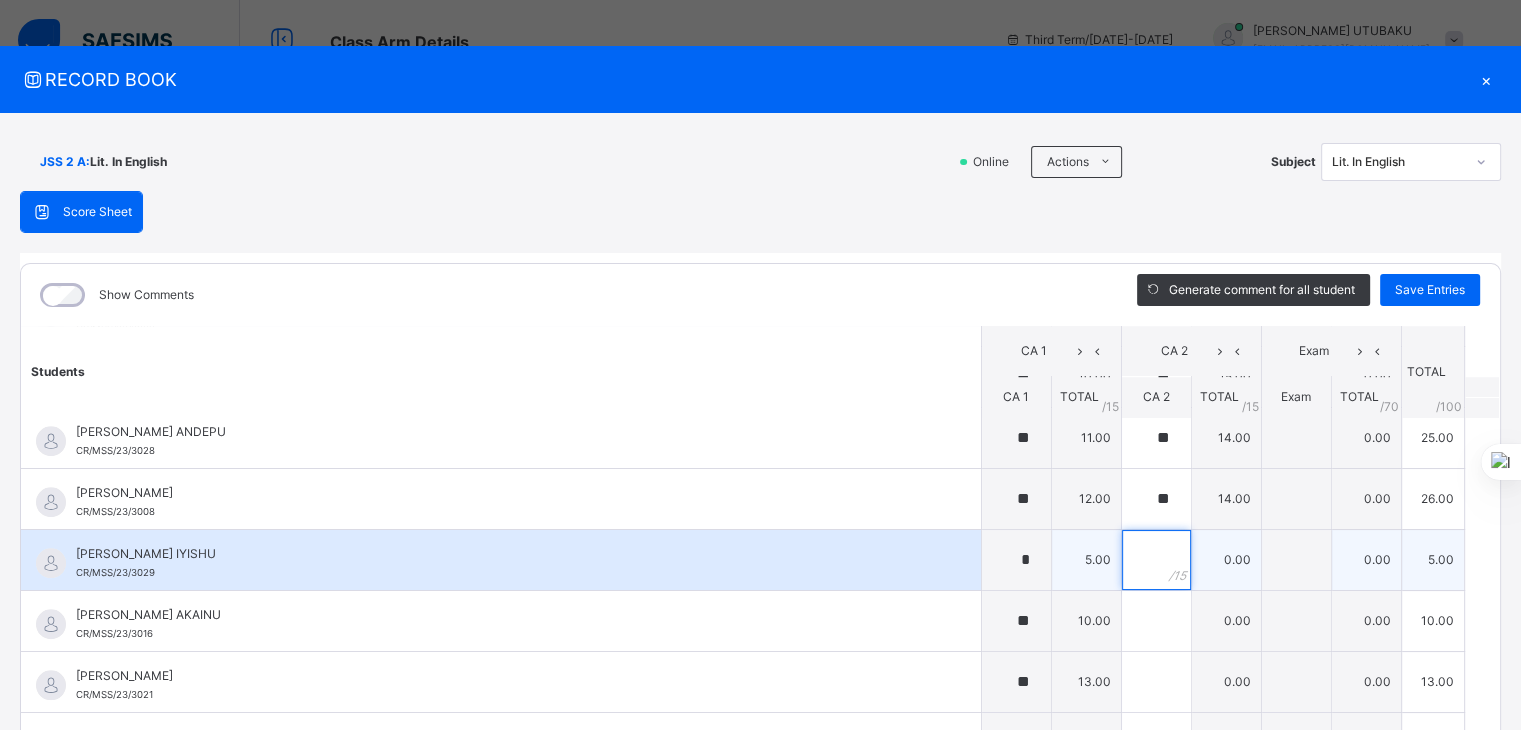 click at bounding box center [1156, 560] 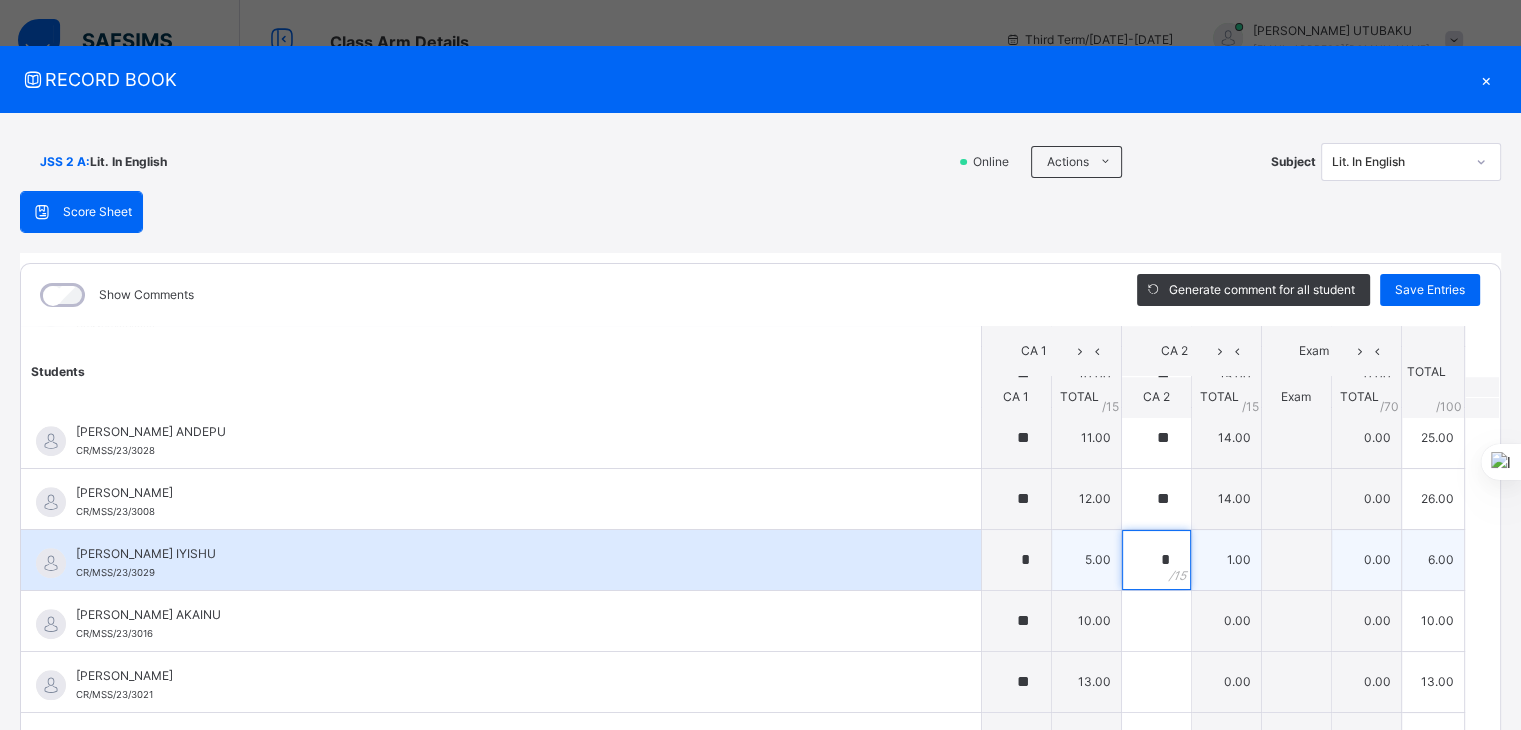 type on "**" 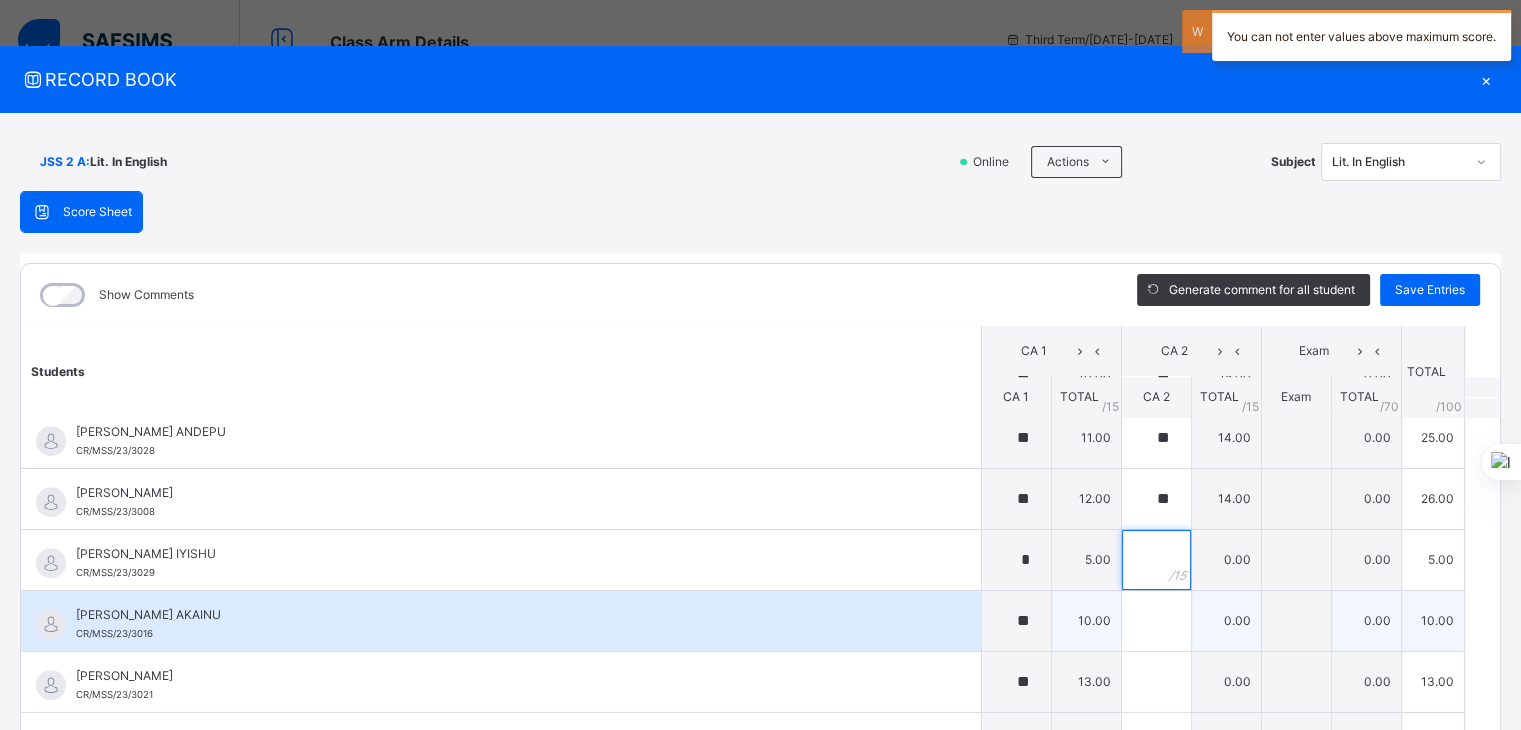 type on "*" 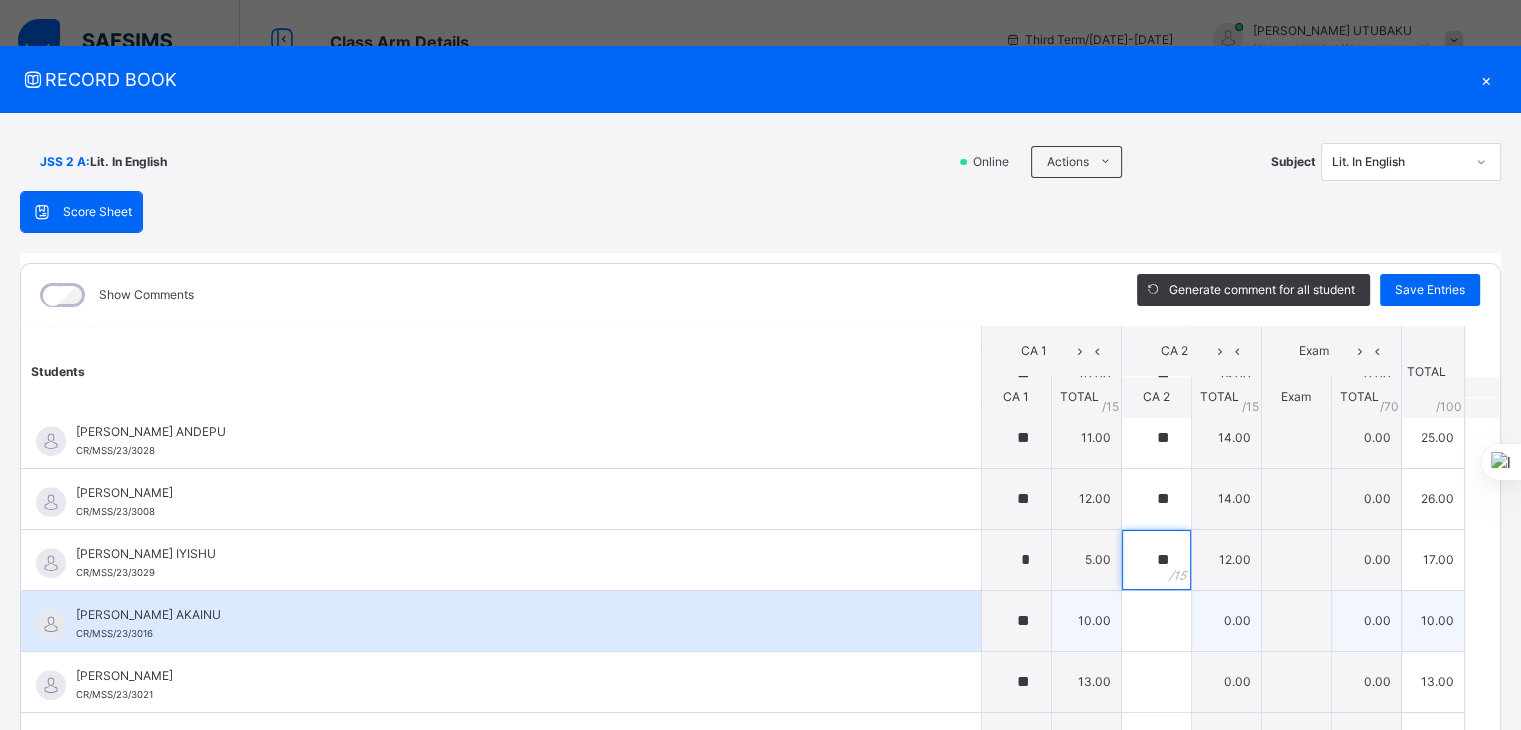 type on "*" 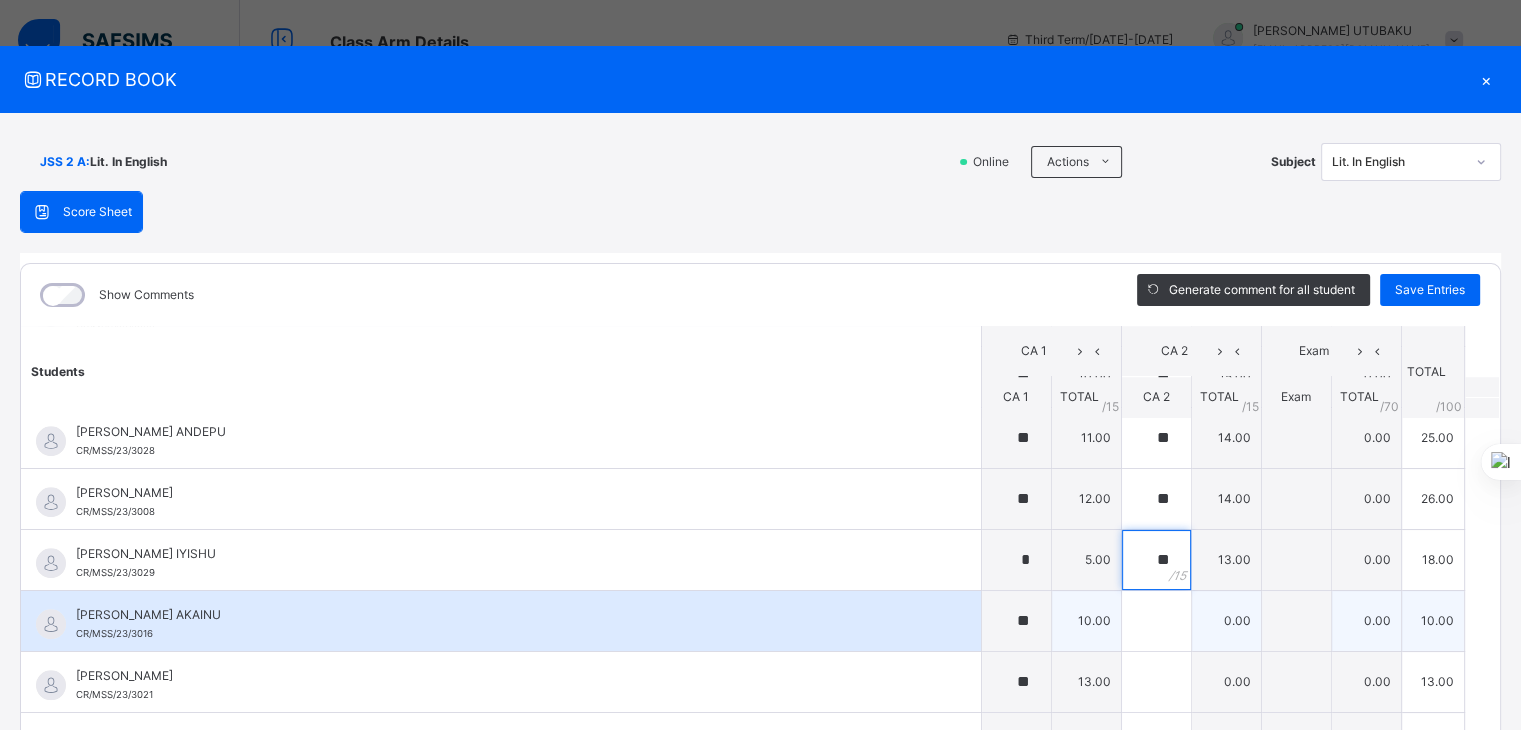 type on "**" 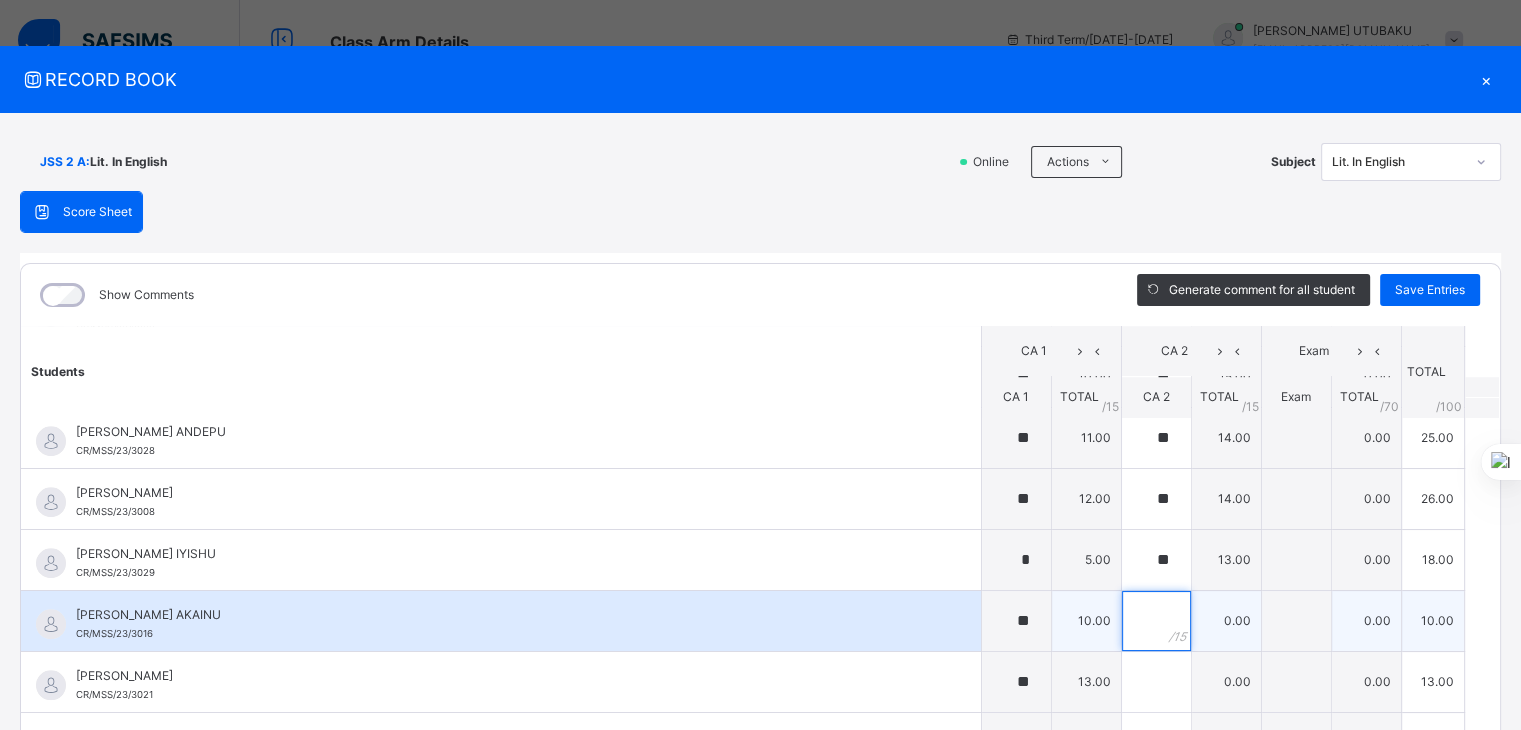 click at bounding box center (1156, 621) 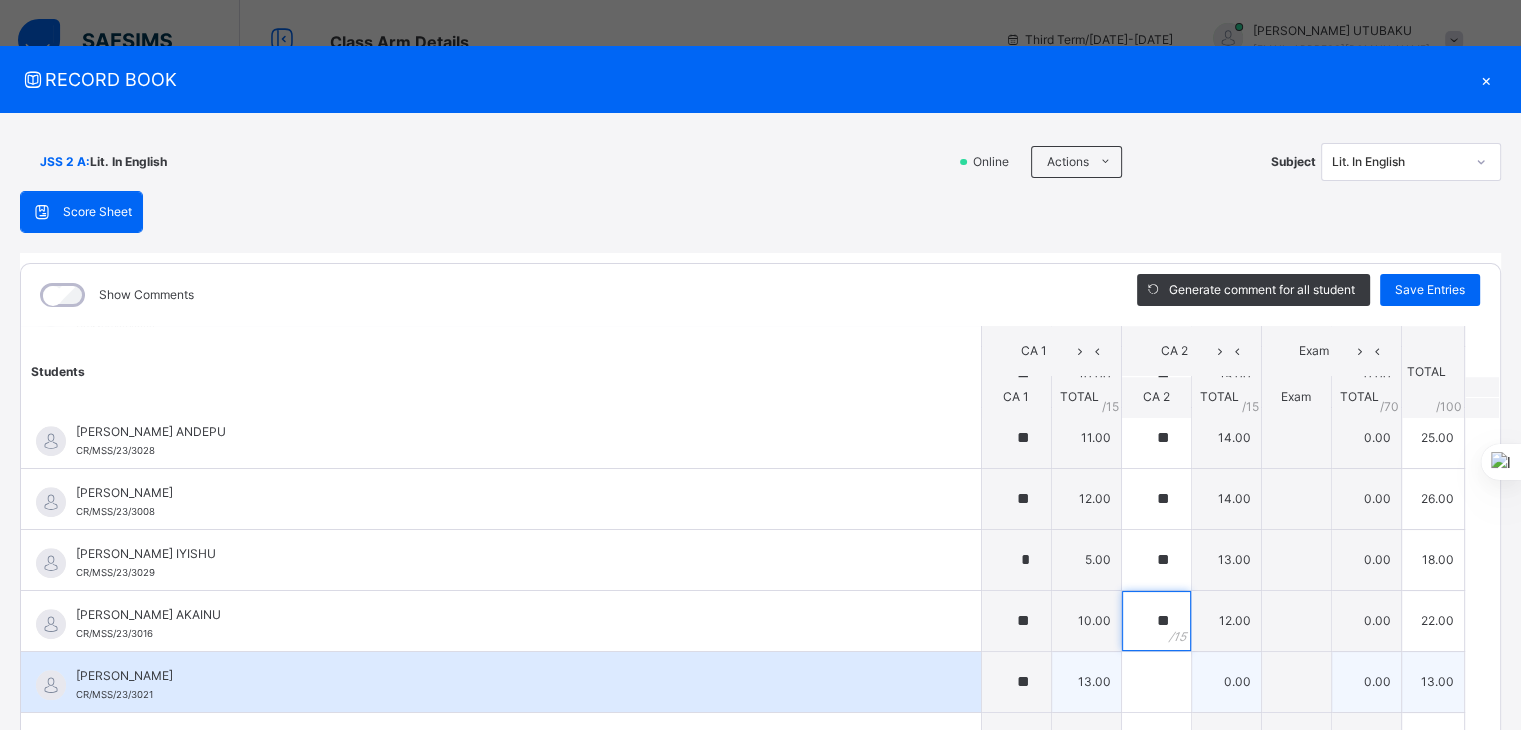 type on "**" 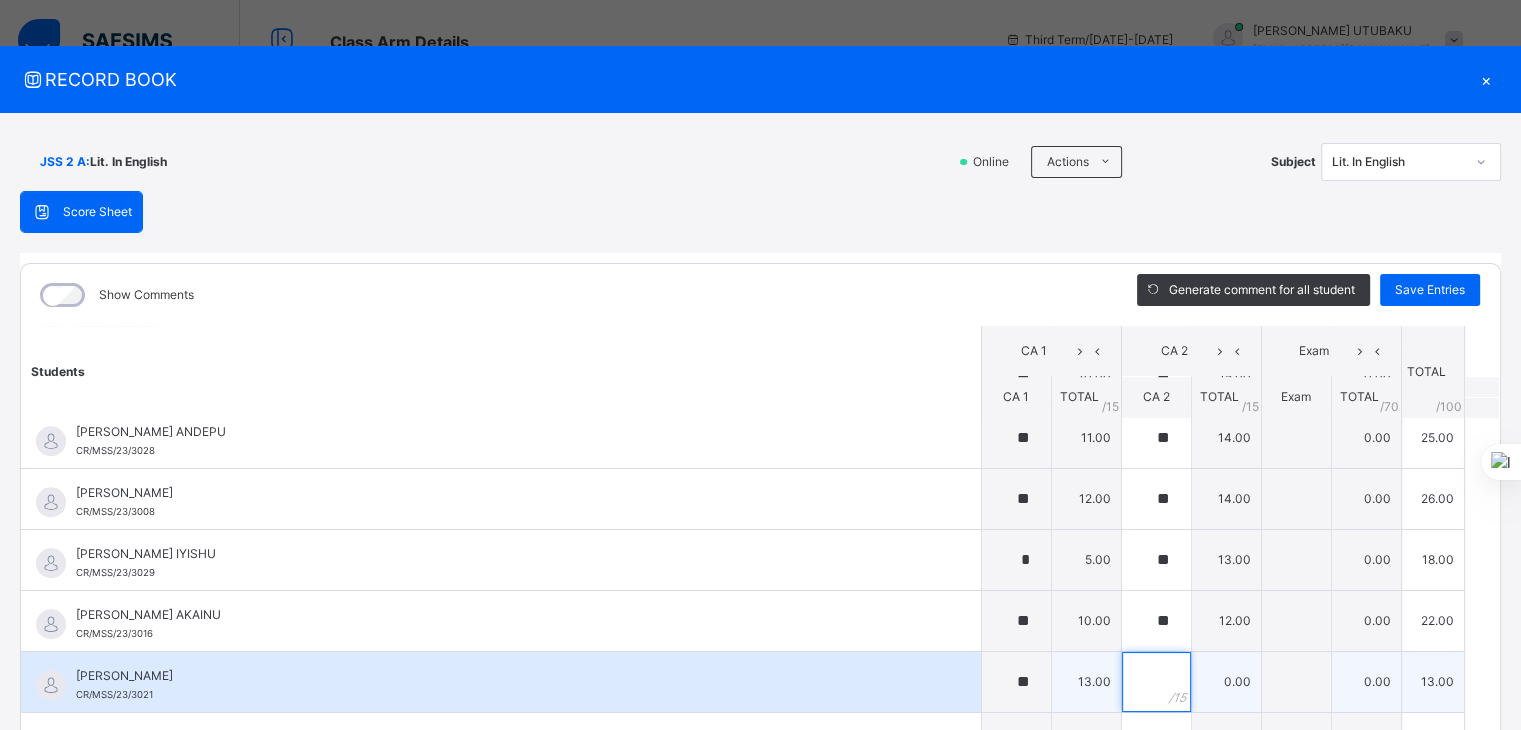 click at bounding box center (1156, 682) 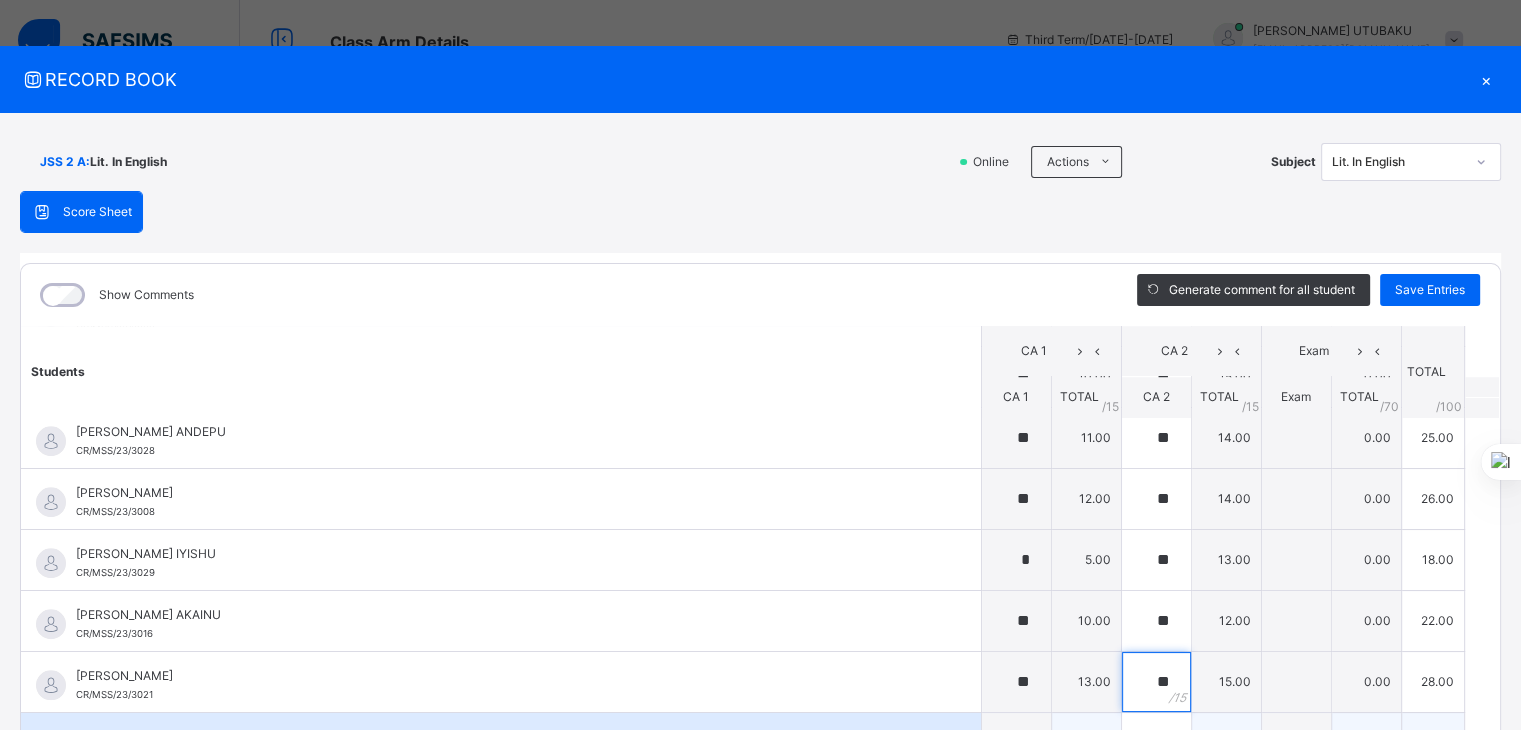 type on "**" 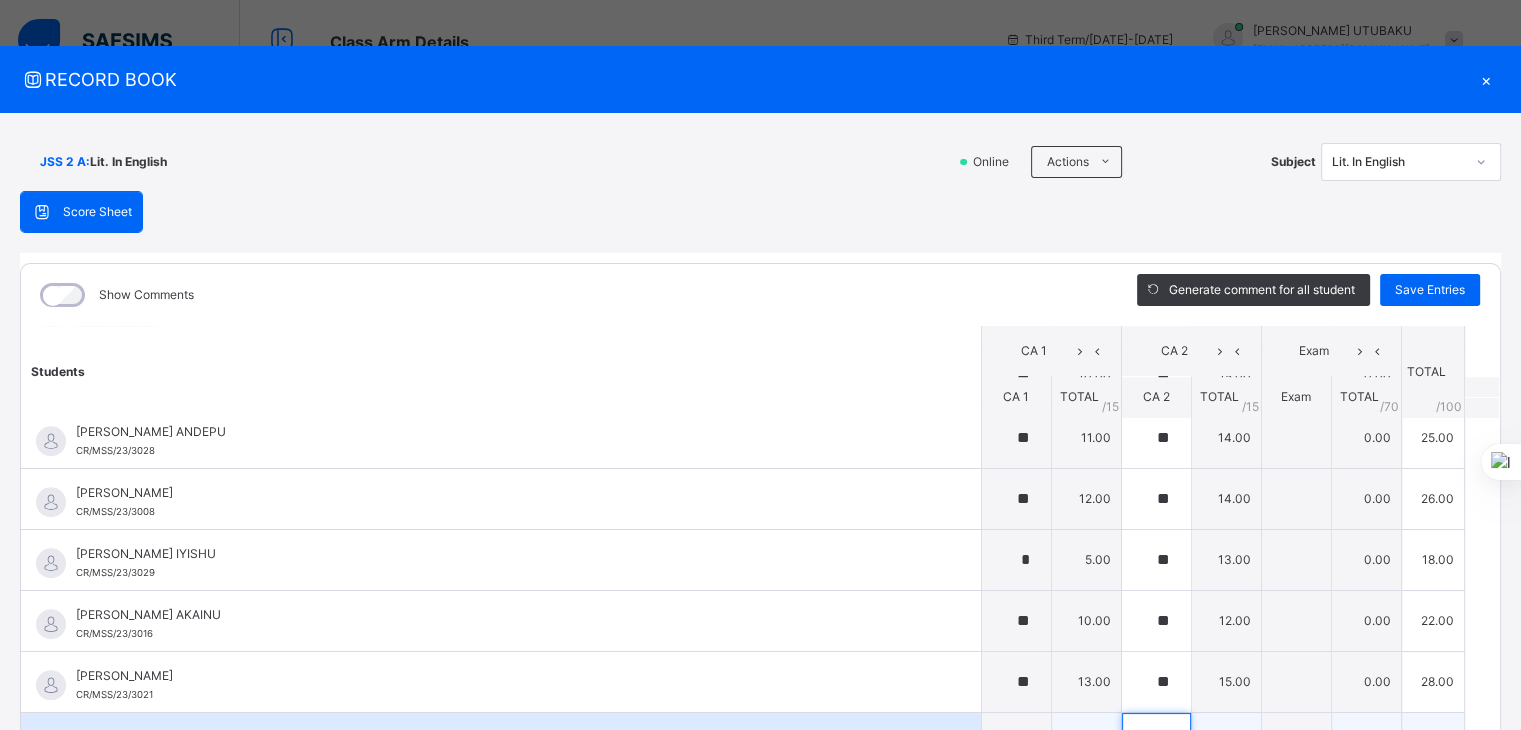 click at bounding box center (1156, 743) 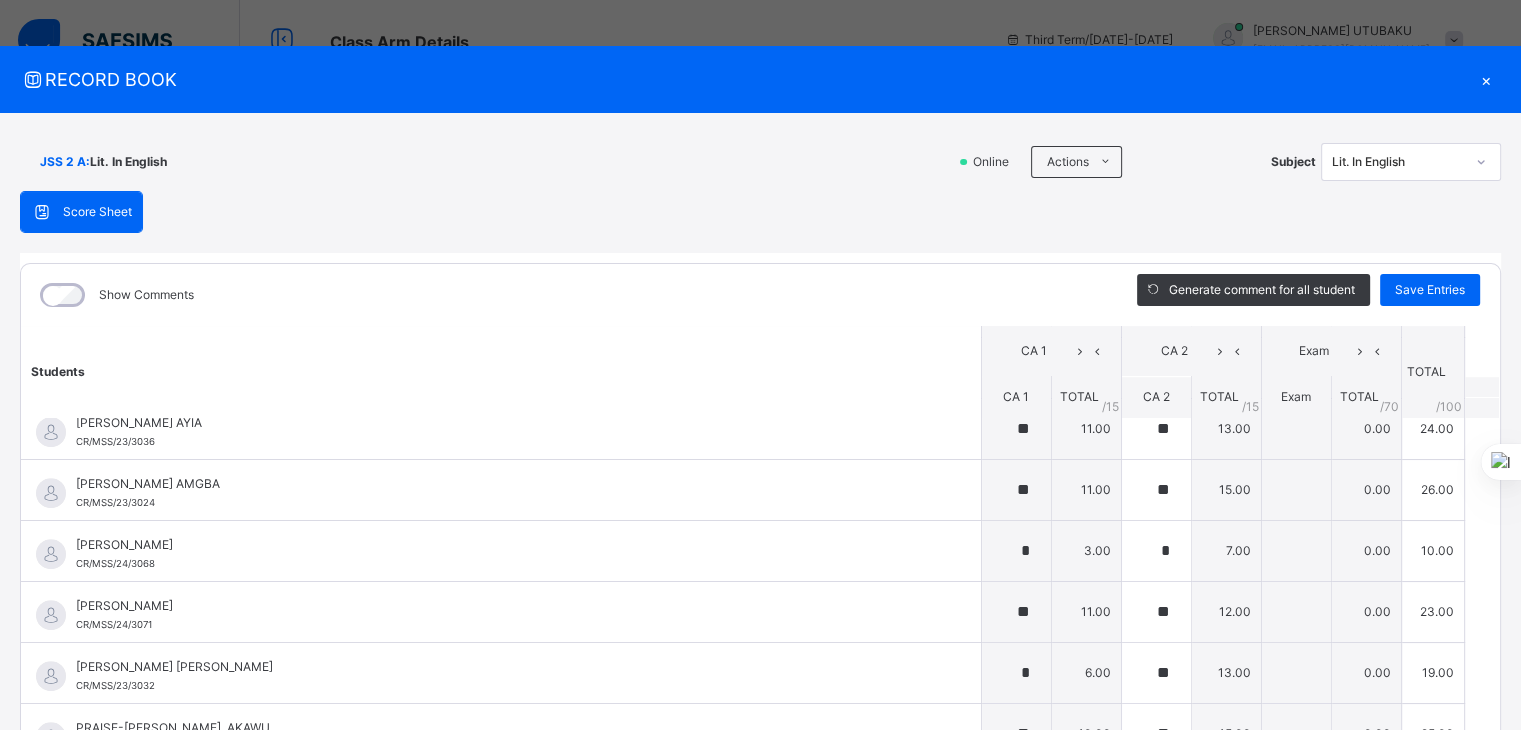 scroll, scrollTop: 1720, scrollLeft: 0, axis: vertical 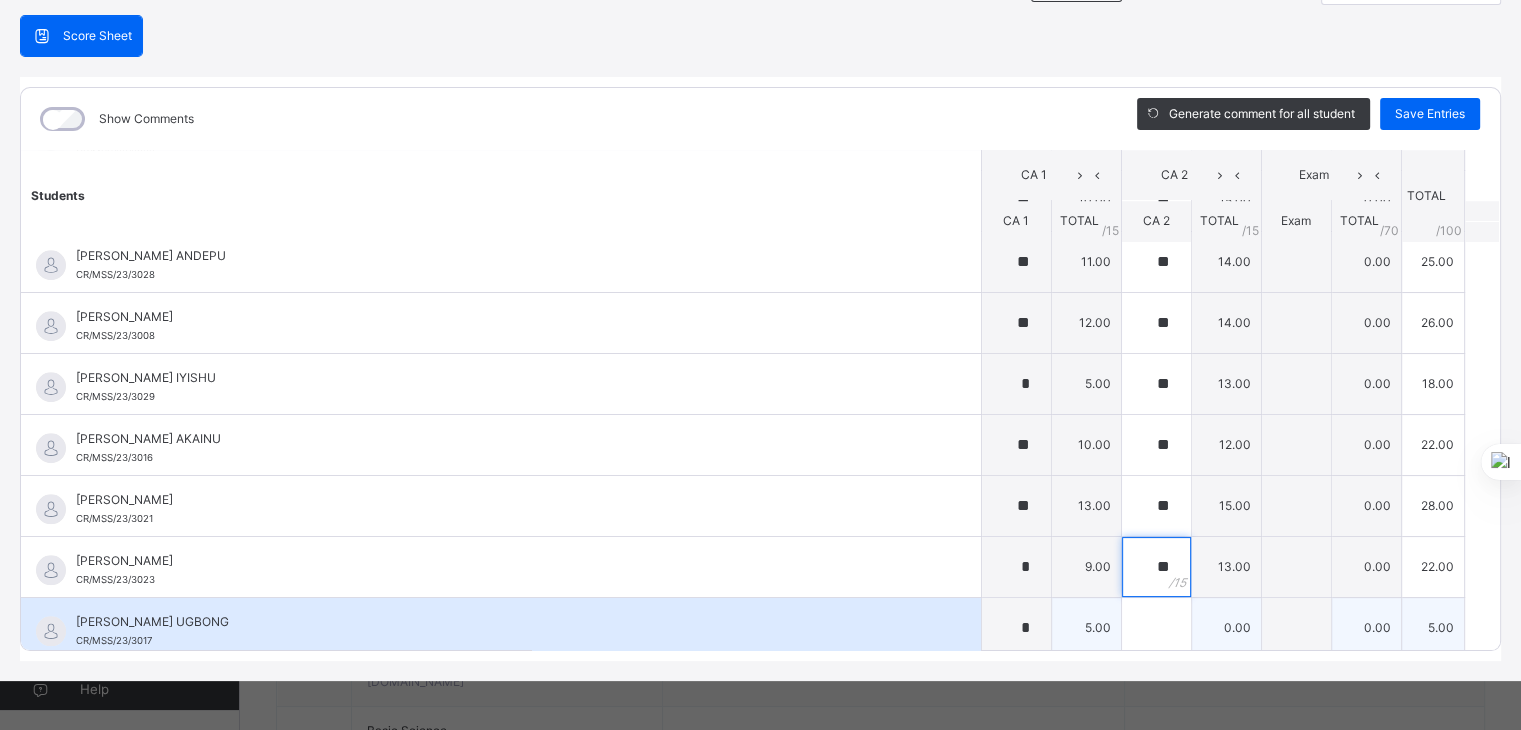 type on "**" 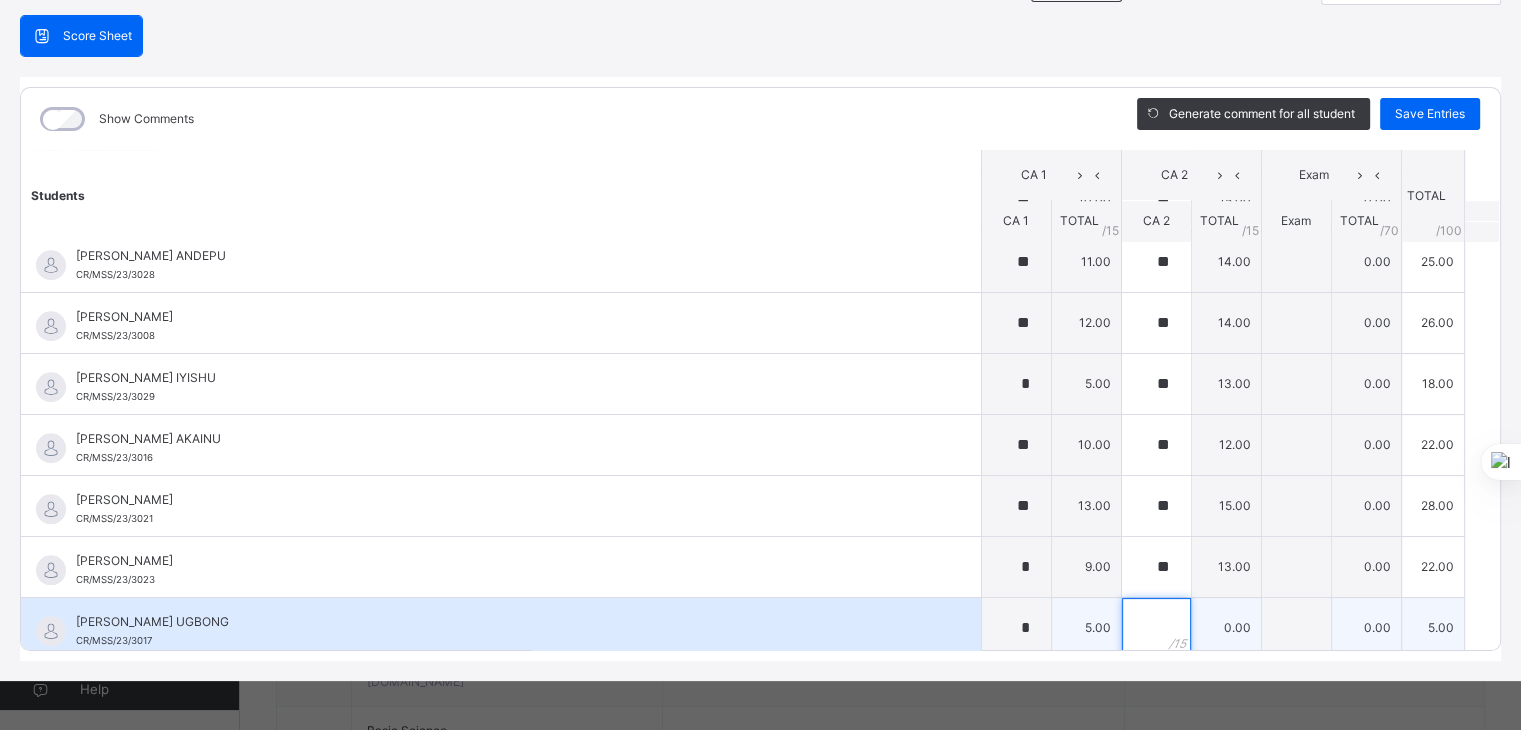 click at bounding box center (1156, 628) 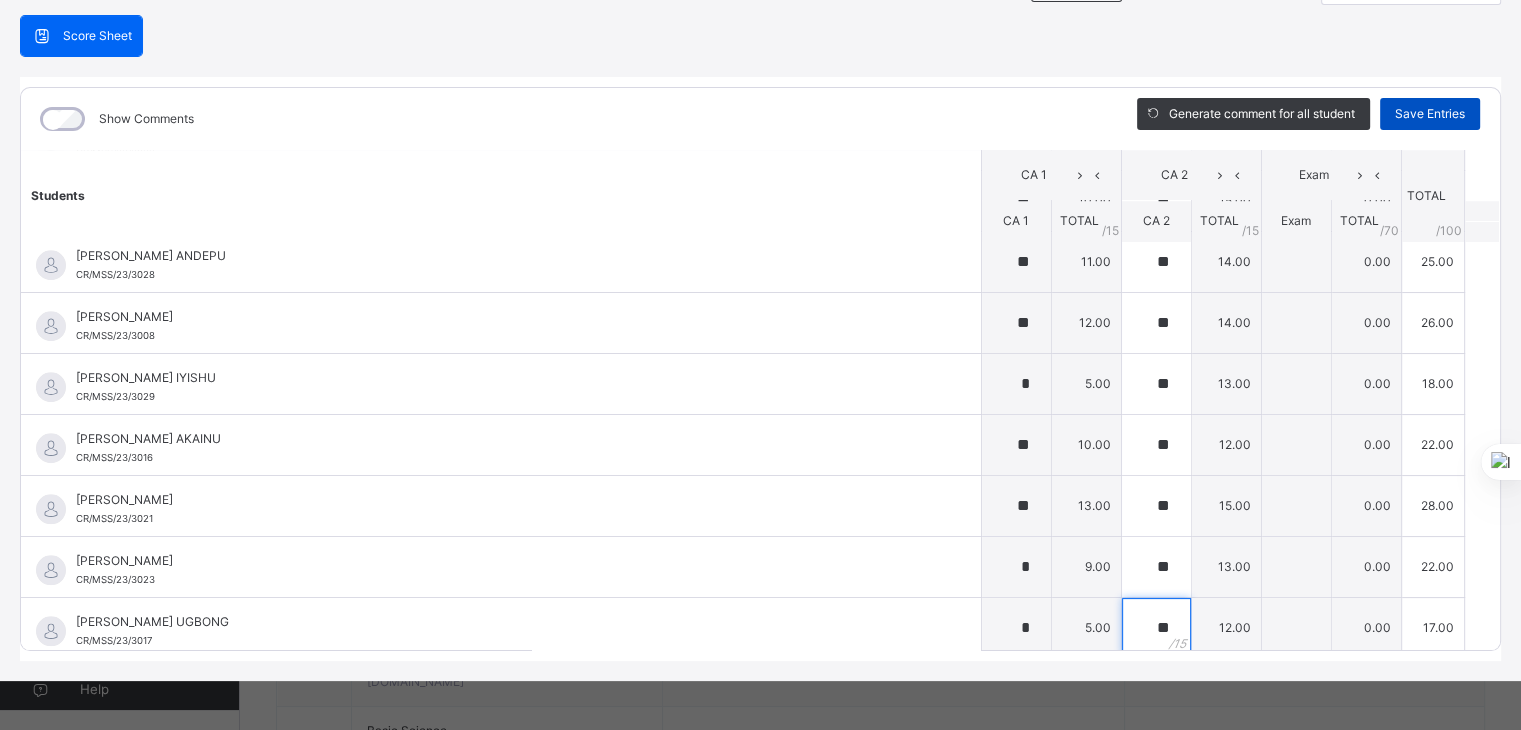 type on "**" 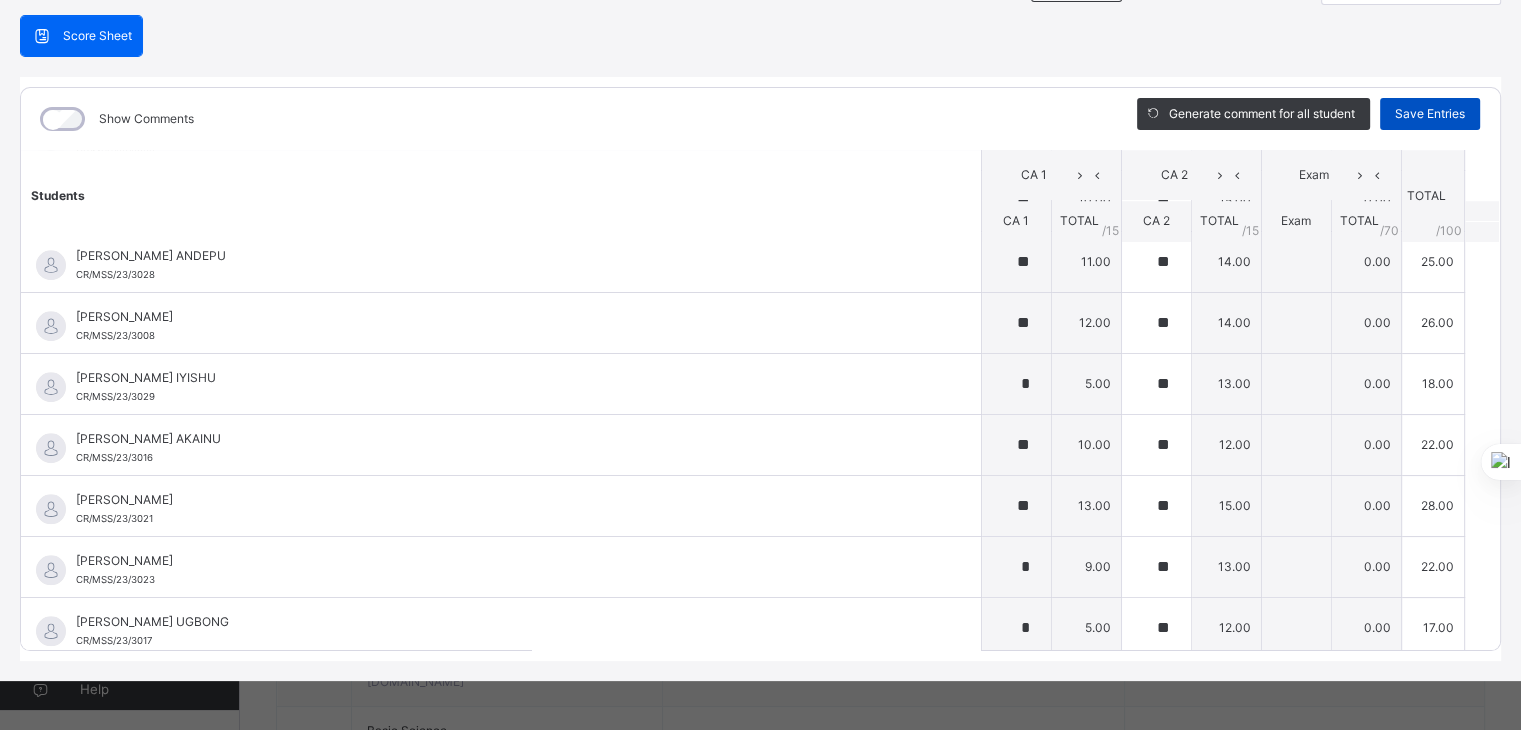 click on "Save Entries" at bounding box center [1430, 114] 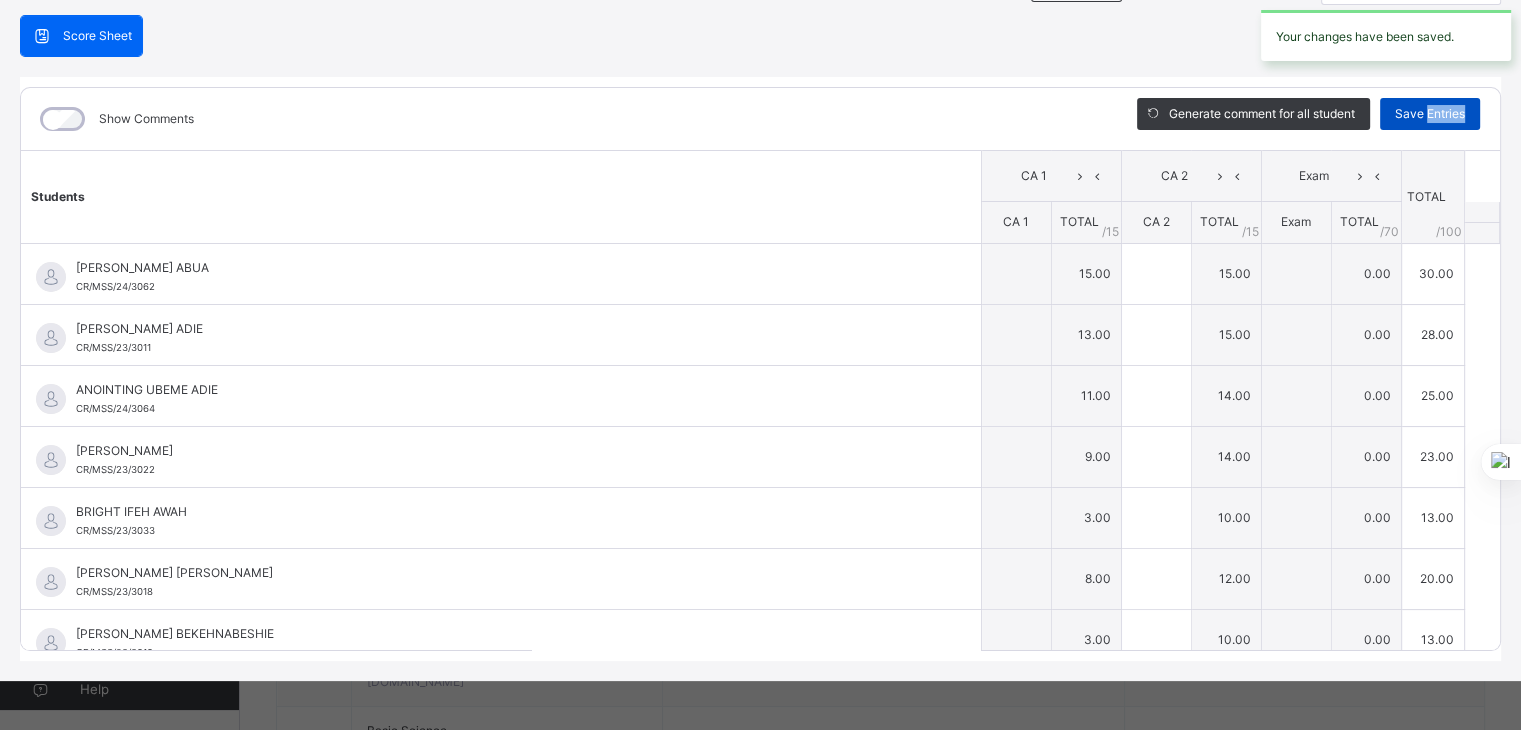 type on "**" 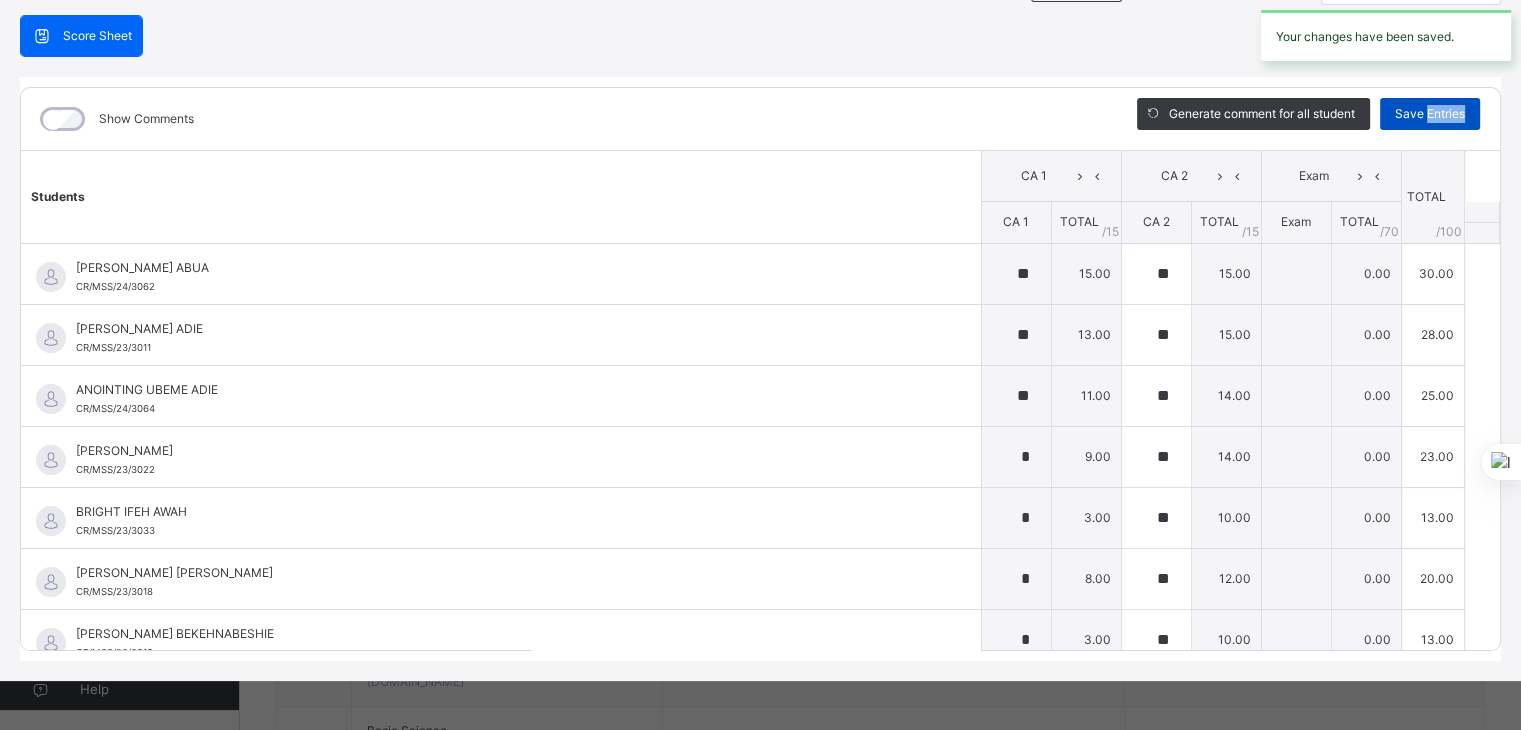 type on "**" 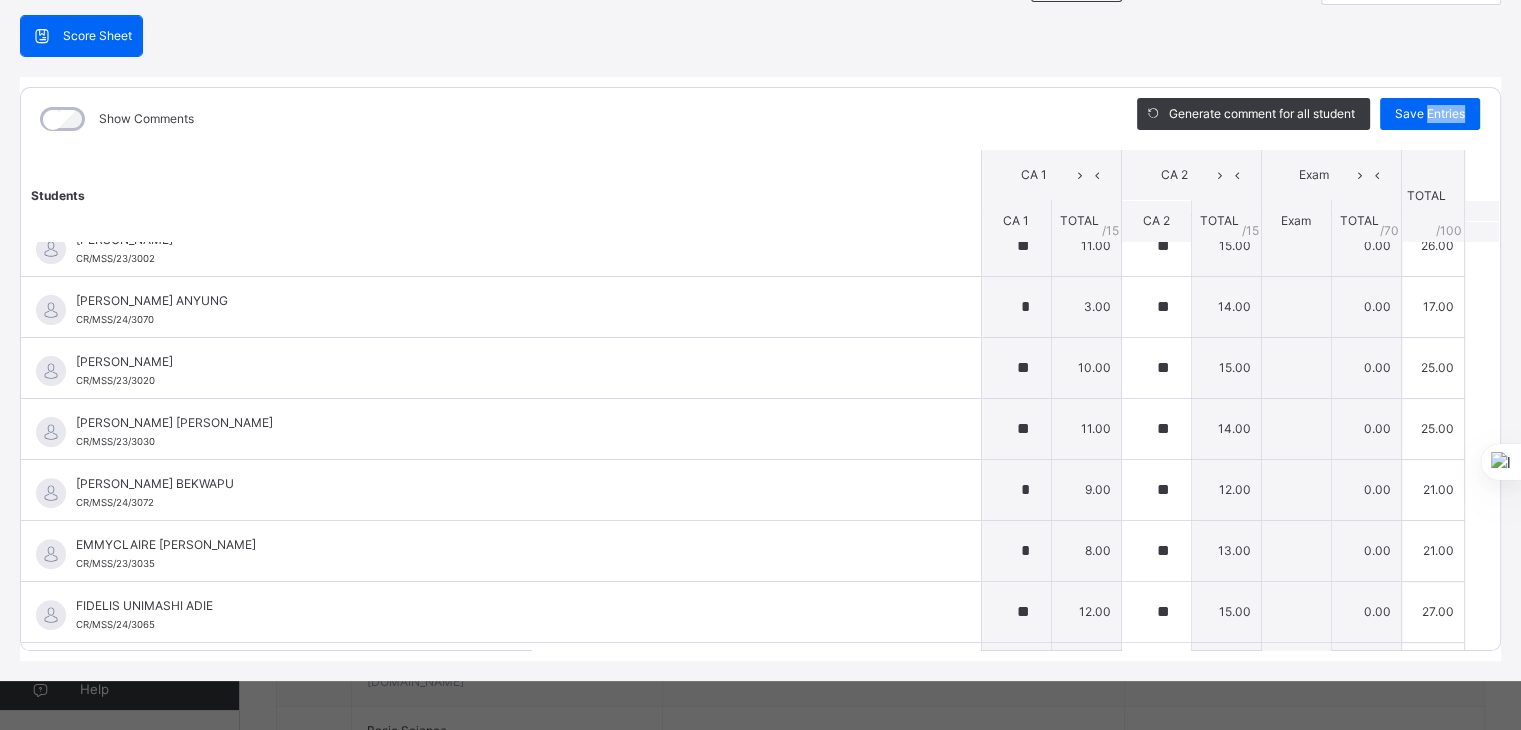scroll, scrollTop: 640, scrollLeft: 0, axis: vertical 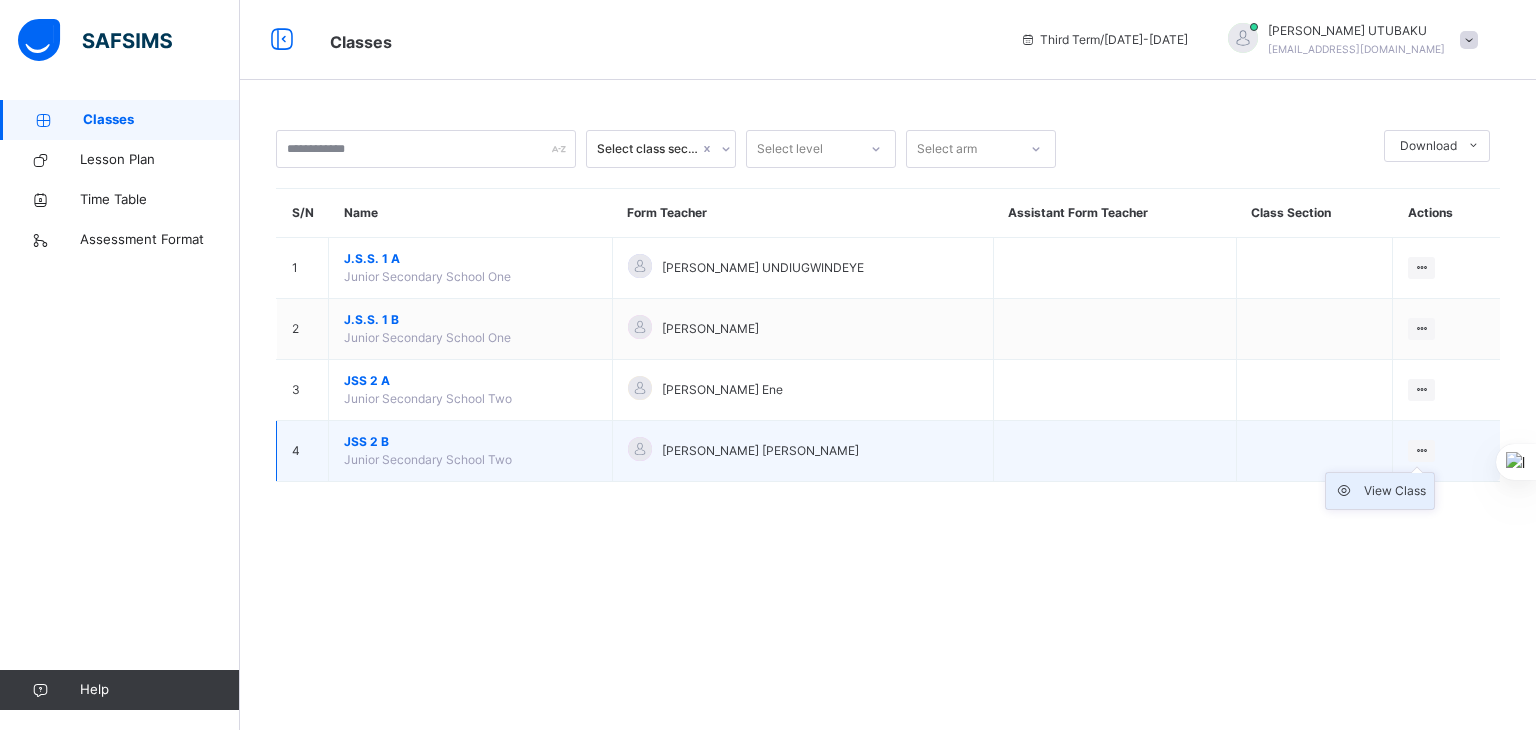 click on "View Class" at bounding box center (1395, 491) 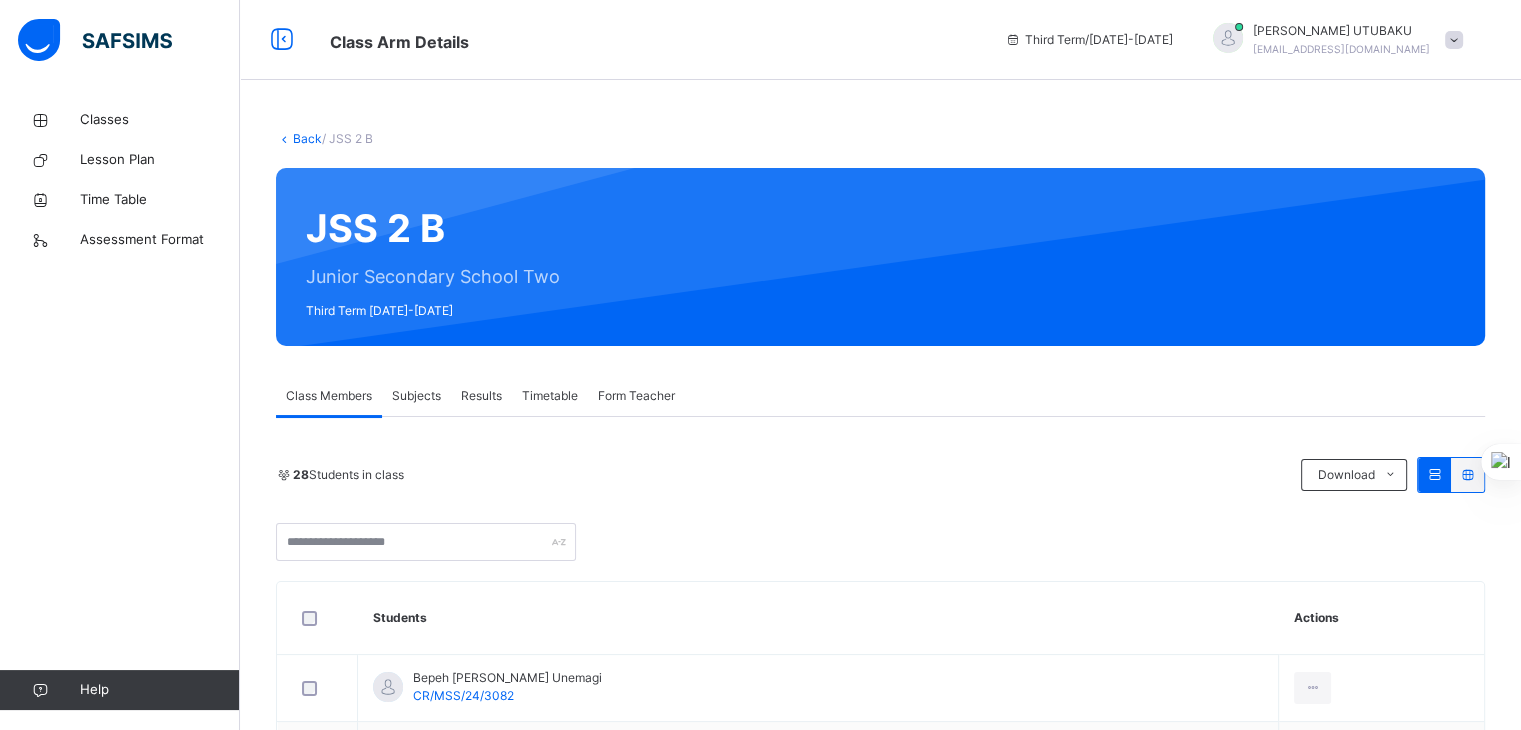 click on "Back  / JSS 2 B JSS 2 B Junior Secondary School Two Third Term [DATE]-[DATE] Class Members Subjects Results Timetable Form Teacher Class Members More Options   28  Students in class Download Pdf Report Excel Report UBEC MODEL SMART SCHOOL Date: [DATE] 11:34:45 am Class Members Class:  JSS 2 B Total no. of Students:  28 Term:  Third Term Session:  [DATE]-[DATE] S/NO Admission No. Last Name First Name Other Name 1 CR/MSS/24/3082 UNEMAGI [PERSON_NAME] 2 CR/MSS/23/3074 UTSU BLESSING A. 3 CR/MSS/24/3074 [PERSON_NAME] BLESSING [PERSON_NAME] 4 CR/MSS/23/3057 EJI CHOICE MUJI 5 CR/MSS/24/3084 [PERSON_NAME][DEMOGRAPHIC_DATA] ANDORUNIMYE 6 CR/MSS/23/3044 [PERSON_NAME] 7 CR/MSS/23/3071 UNIMKE DIVINE AMEKEH 8 CR/MSS/23/3049 AGBA [PERSON_NAME] 9 CR/MSS/23/3056 [PERSON_NAME] 10 CR/MSS/24/3073 [PERSON_NAME] 11 CR/MSS/24/3086 UZIZI [PERSON_NAME] 12 CR/MSS/23/3047 [PERSON_NAME] 13 CR/MSS/23/3064 [PERSON_NAME] 14 CR/MSS/24/3085 UTAM FLORENCE USHANG 15 CR/MSS/23/3045 IZIKPAGU GOODLUCK C. 16 CR/MSS/23/3065 [PERSON_NAME]" at bounding box center [880, 1370] 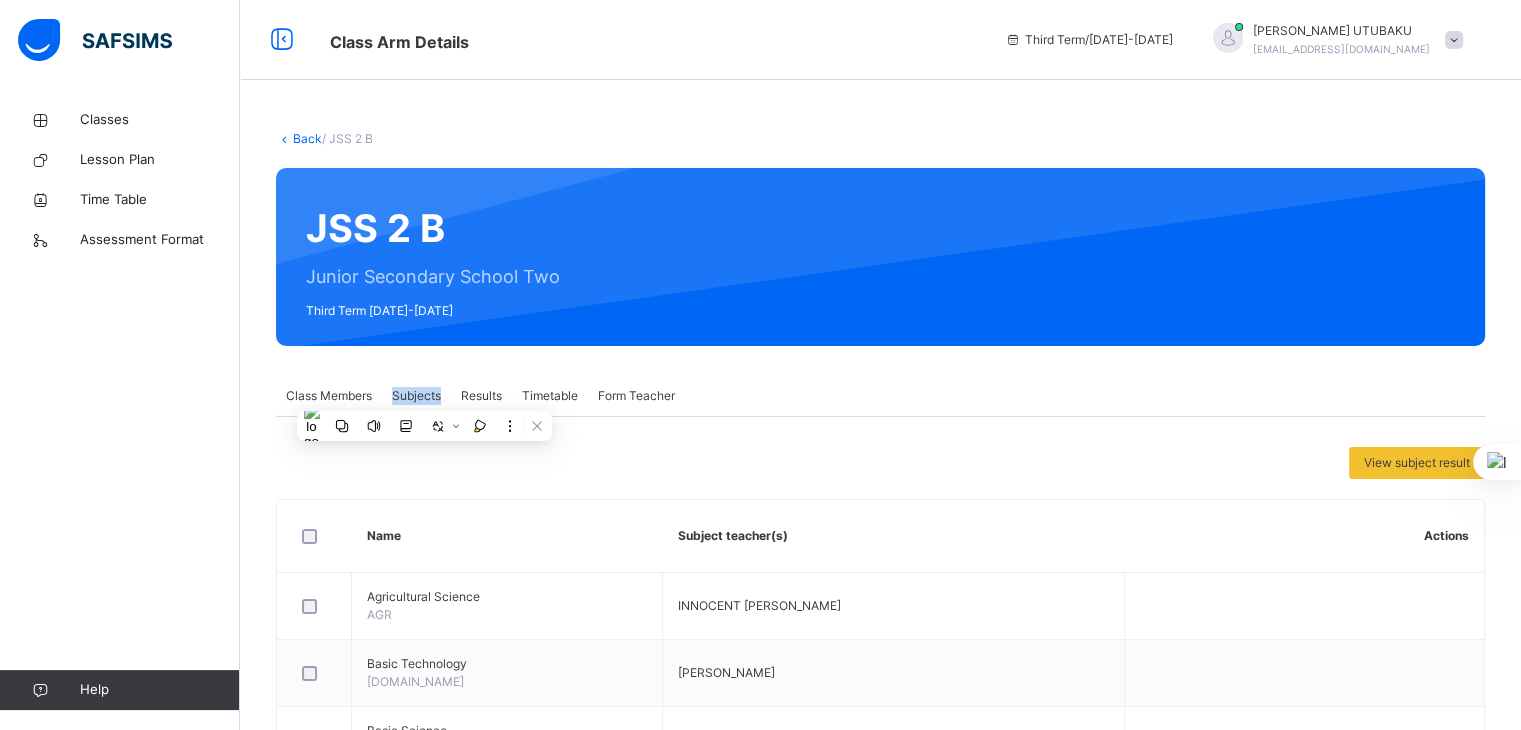 click on "Subjects" at bounding box center [416, 396] 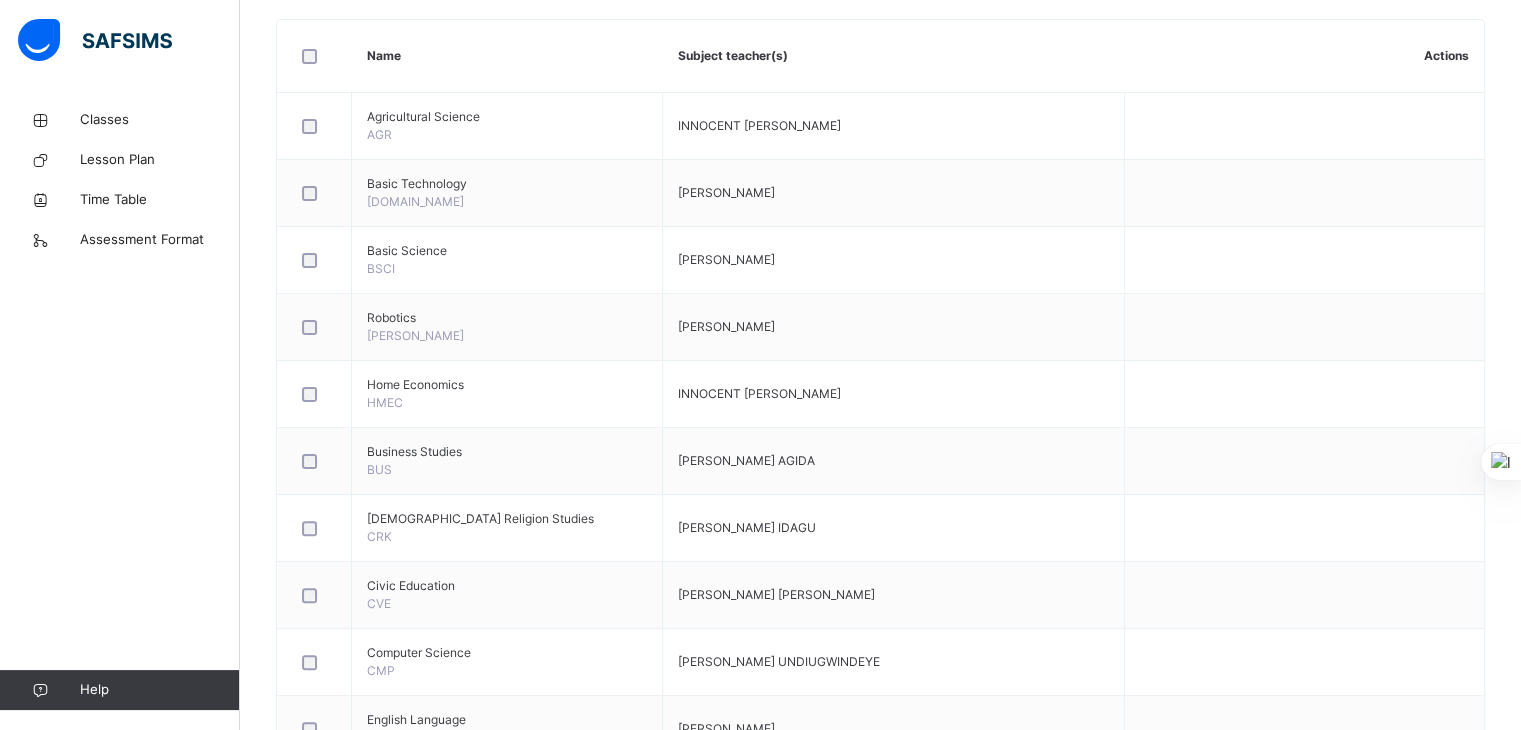 scroll, scrollTop: 507, scrollLeft: 0, axis: vertical 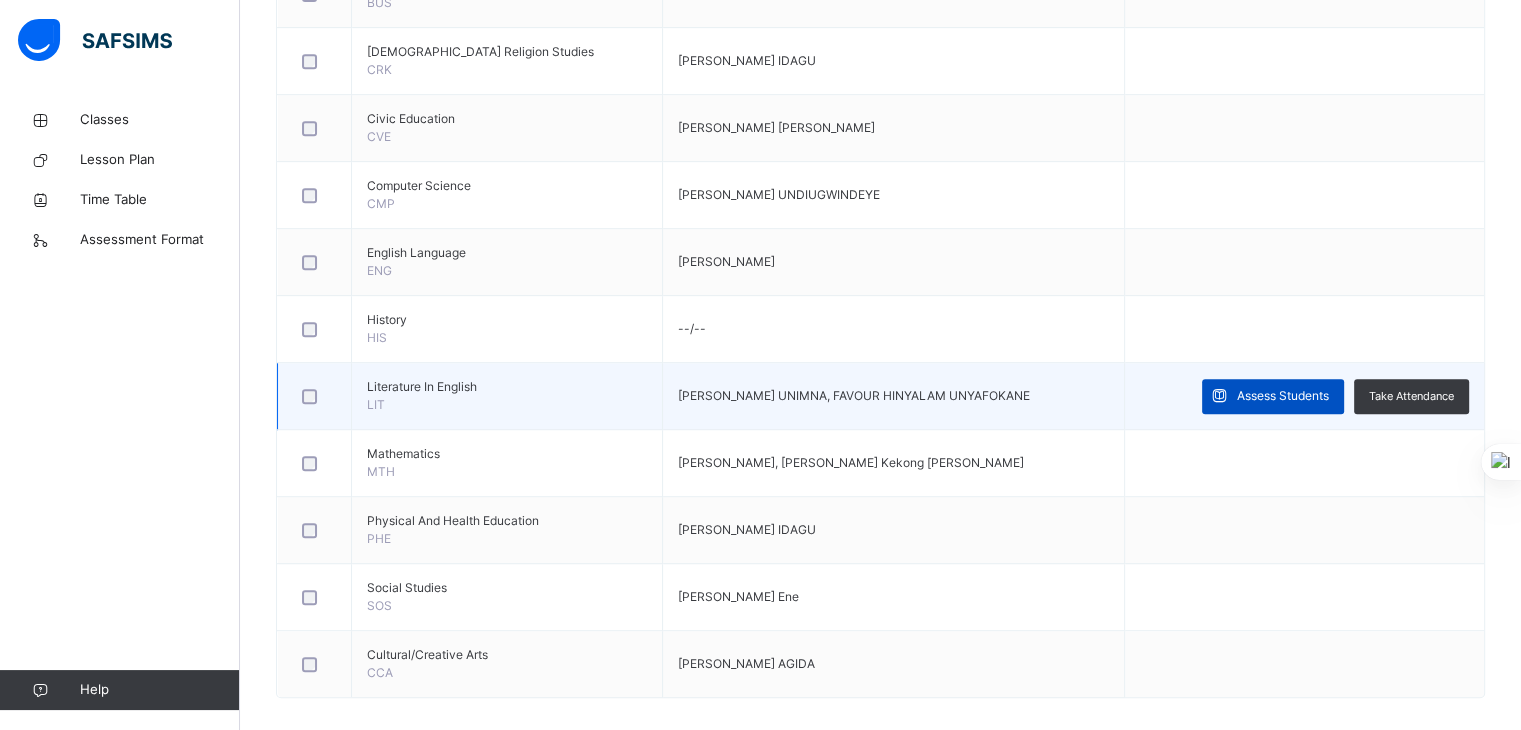 click on "Assess Students" at bounding box center [1283, 396] 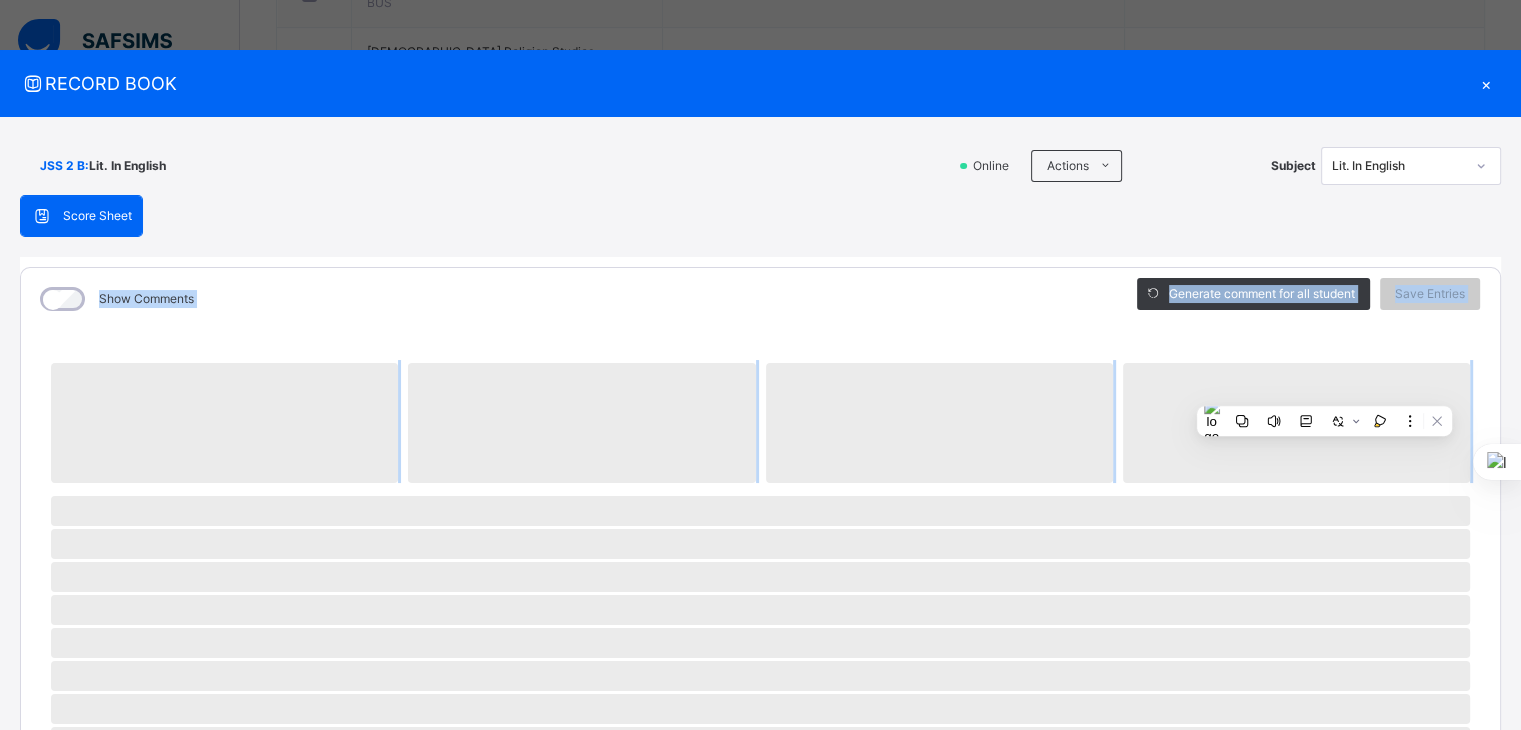 click on "‌" at bounding box center [1296, 423] 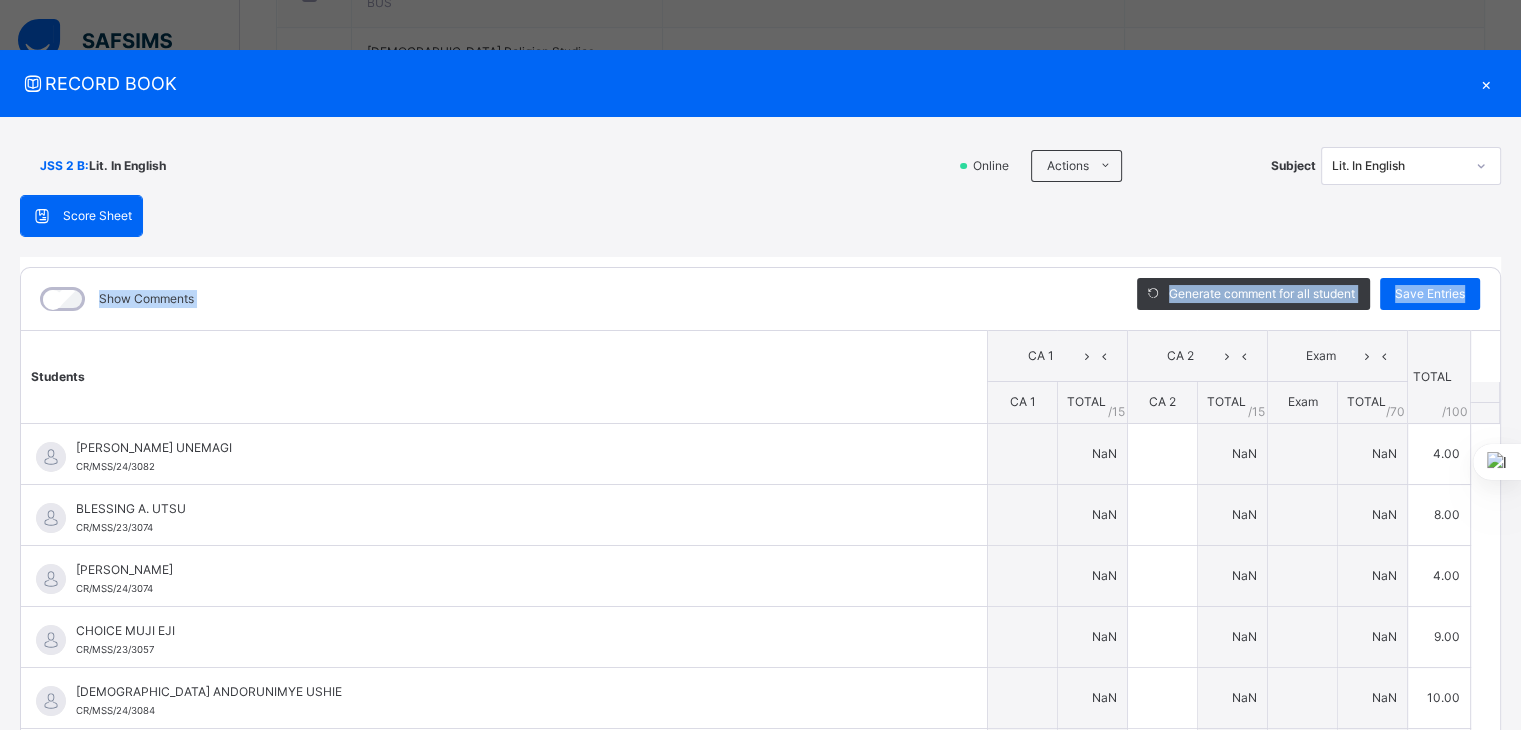 type on "*" 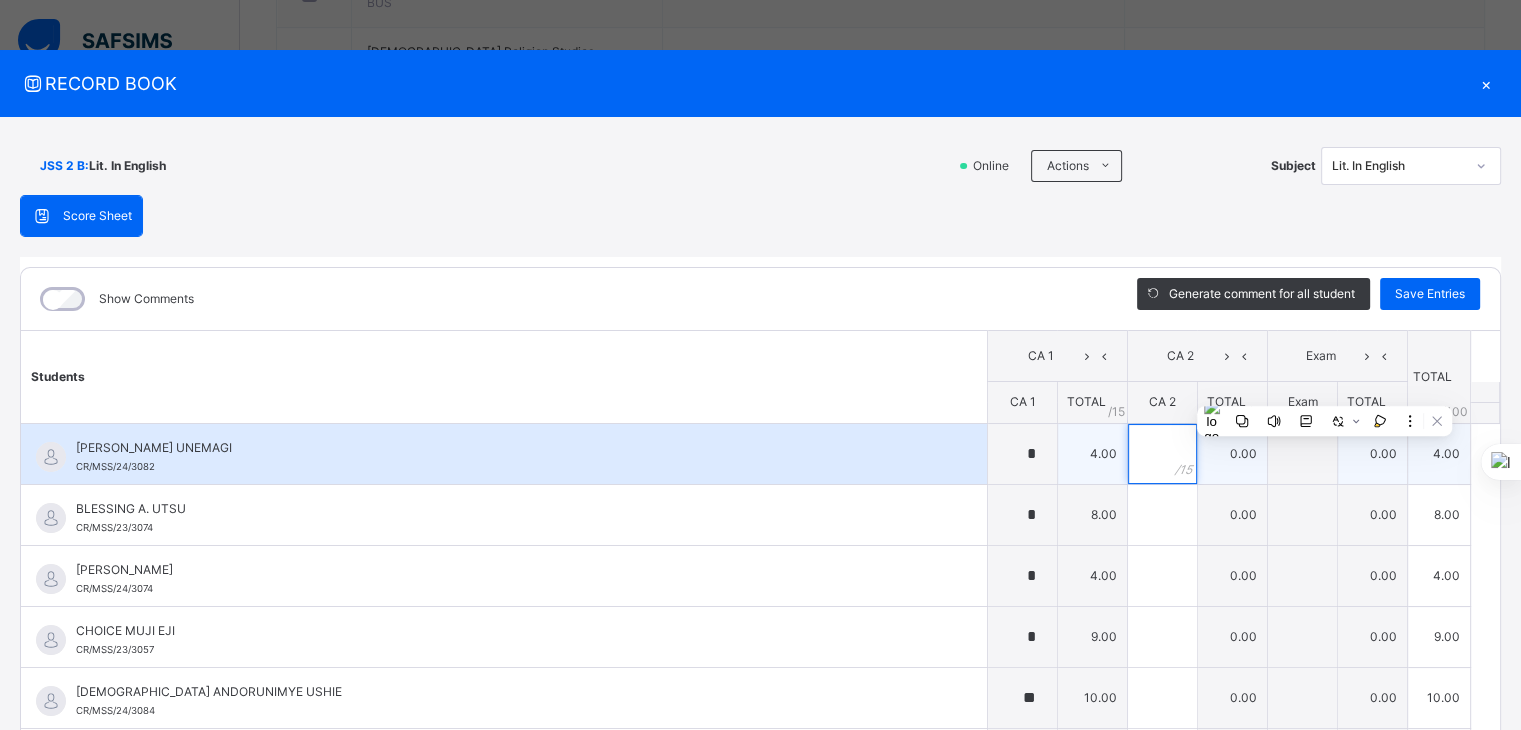 click at bounding box center (1162, 454) 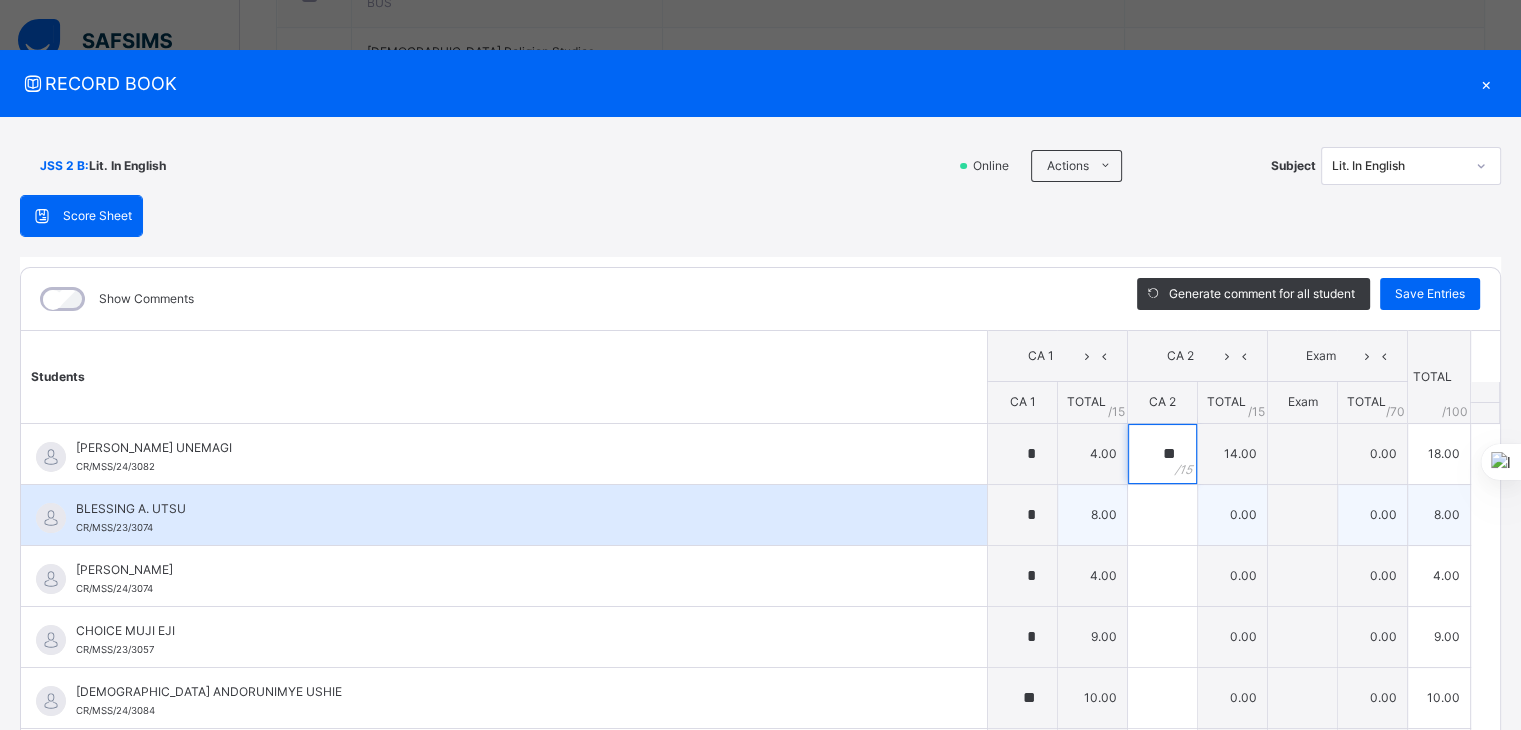 type on "**" 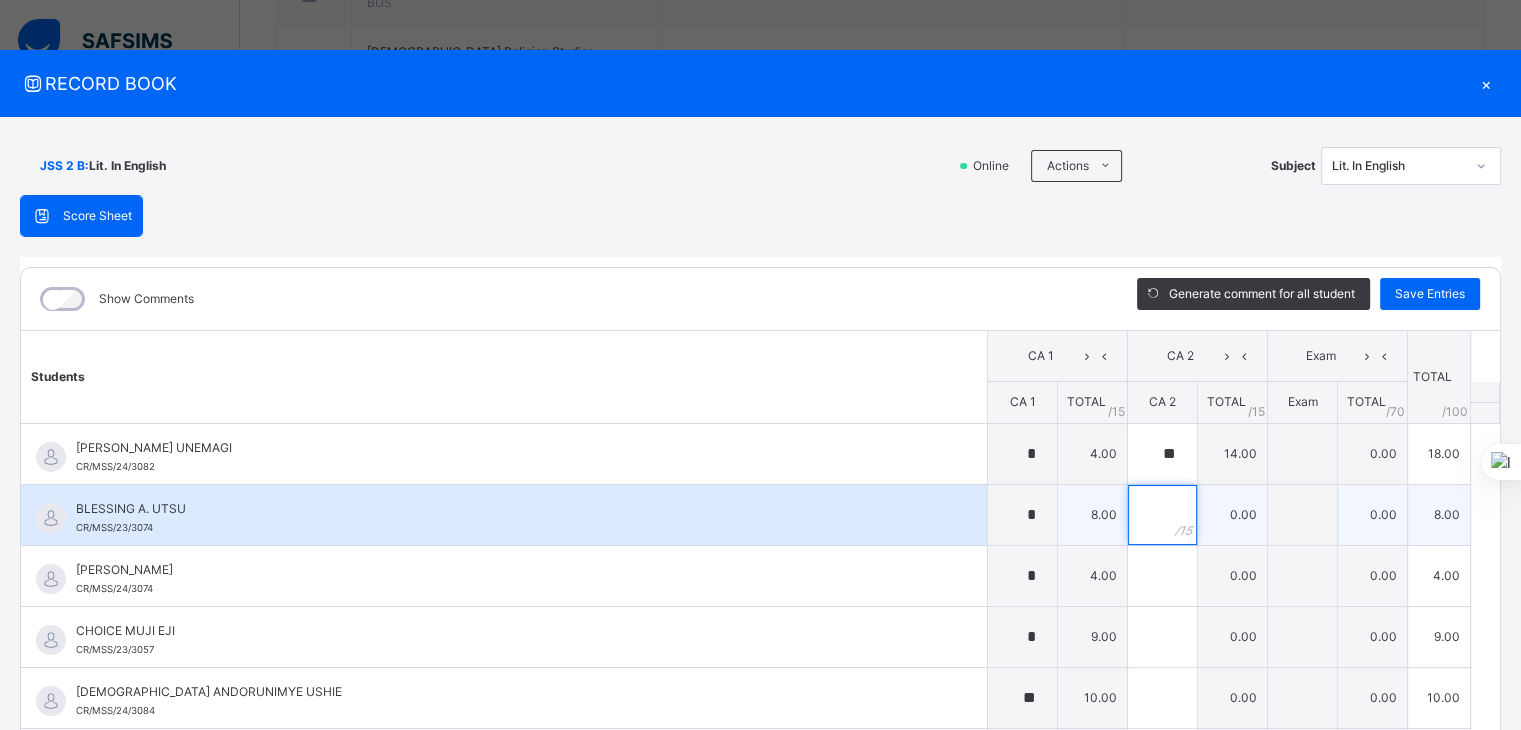 click at bounding box center [1162, 515] 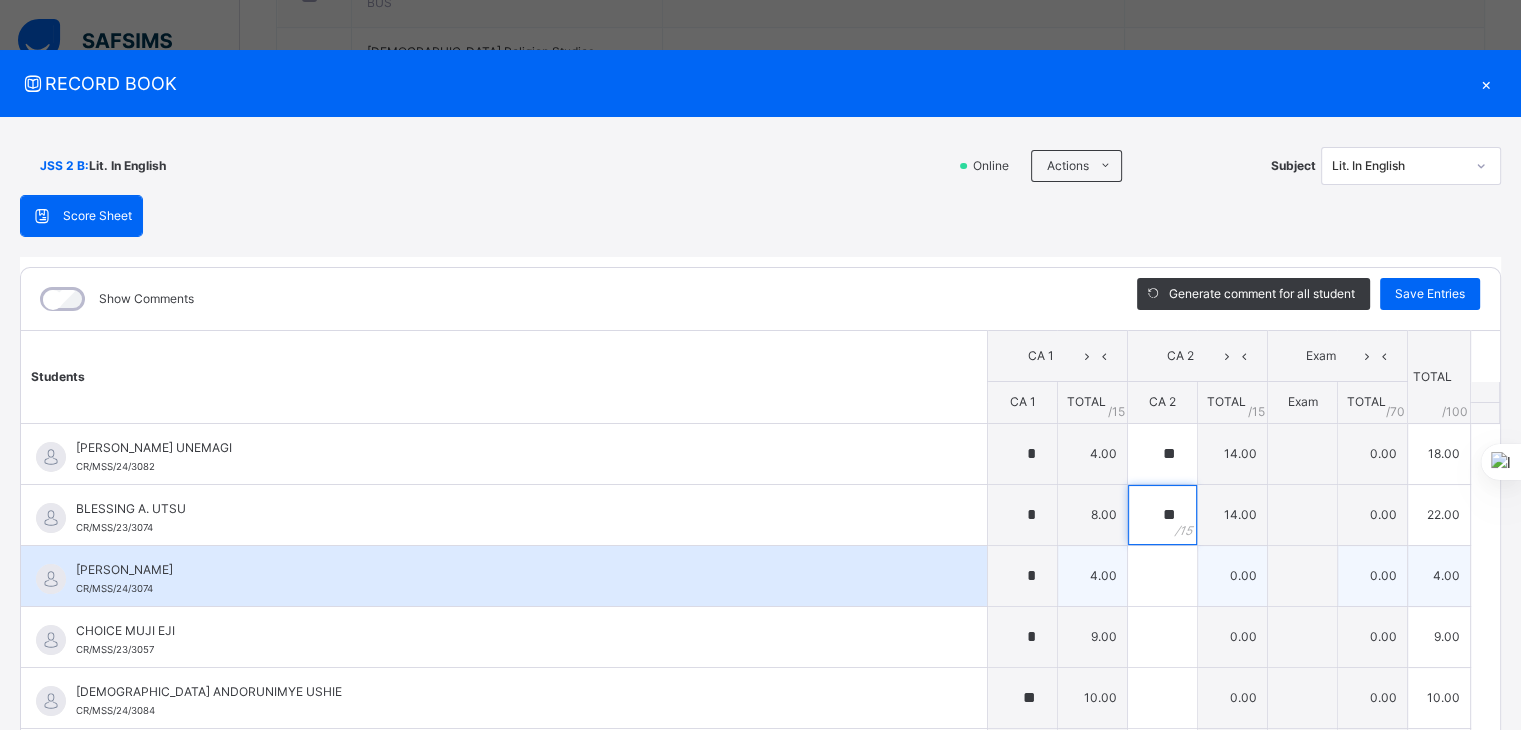 type on "**" 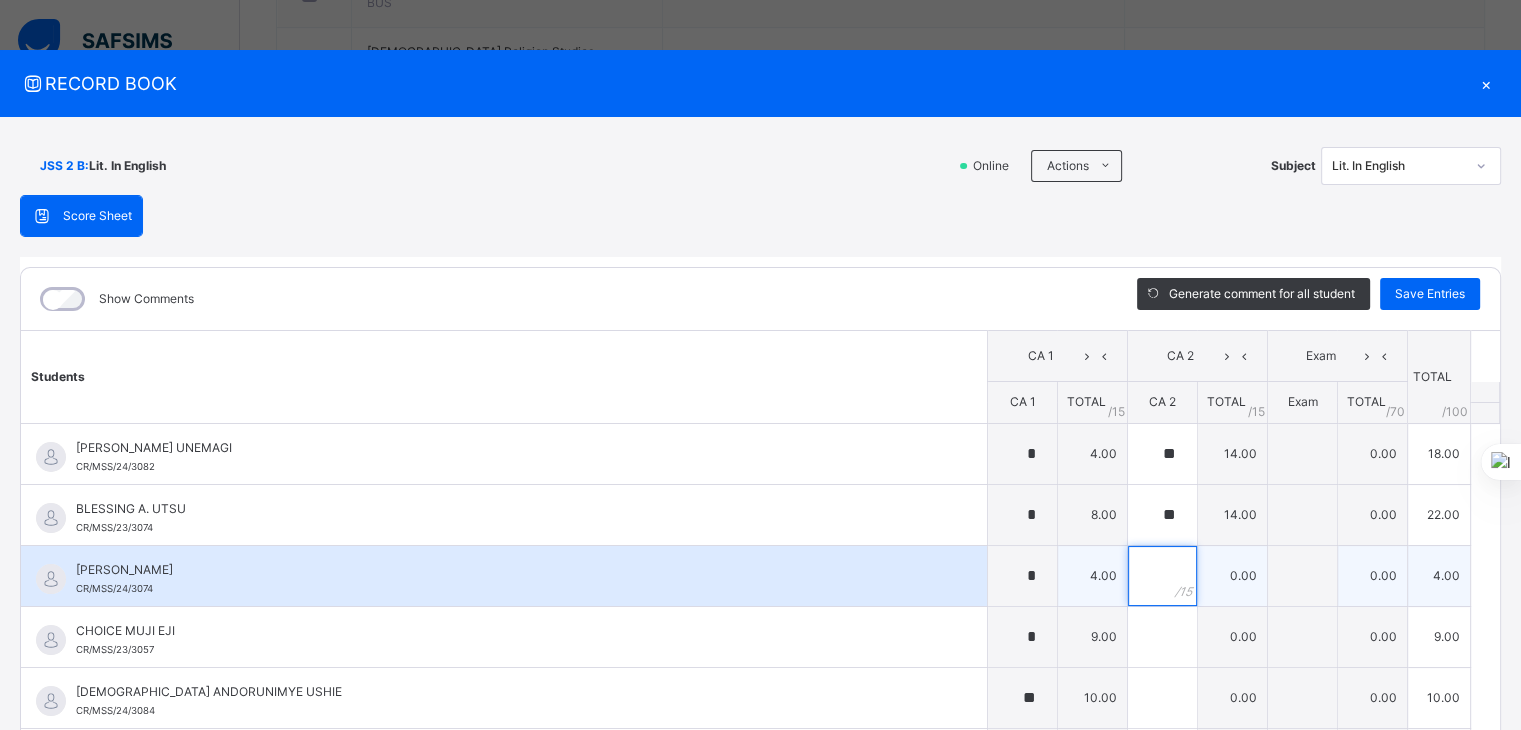 click at bounding box center (1162, 576) 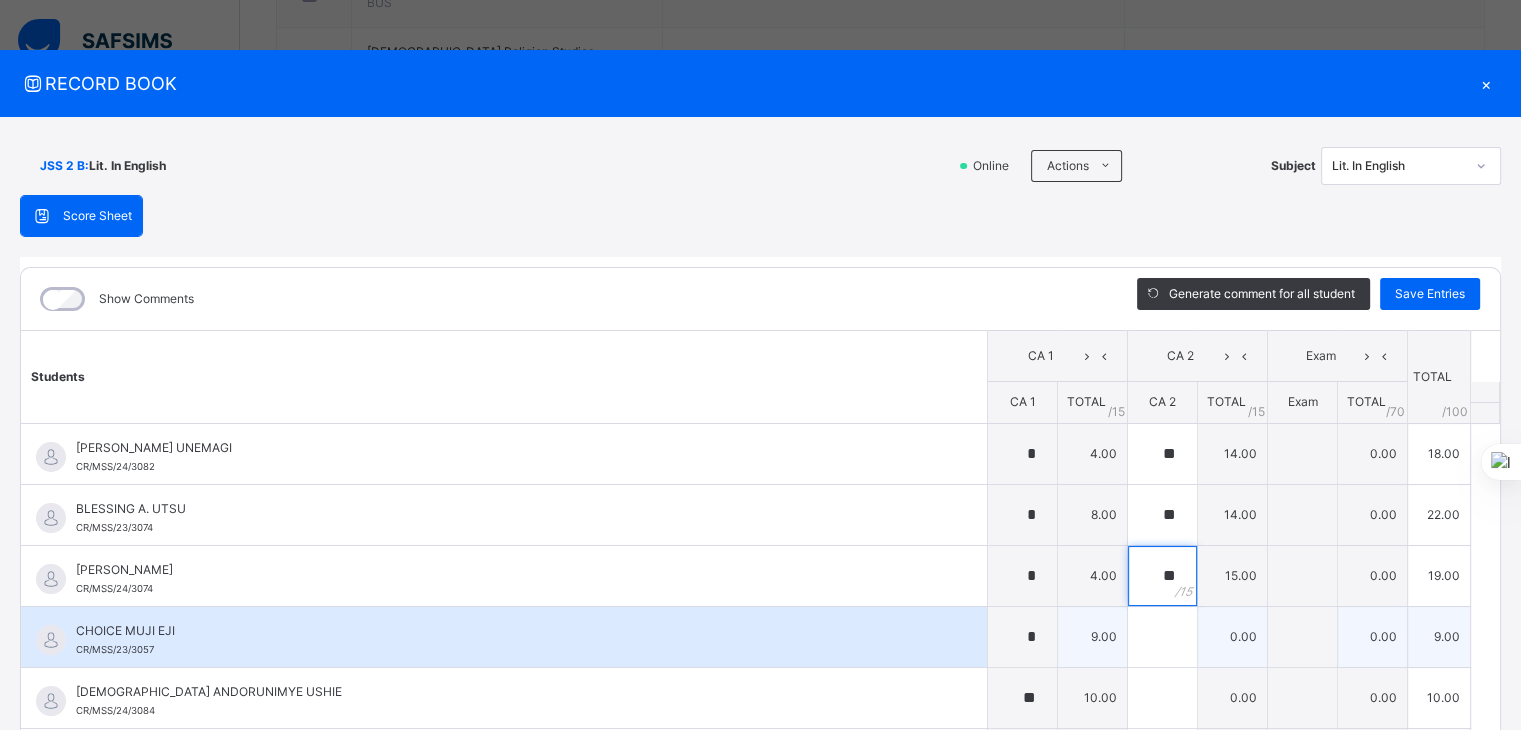 type on "**" 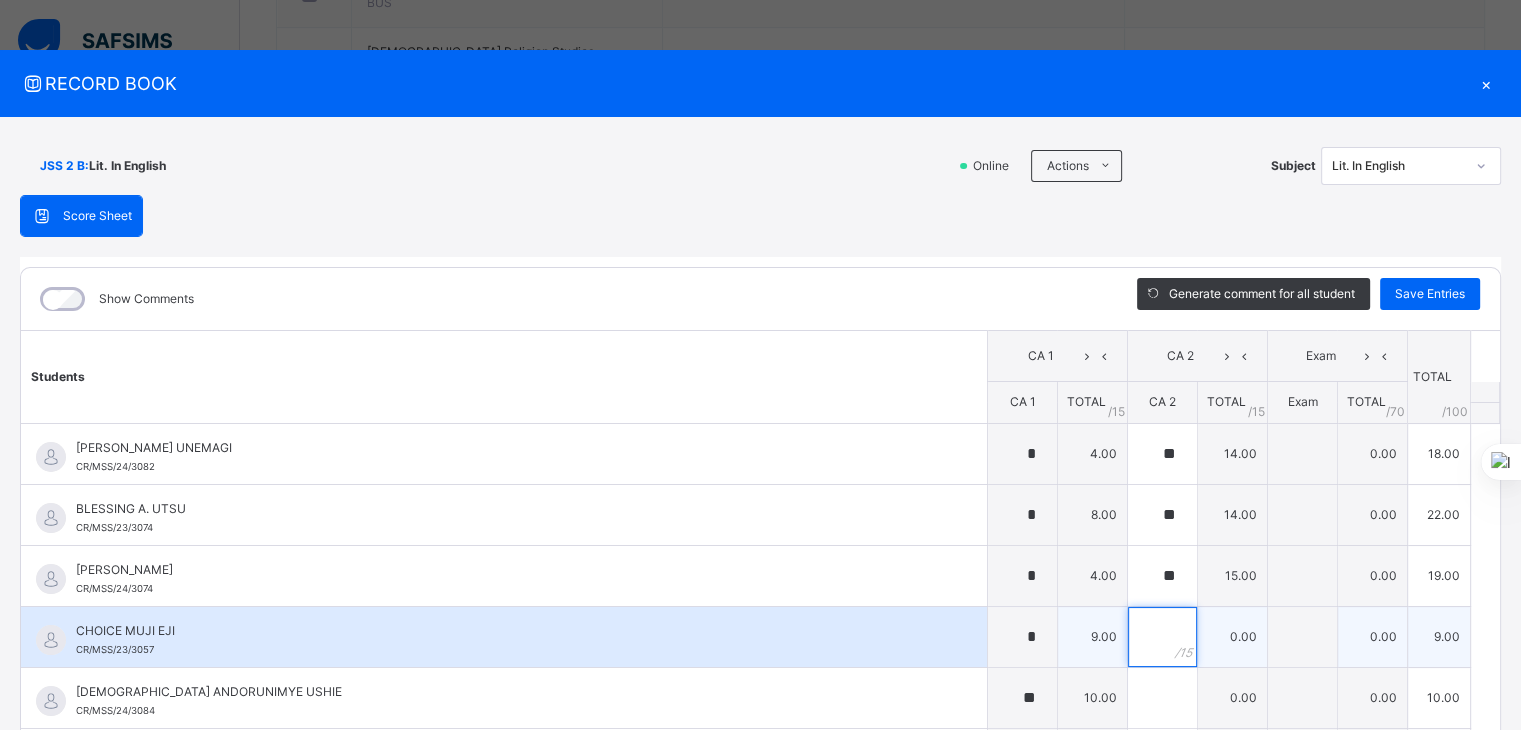 click at bounding box center [1162, 637] 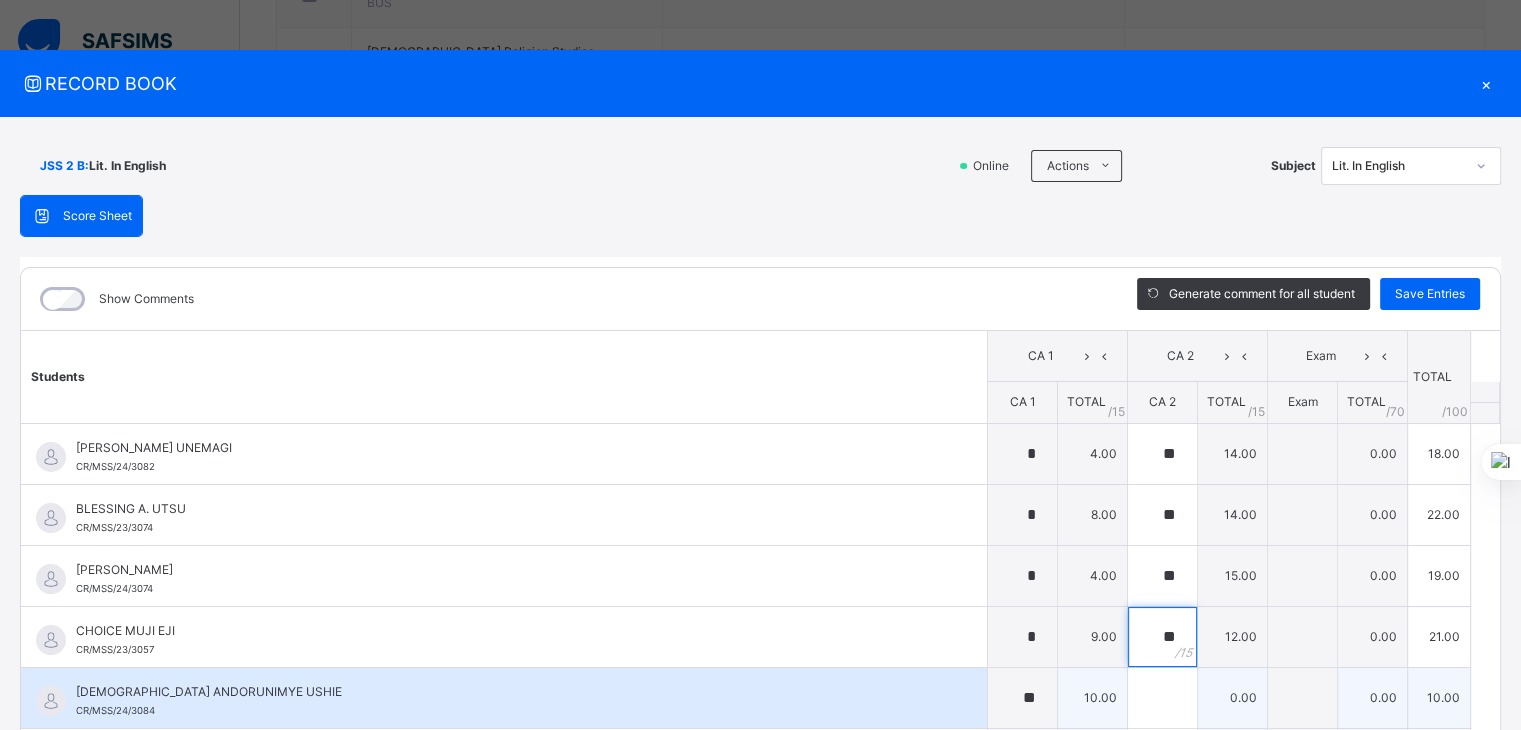 type on "**" 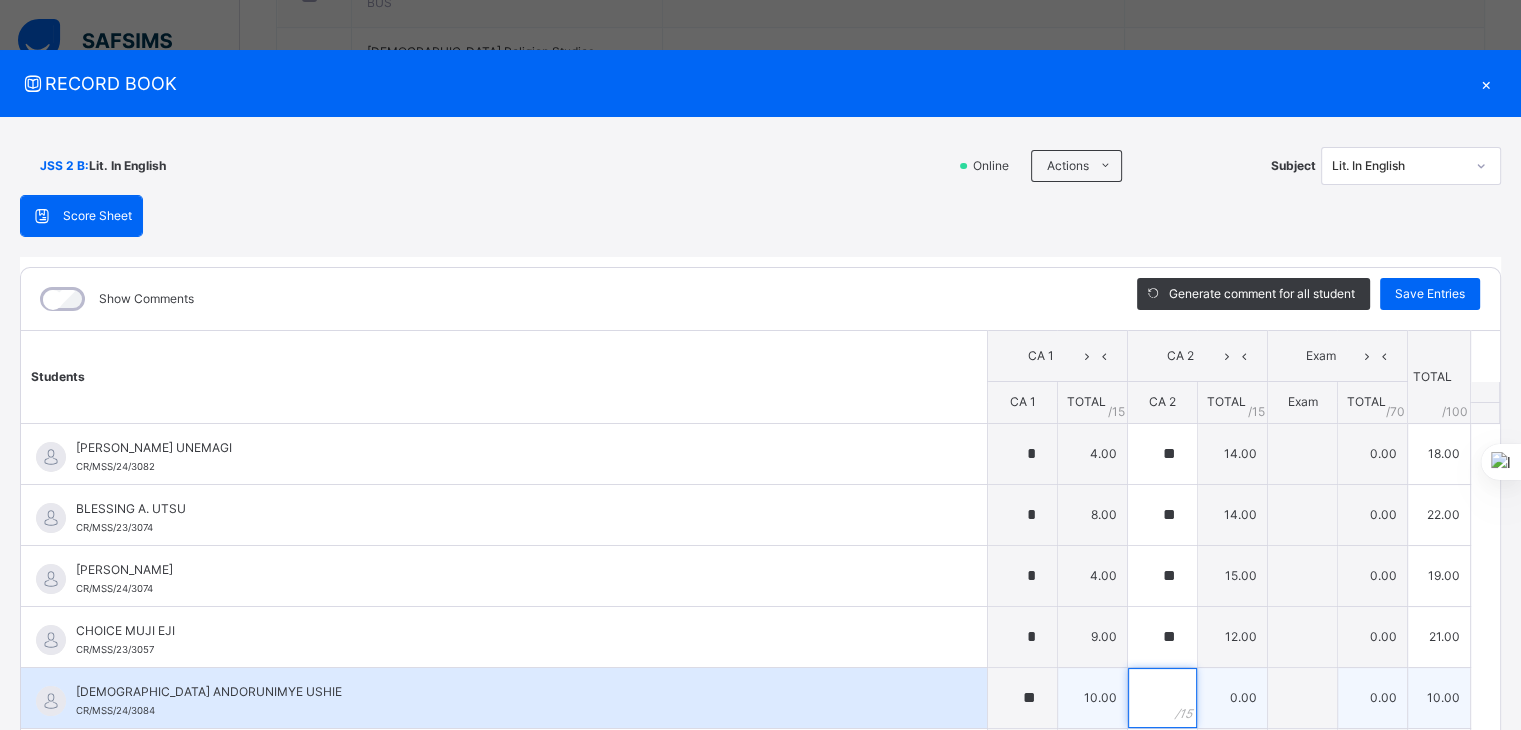 click at bounding box center (1162, 698) 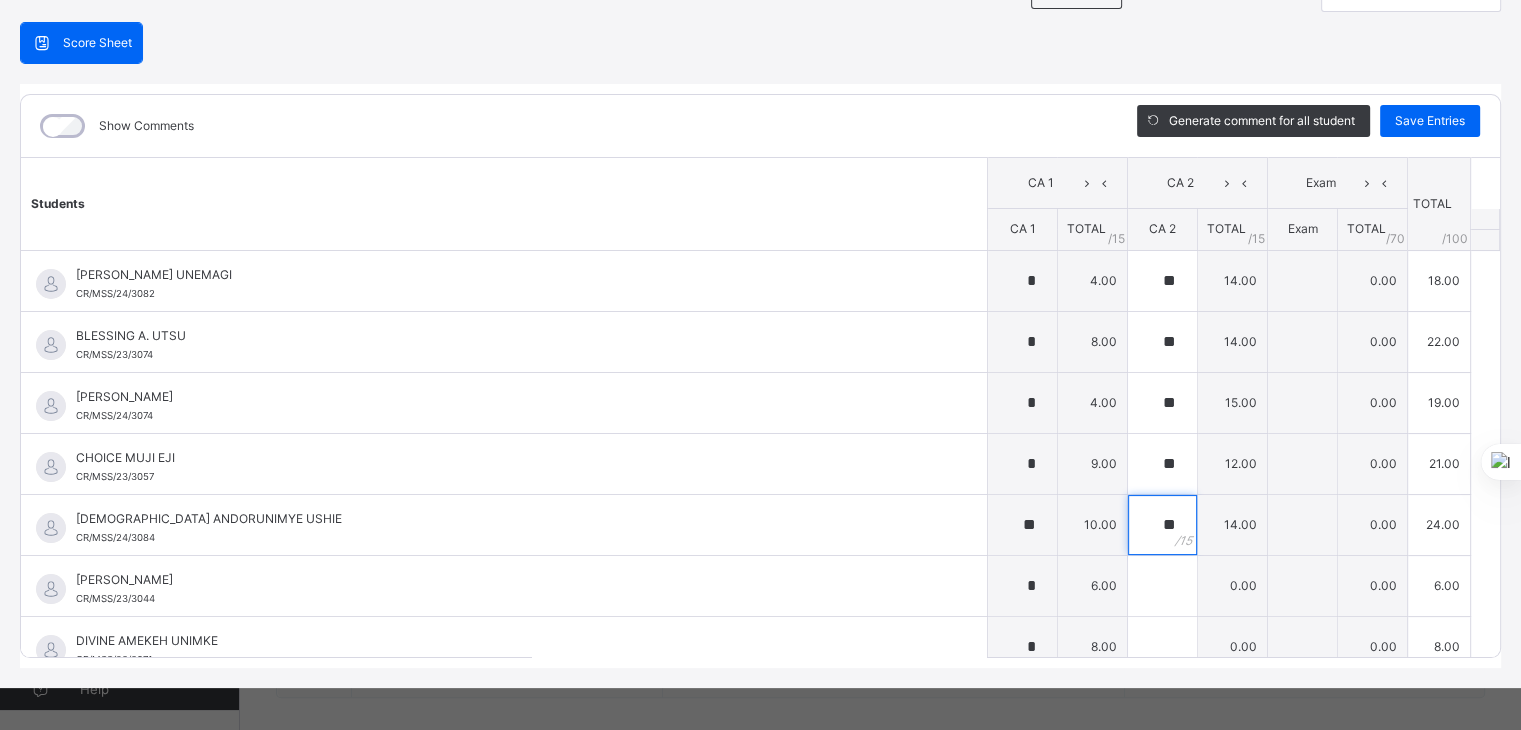 scroll, scrollTop: 180, scrollLeft: 0, axis: vertical 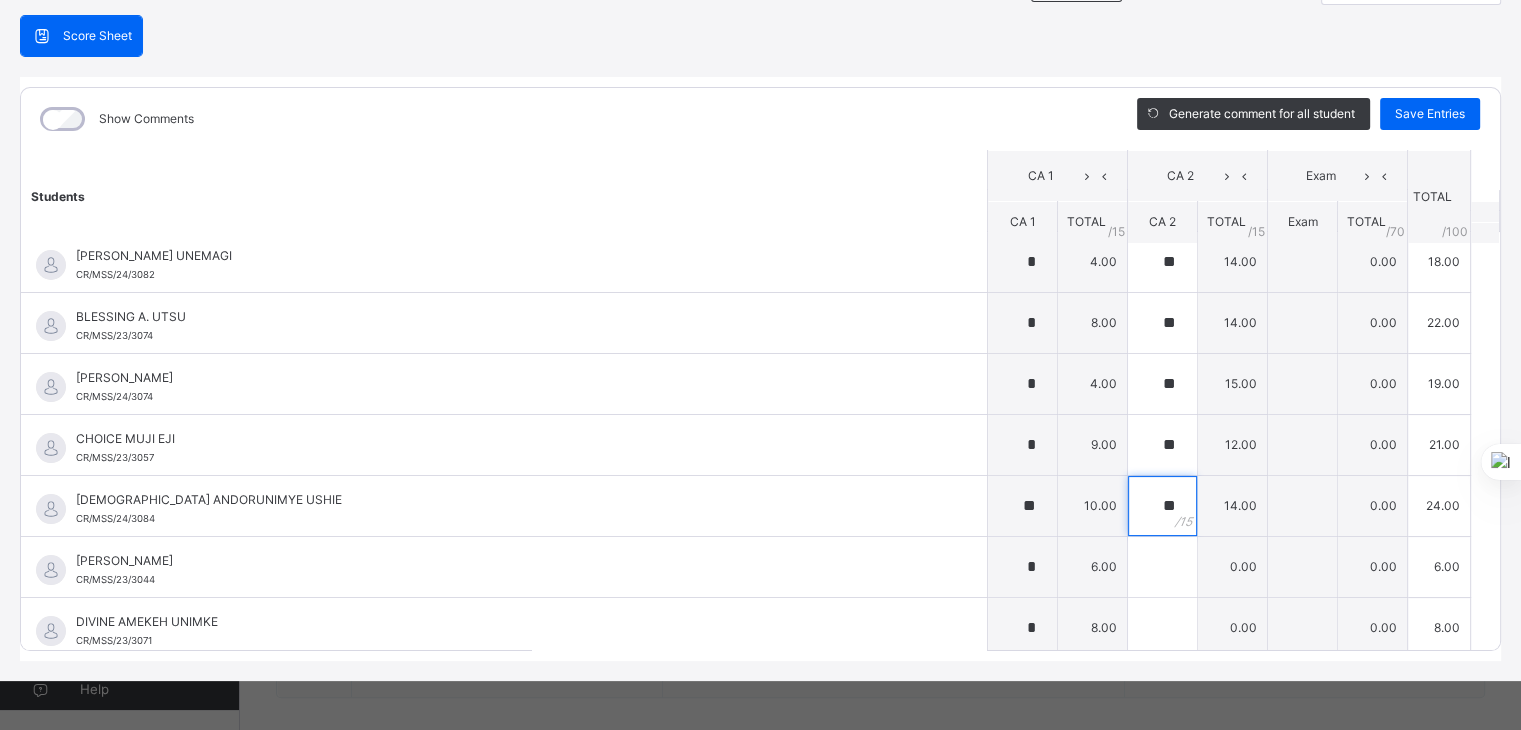 type on "**" 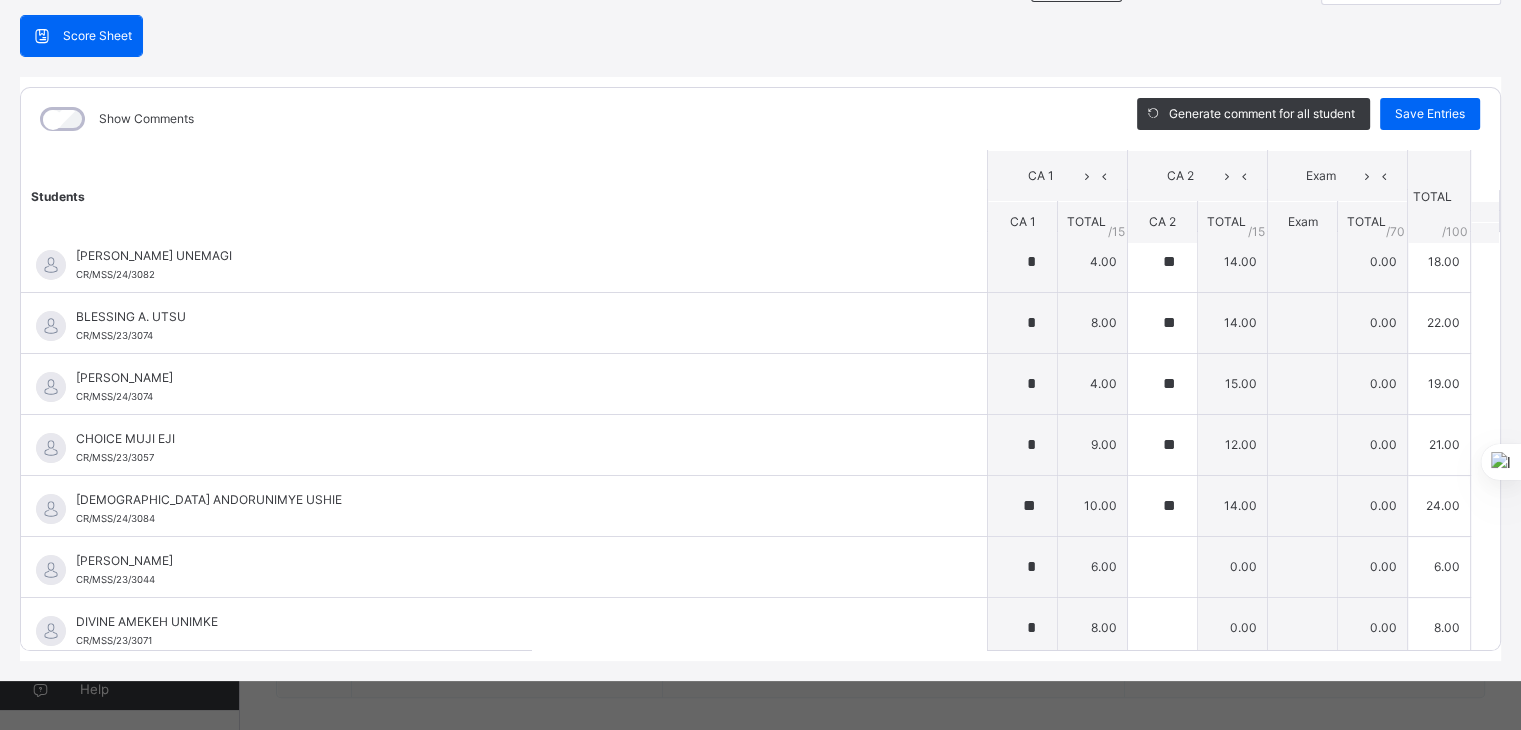 drag, startPoint x: 1520, startPoint y: 508, endPoint x: 1480, endPoint y: 293, distance: 218.68927 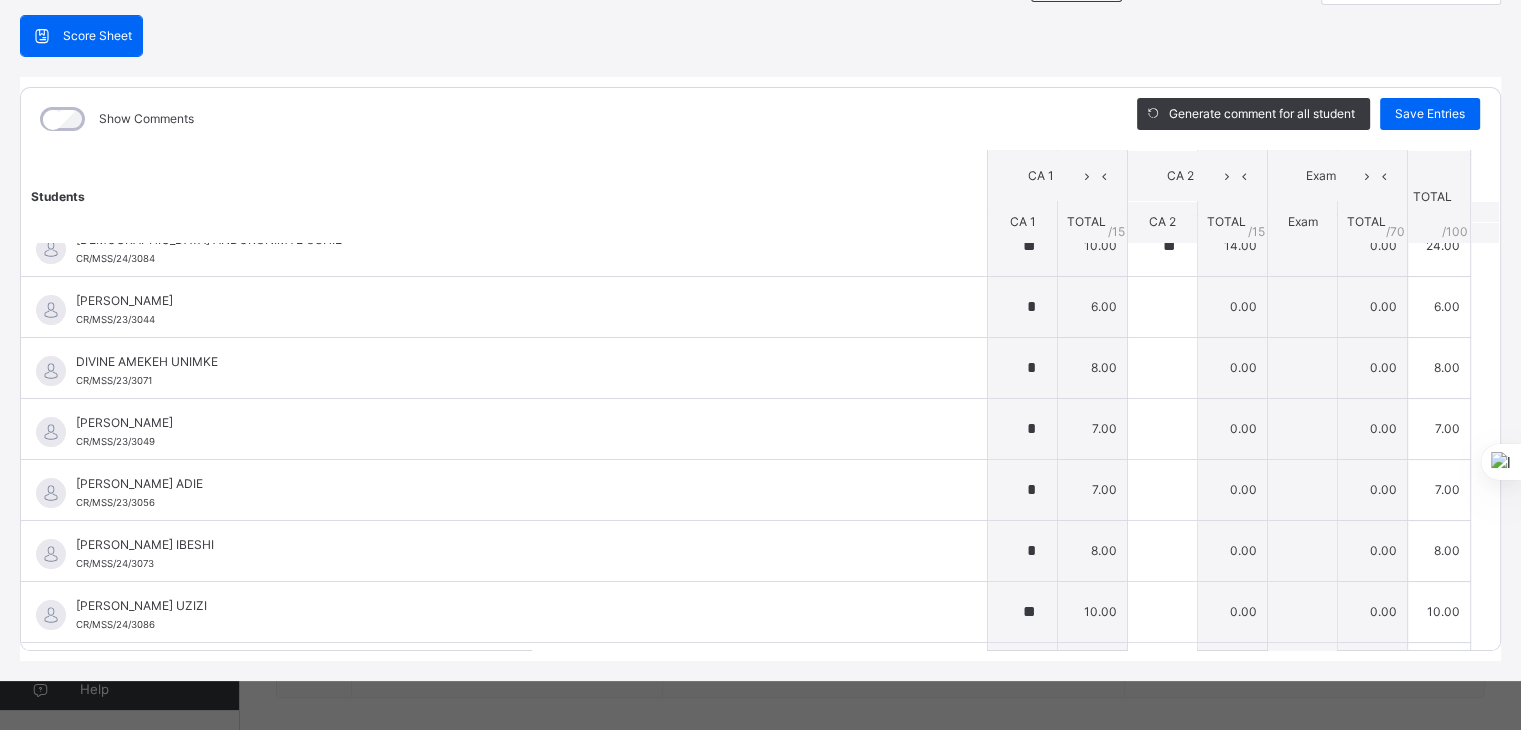 scroll, scrollTop: 281, scrollLeft: 0, axis: vertical 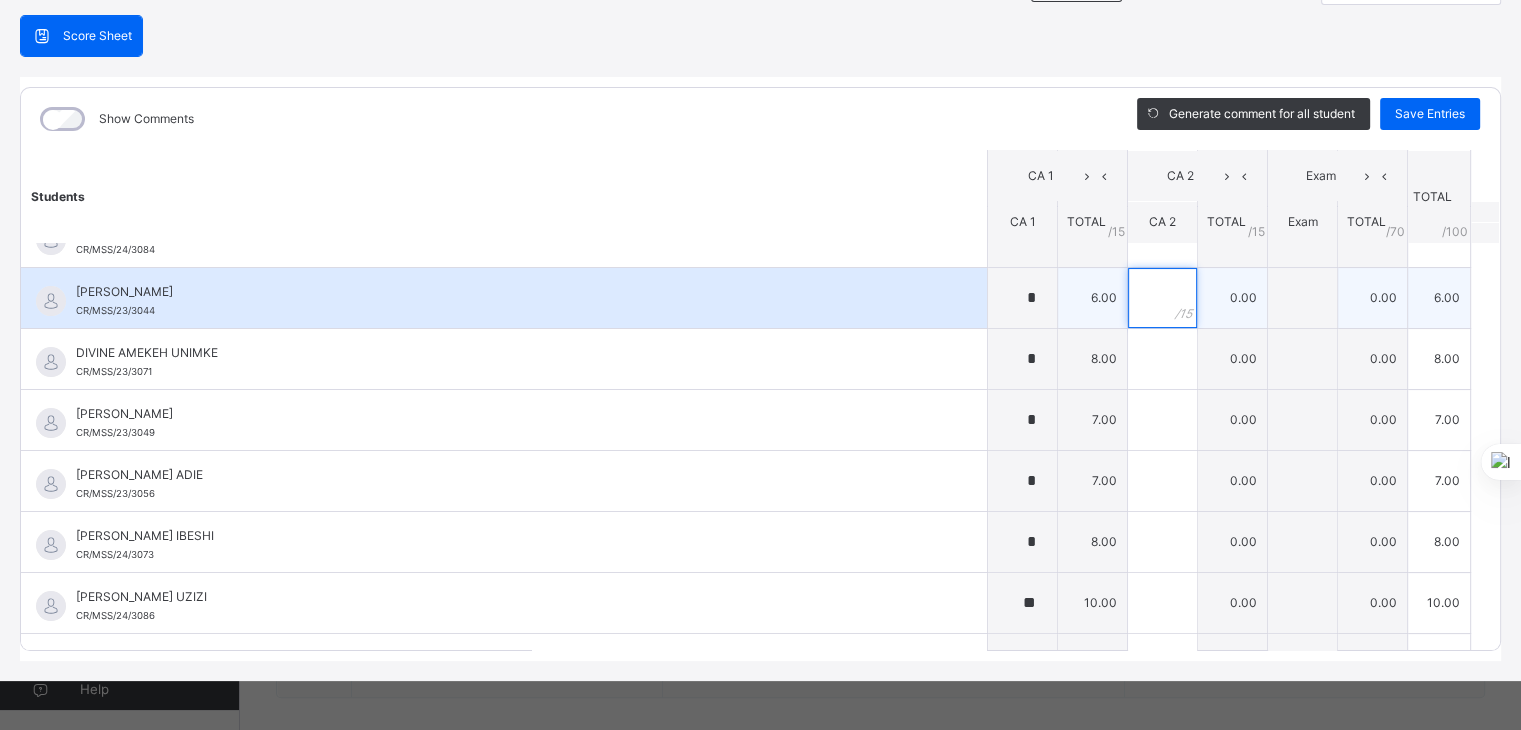 click at bounding box center (1162, 298) 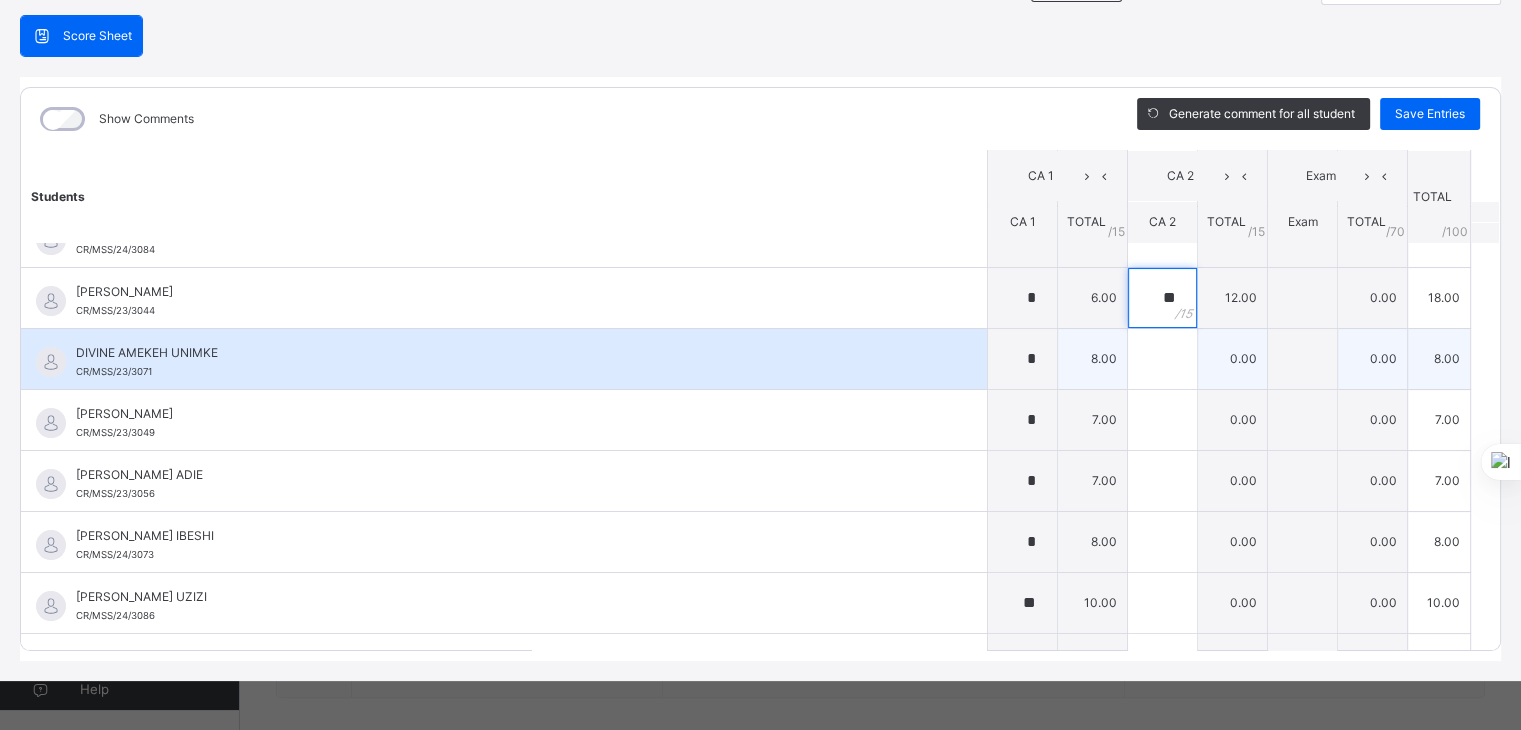 type on "**" 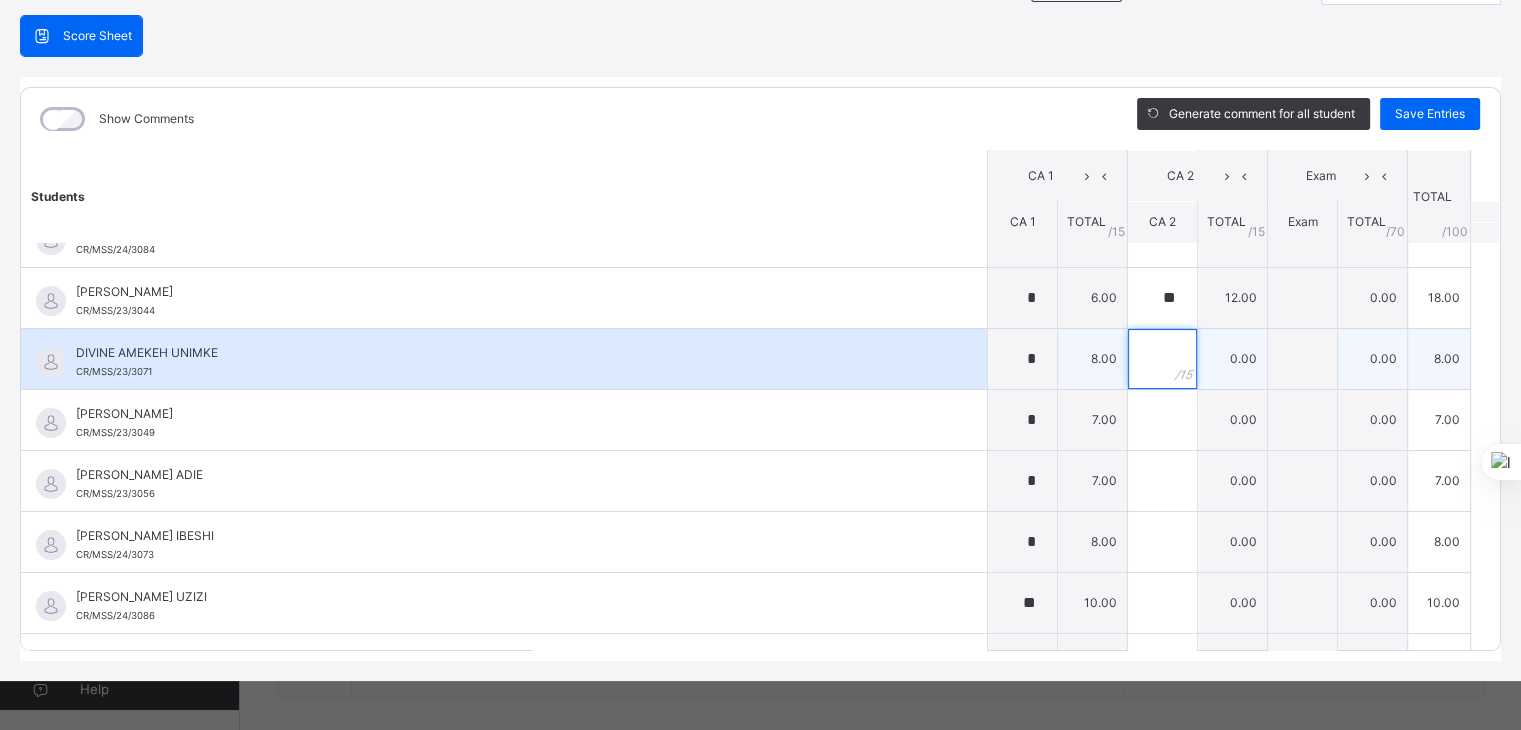 click at bounding box center (1162, 359) 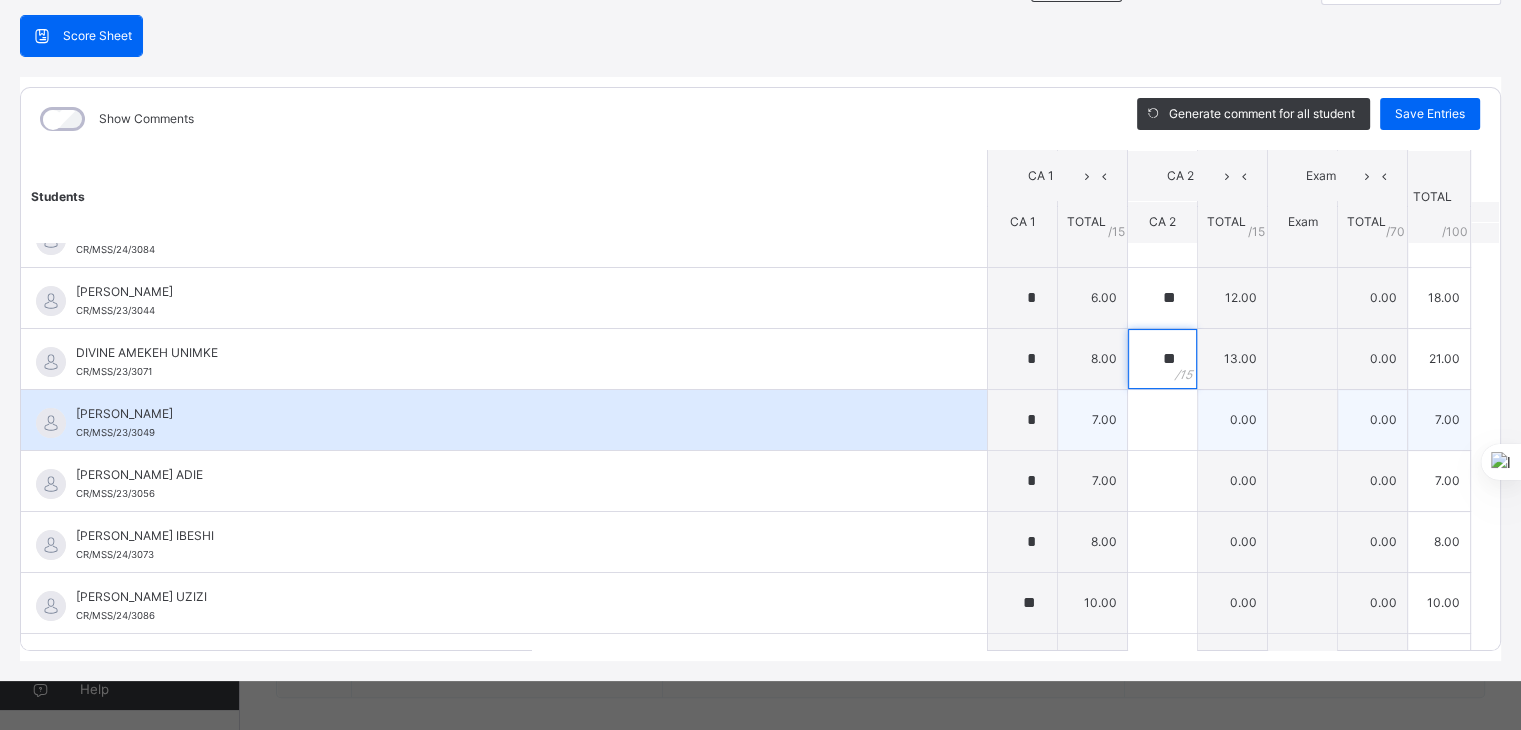 type on "**" 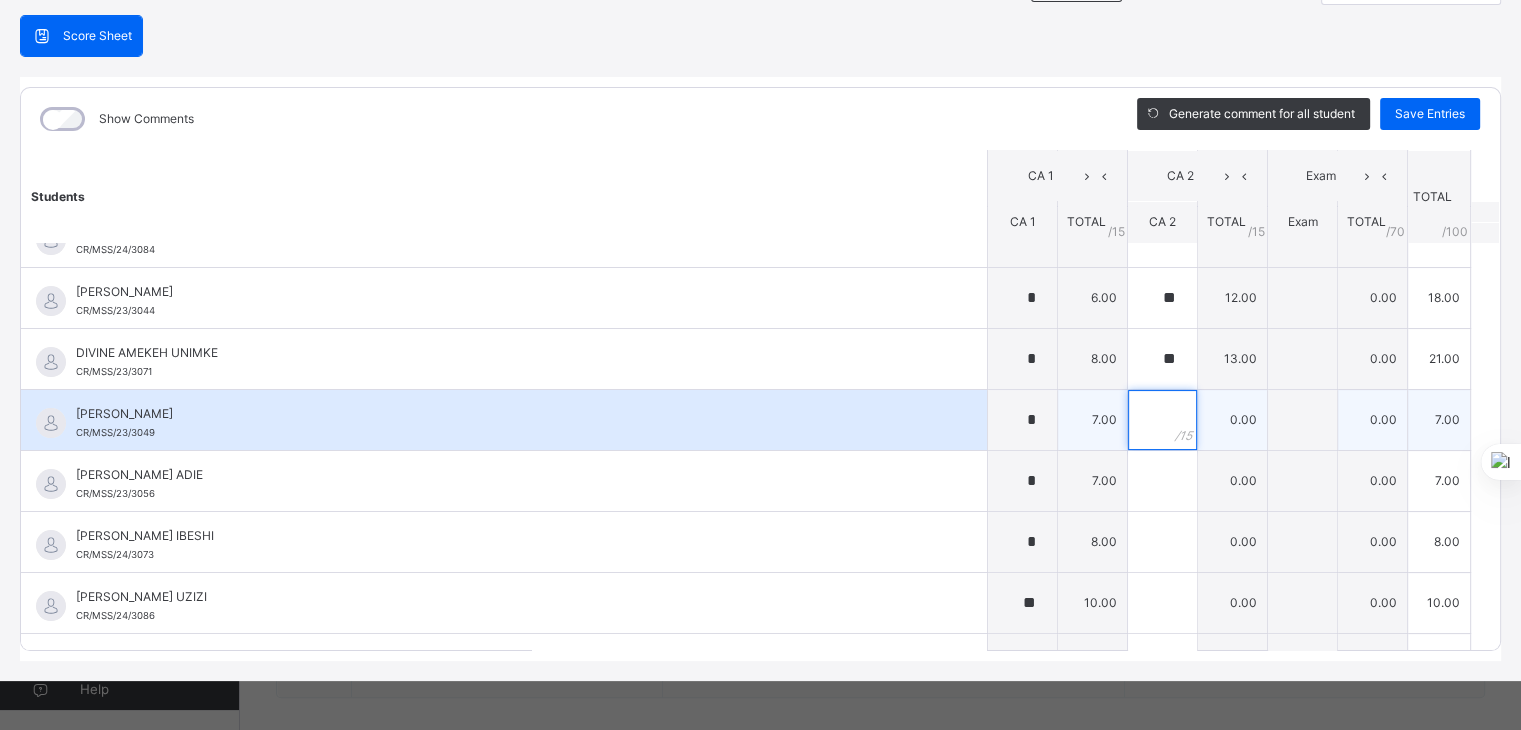 click at bounding box center [1162, 420] 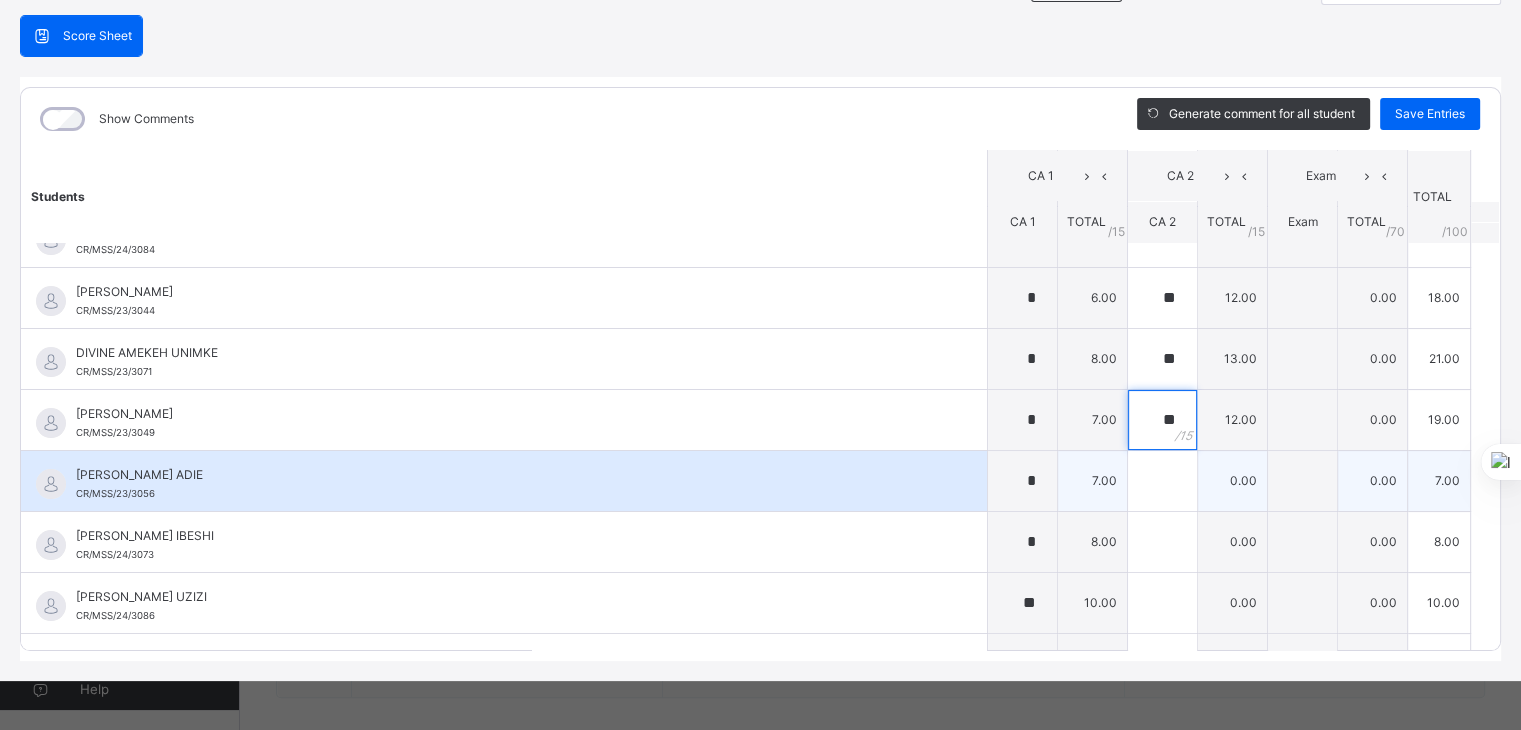 type on "**" 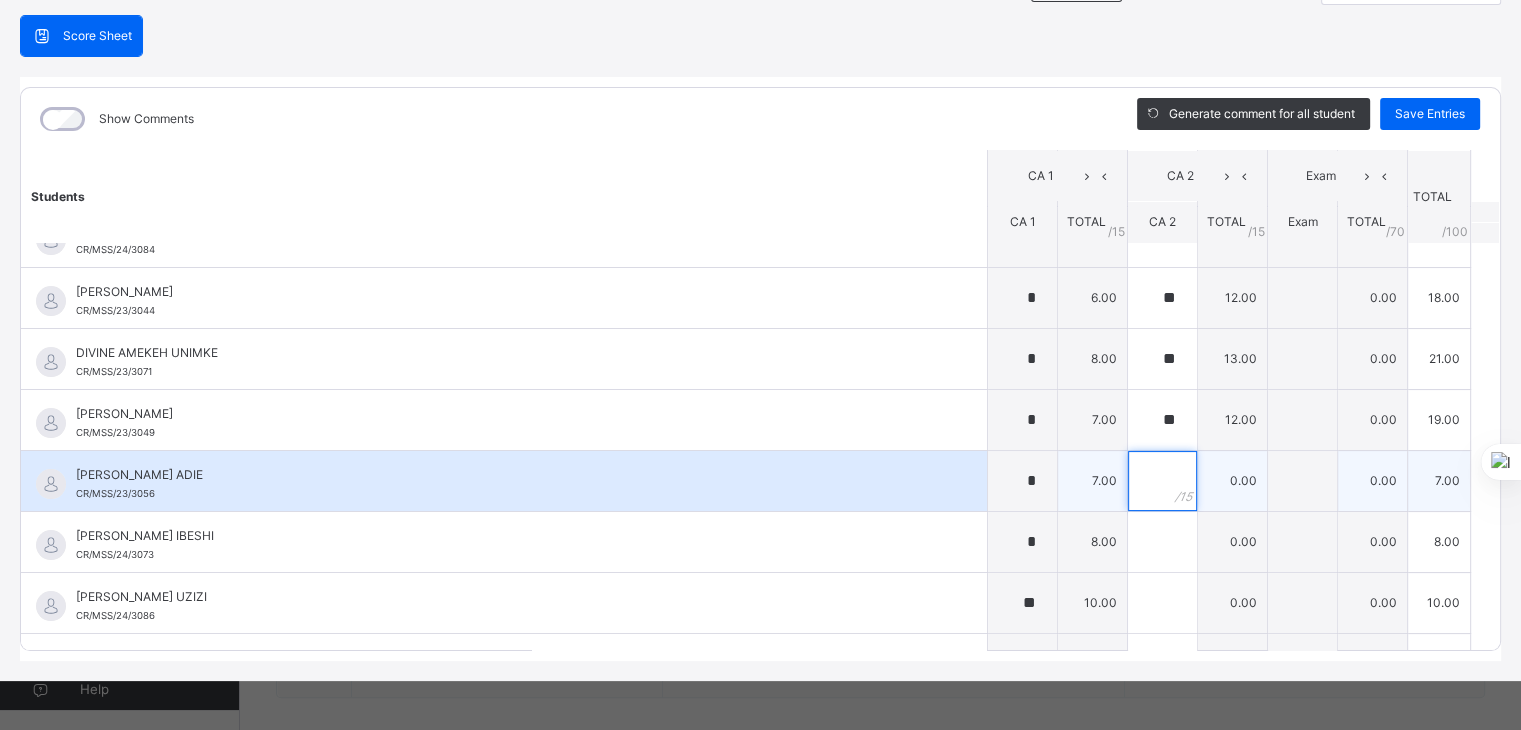 click at bounding box center (1162, 481) 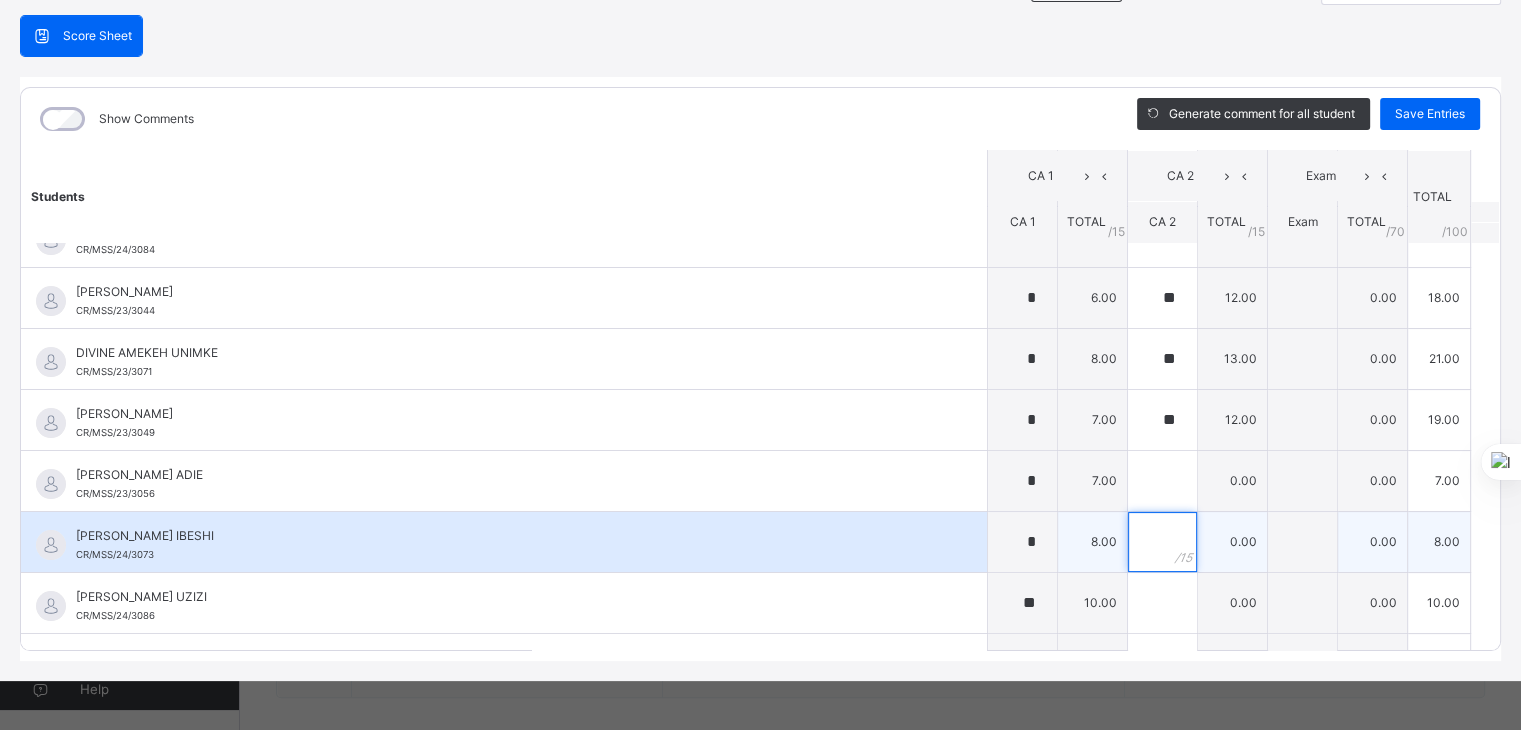click at bounding box center [1162, 542] 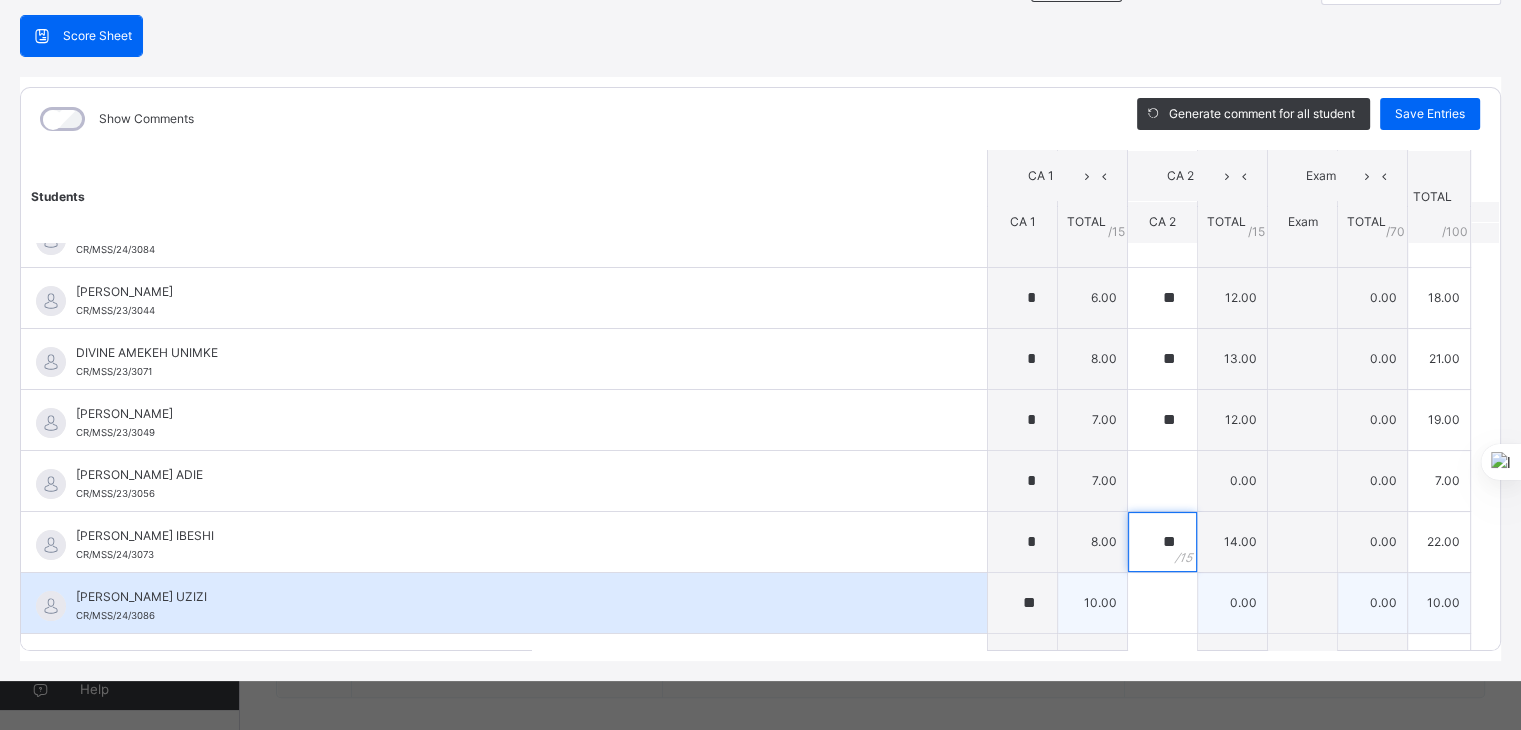 type on "**" 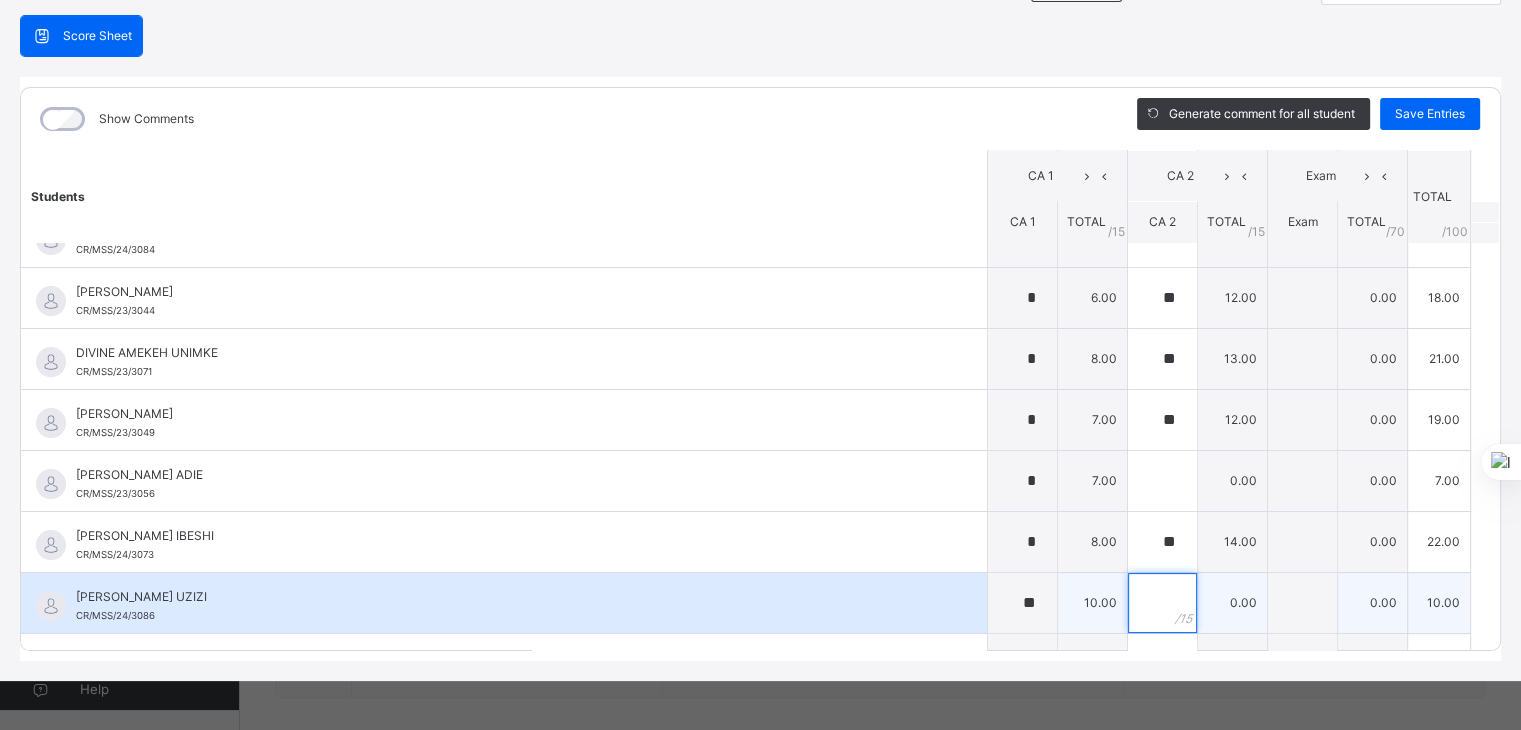 click at bounding box center [1162, 603] 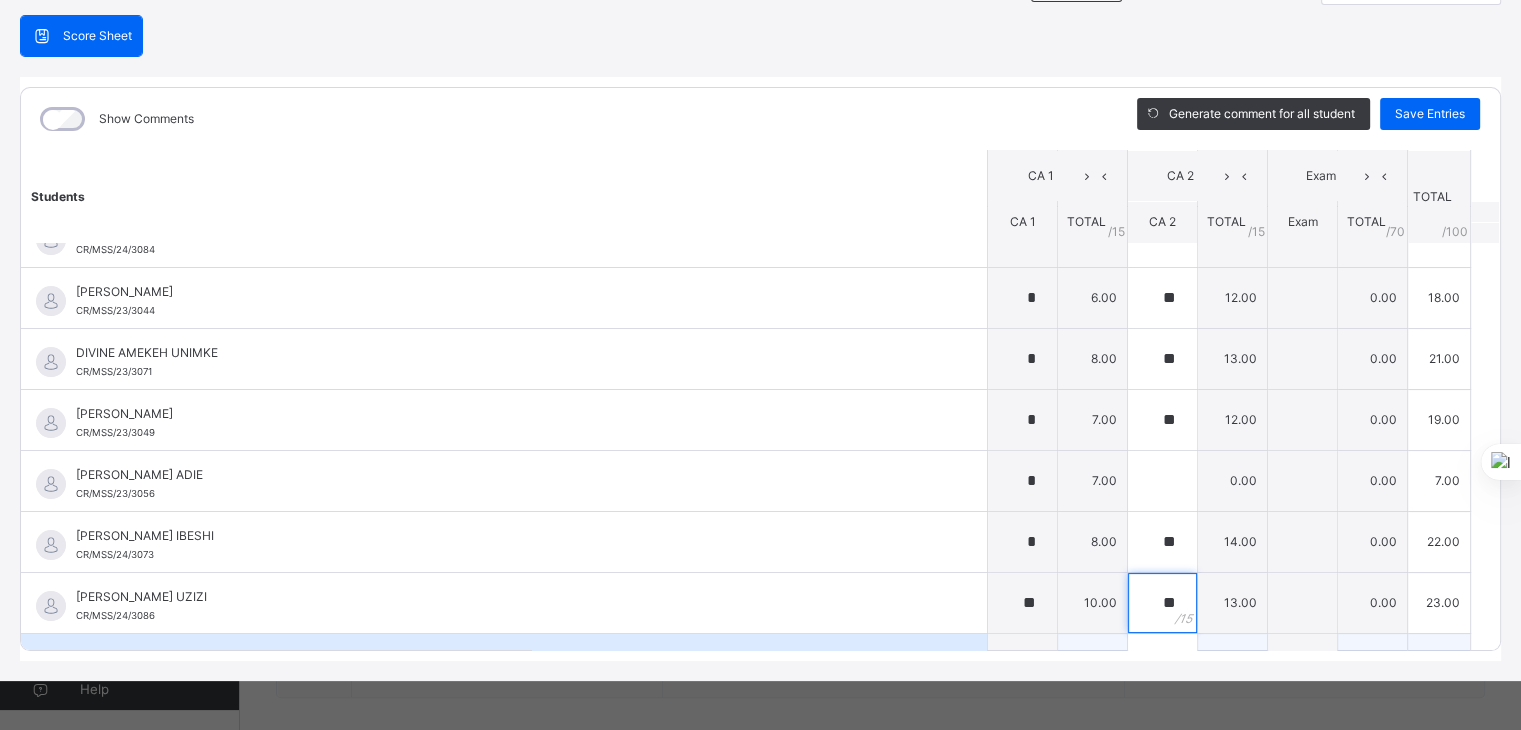 type on "**" 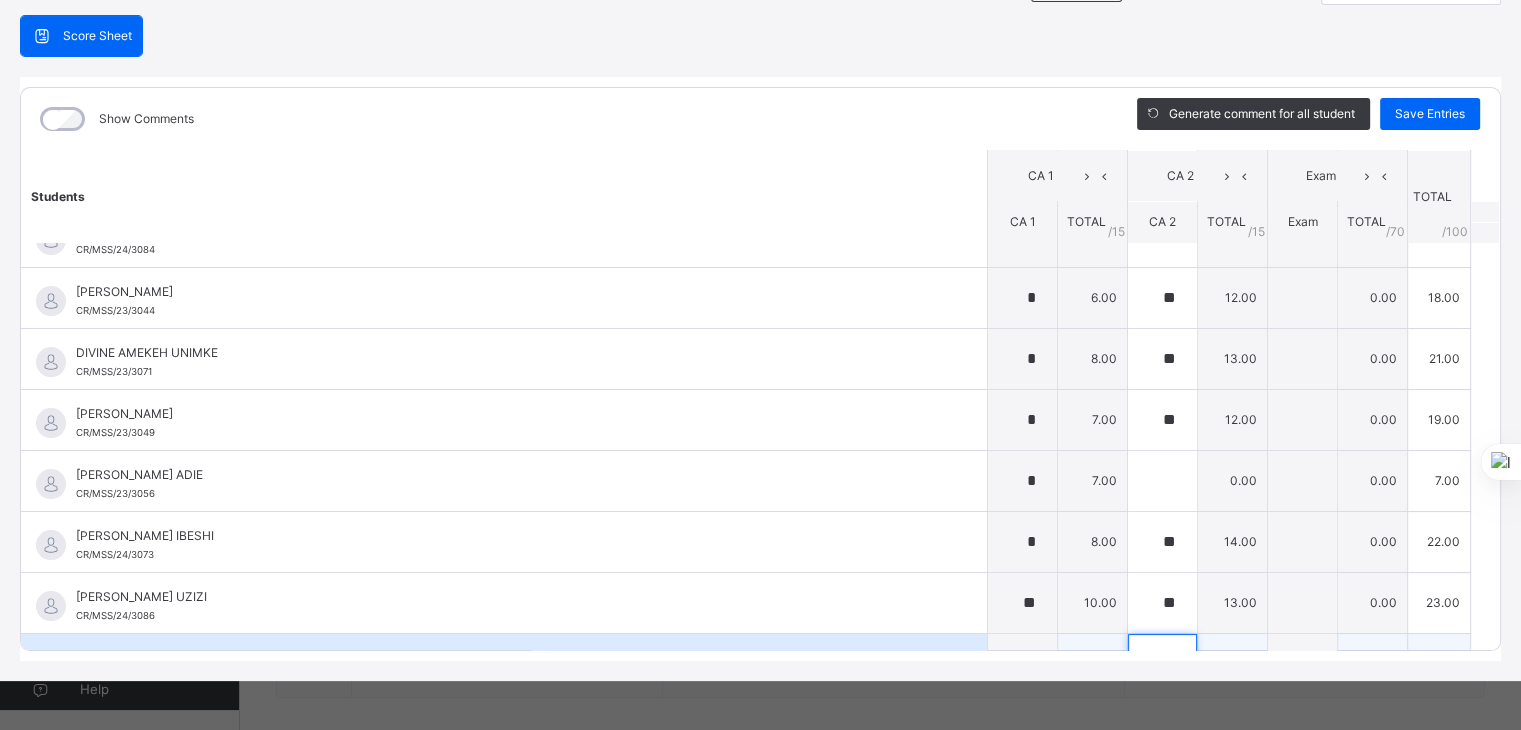 click at bounding box center [1162, 664] 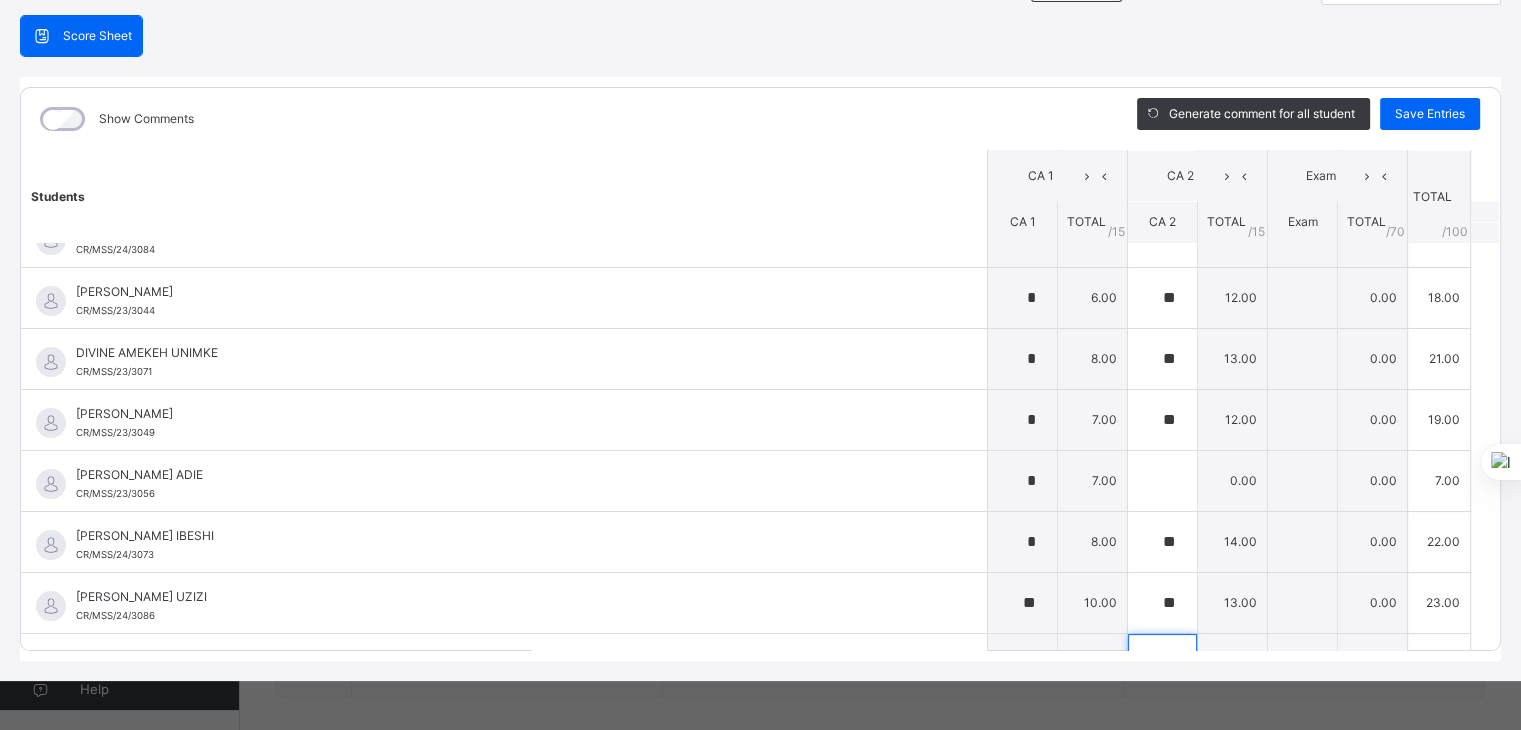 scroll, scrollTop: 719, scrollLeft: 0, axis: vertical 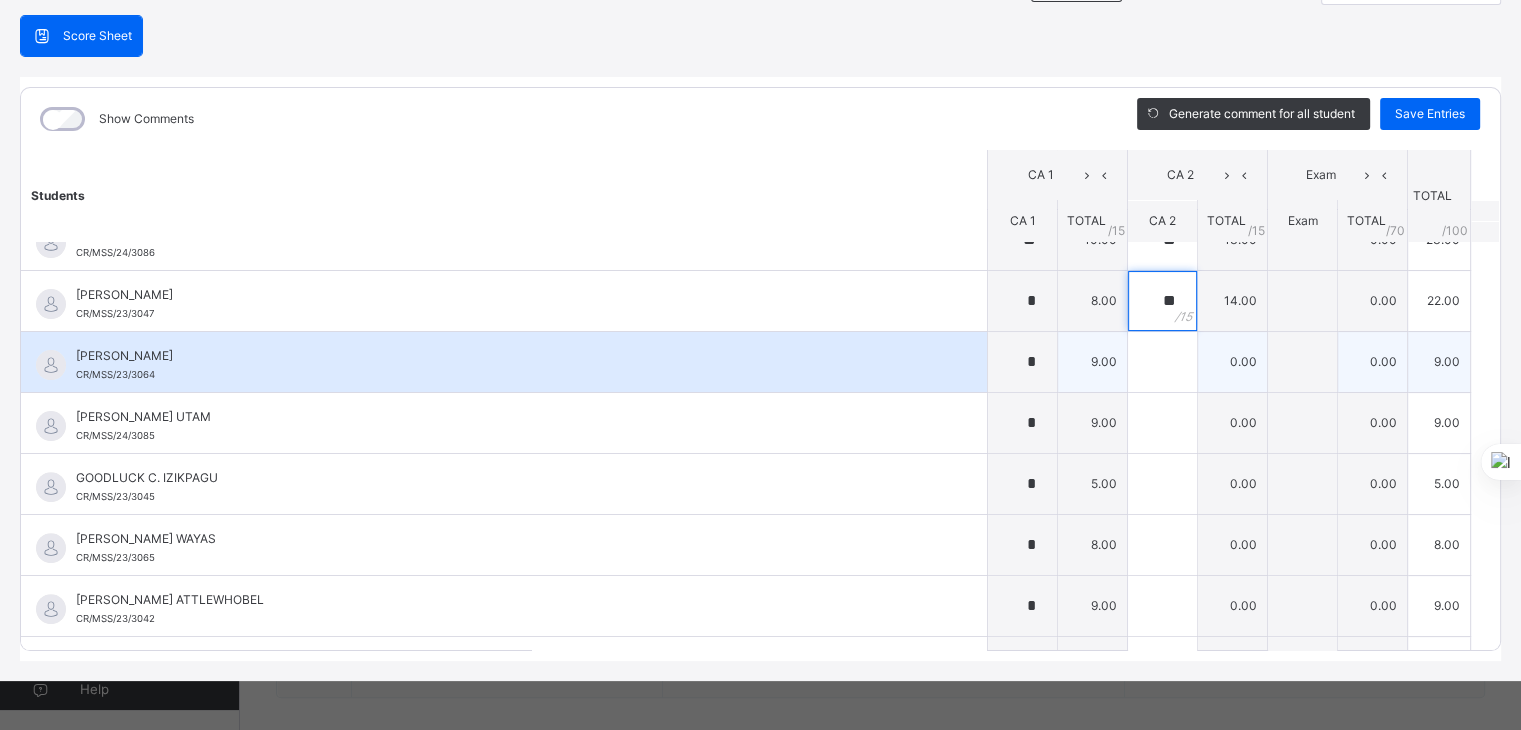 type on "**" 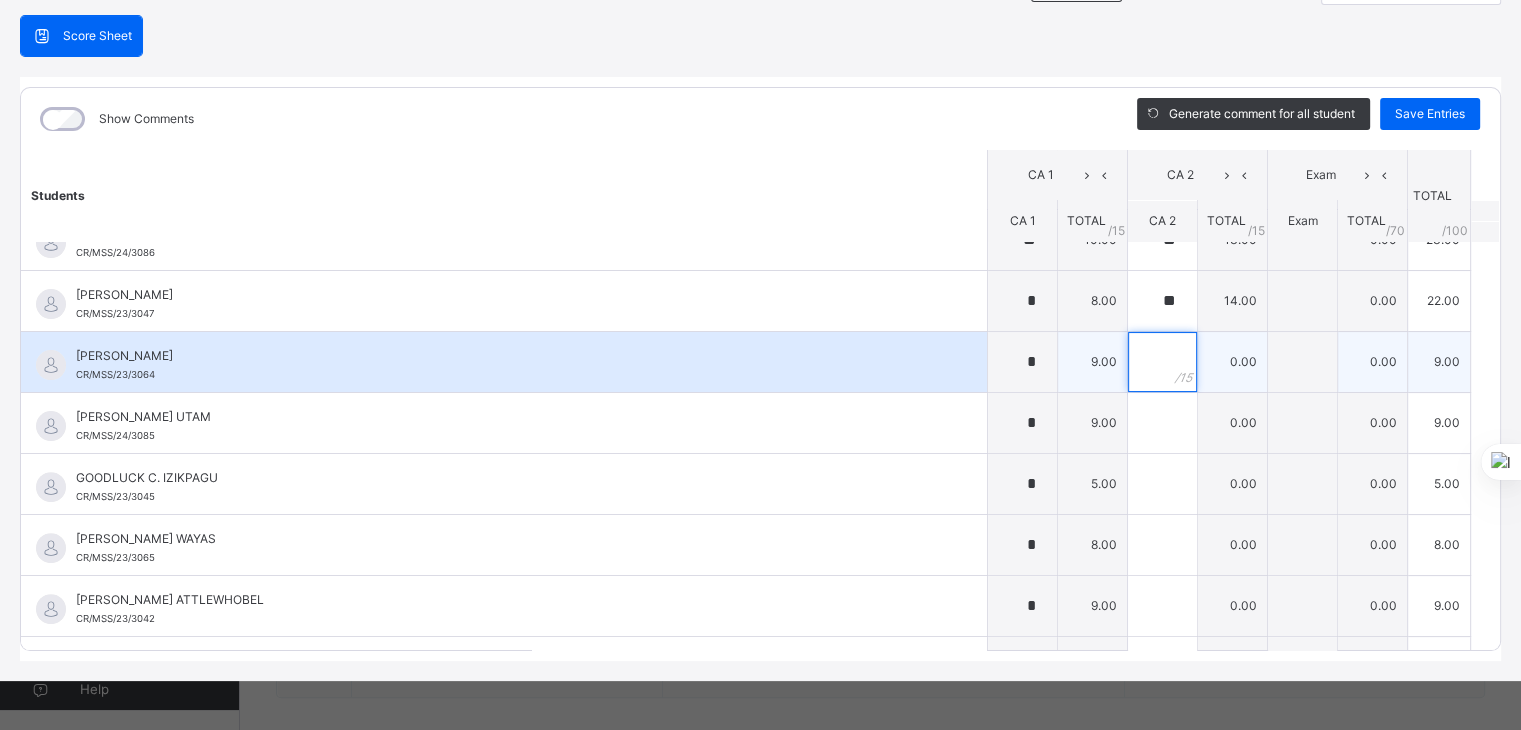 click at bounding box center [1162, 362] 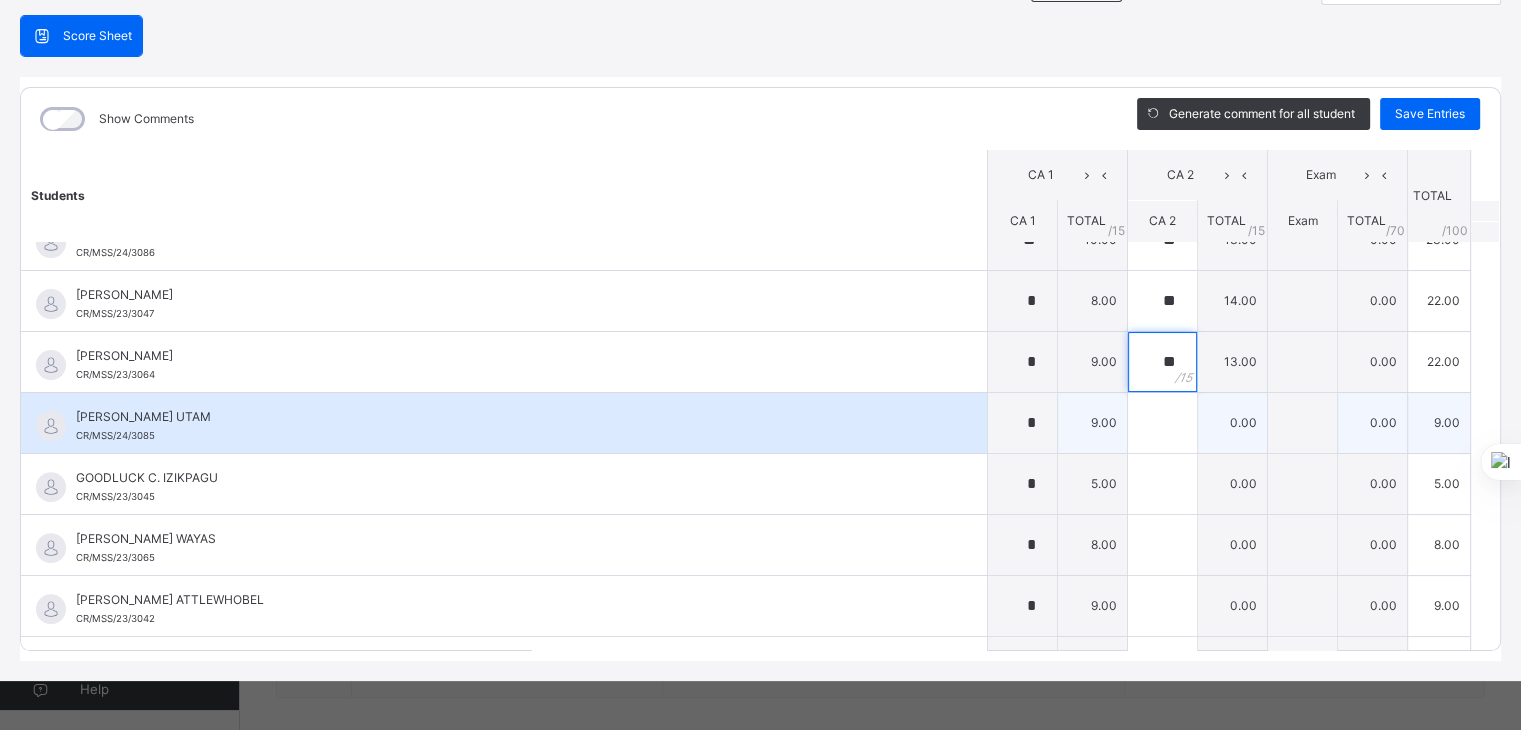 type on "**" 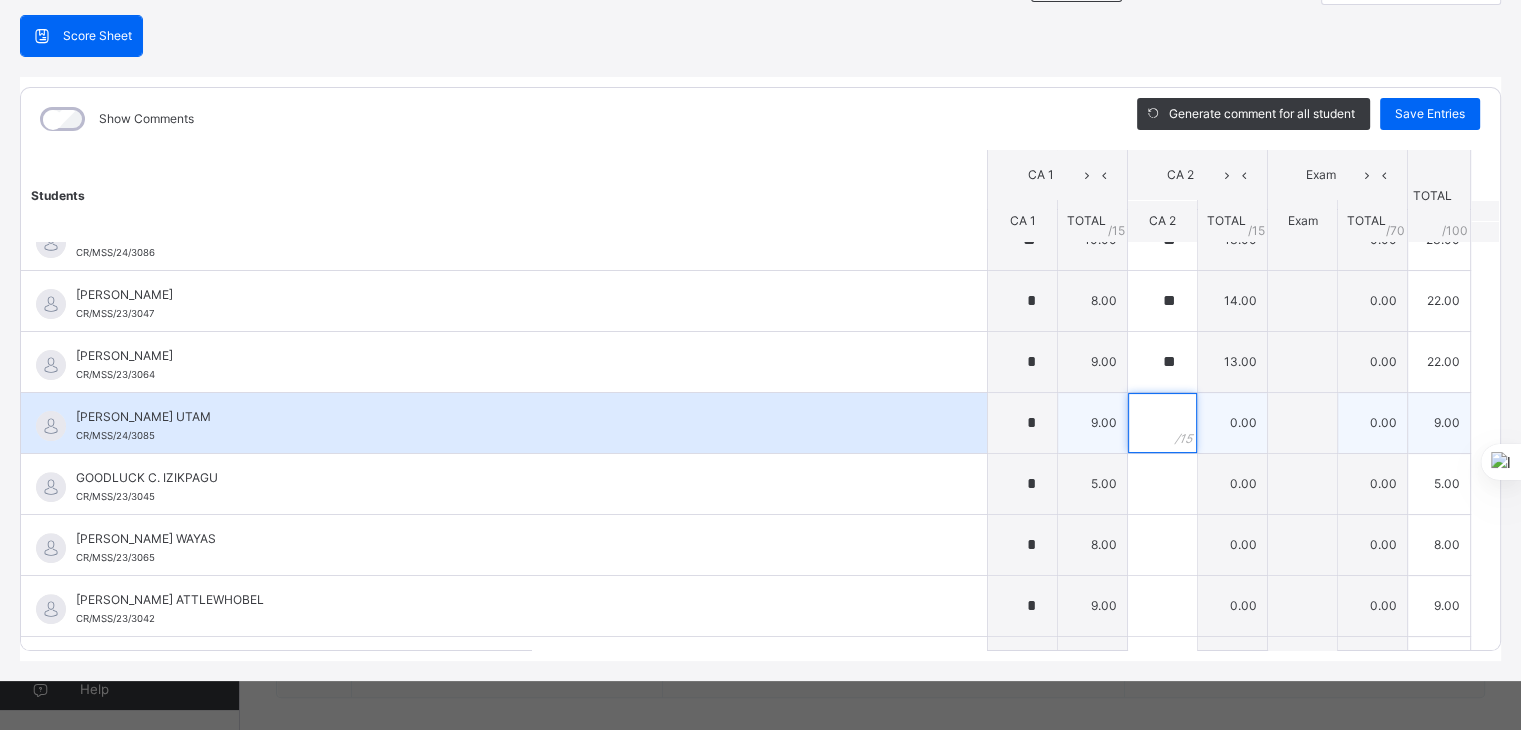 click at bounding box center [1162, 423] 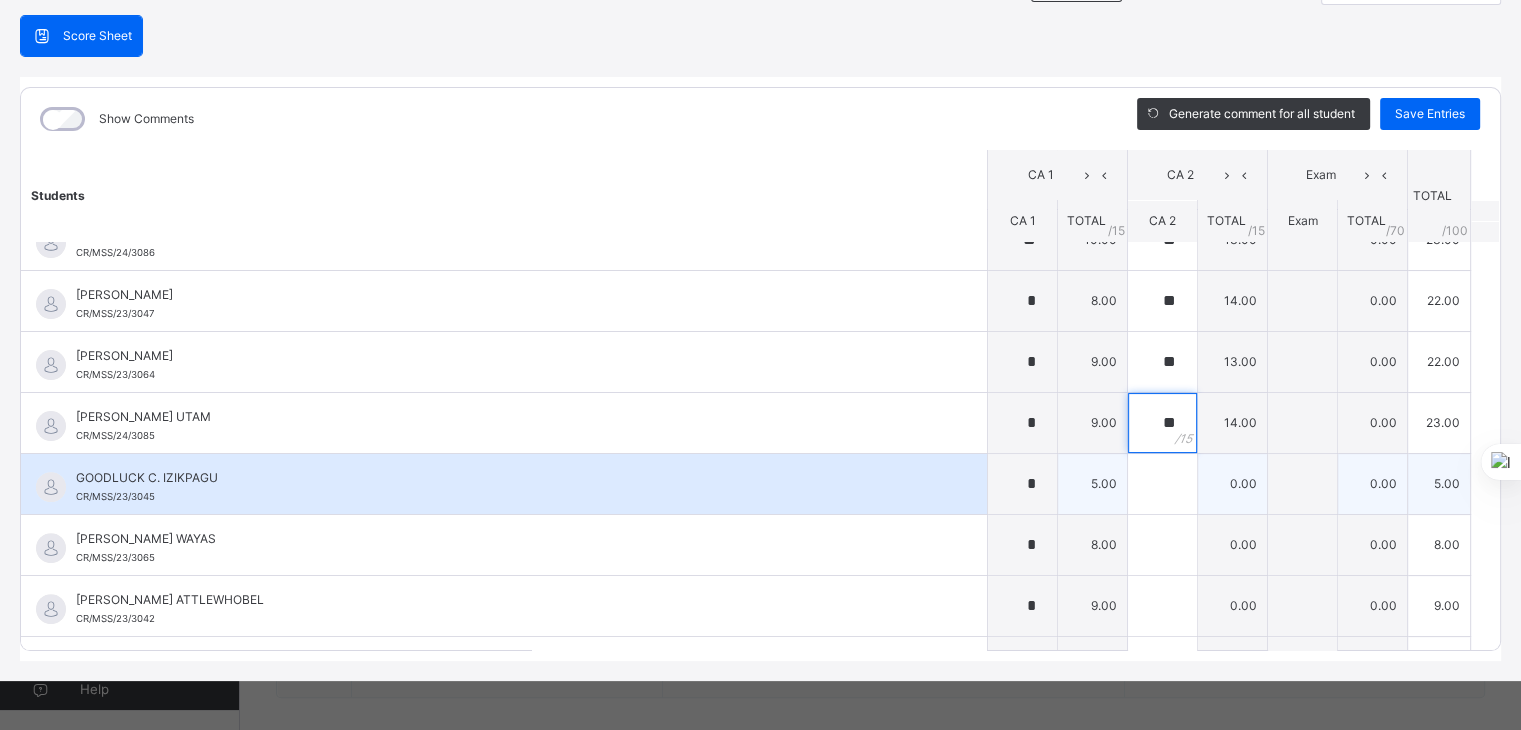 type on "**" 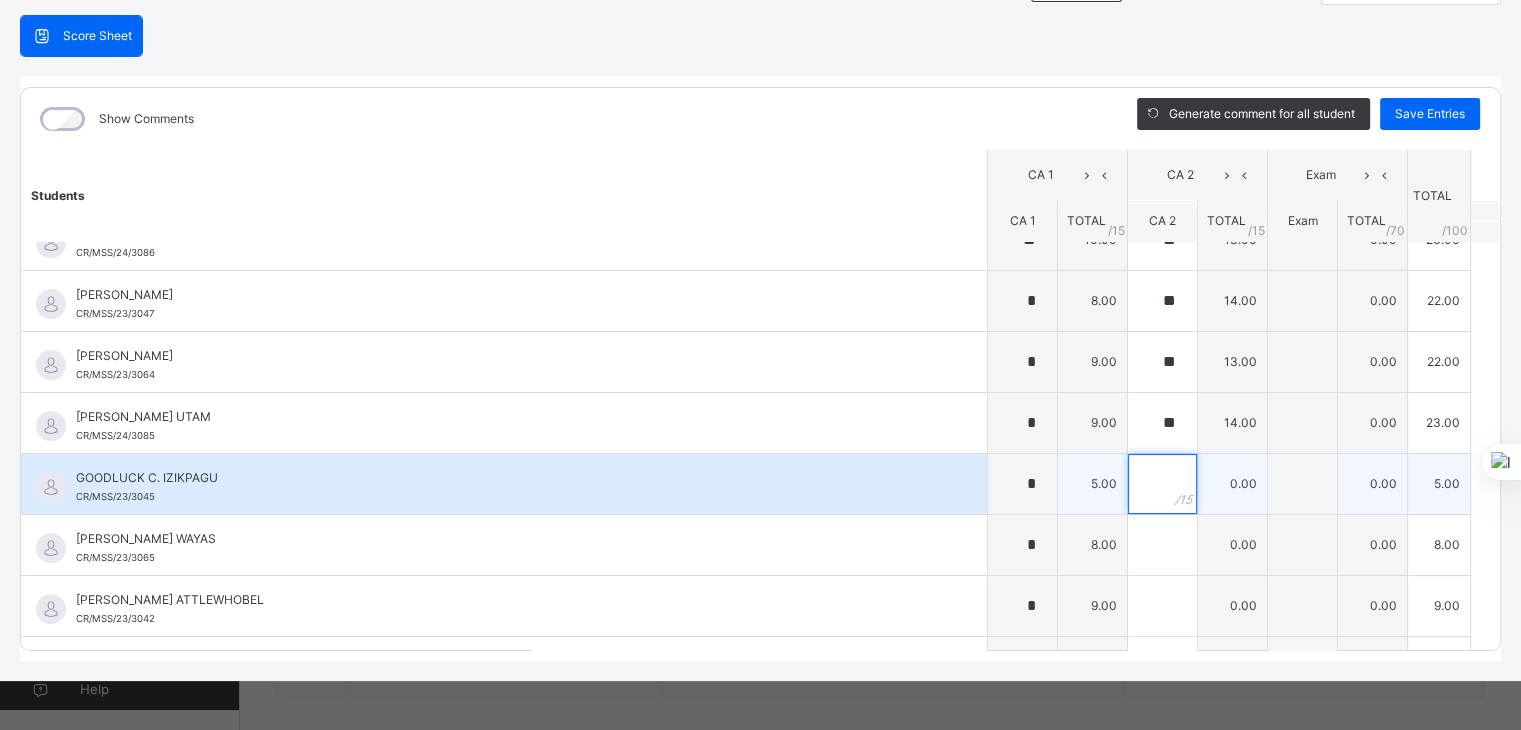 click at bounding box center (1162, 484) 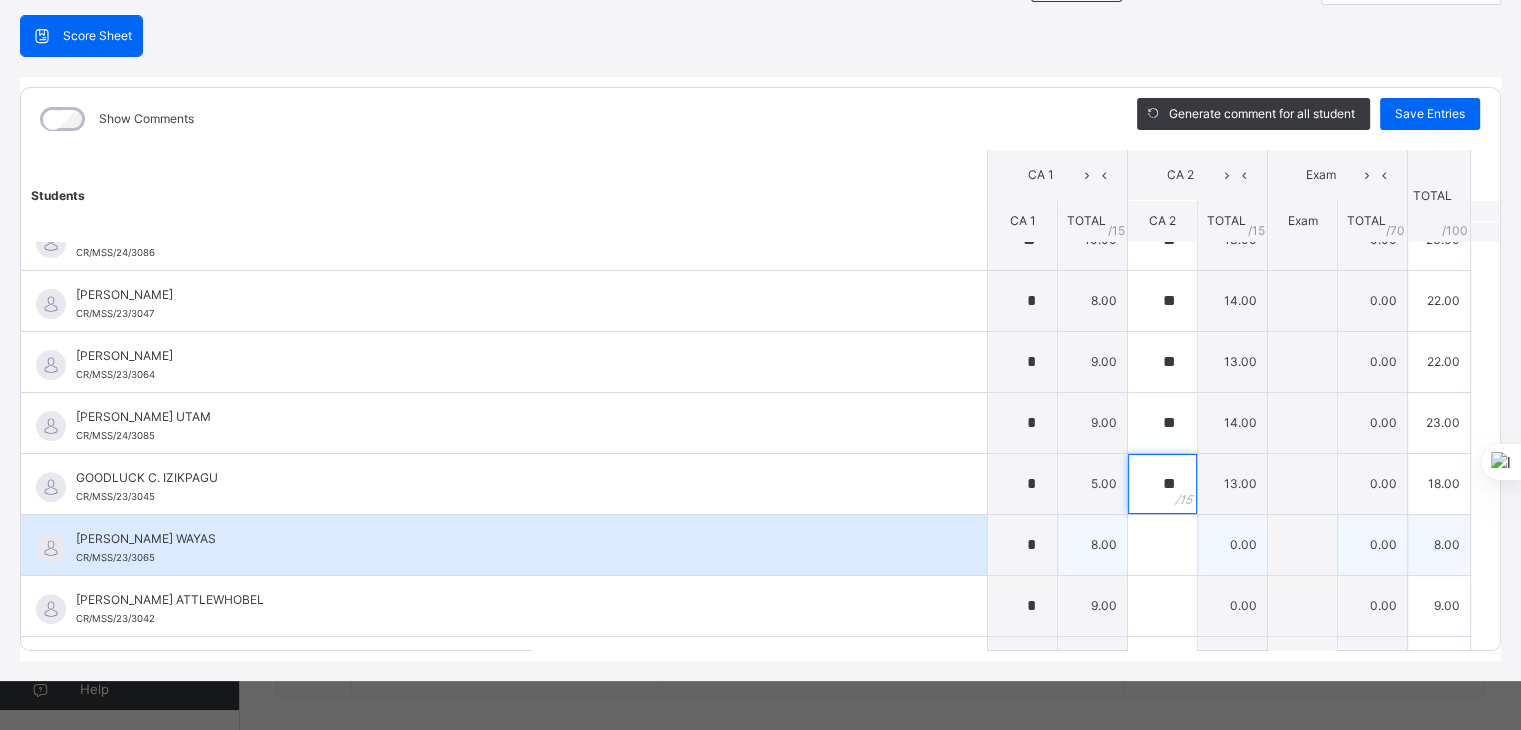 type on "**" 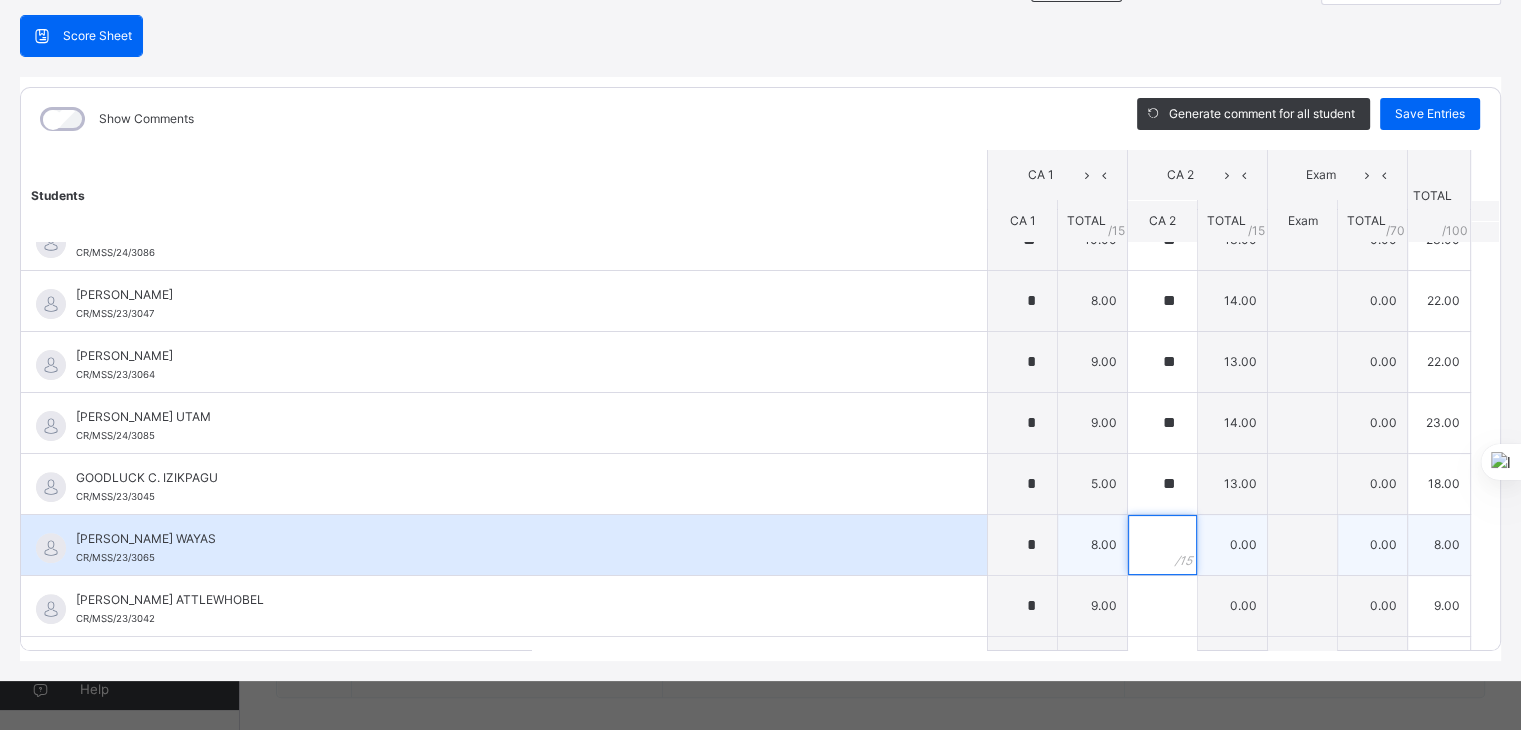 click at bounding box center [1162, 545] 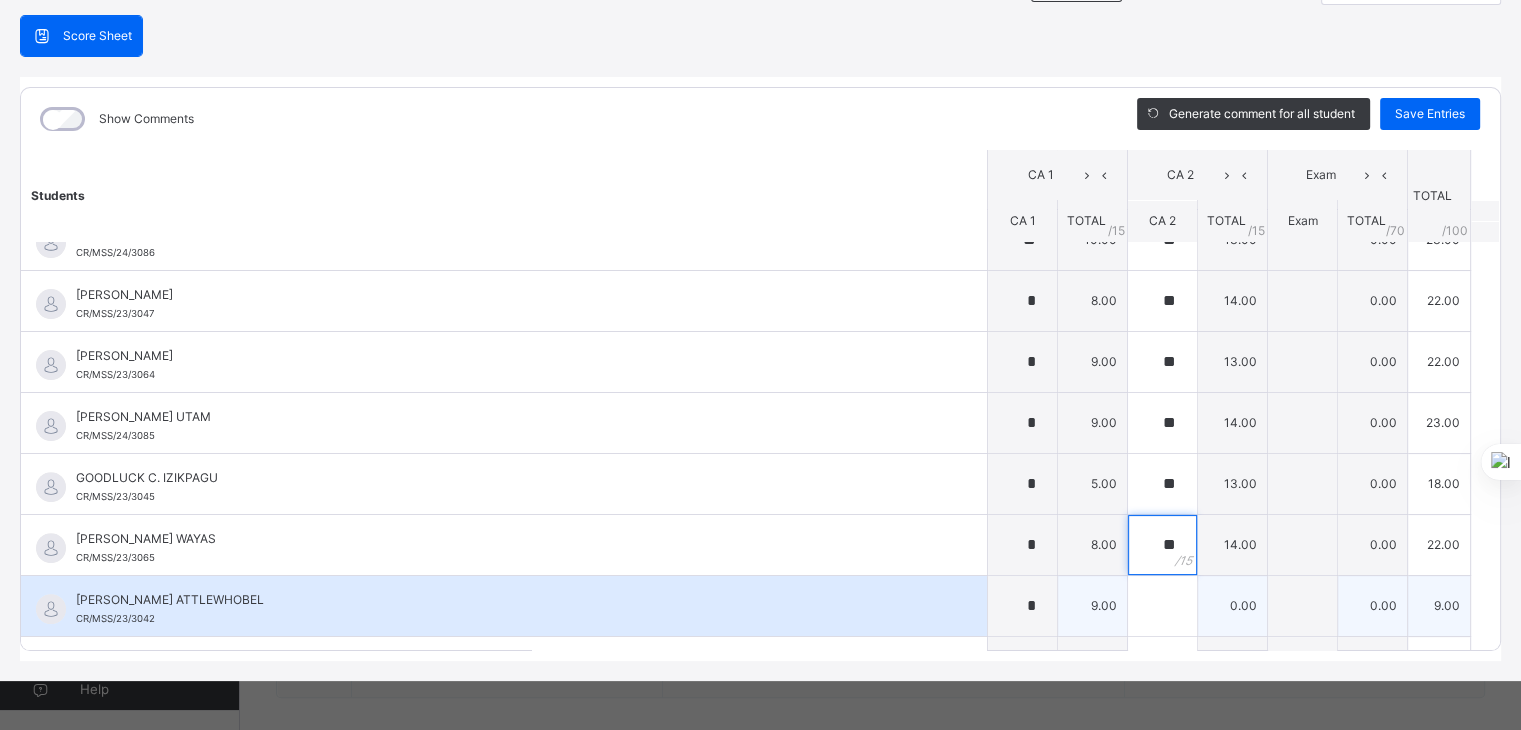 type on "**" 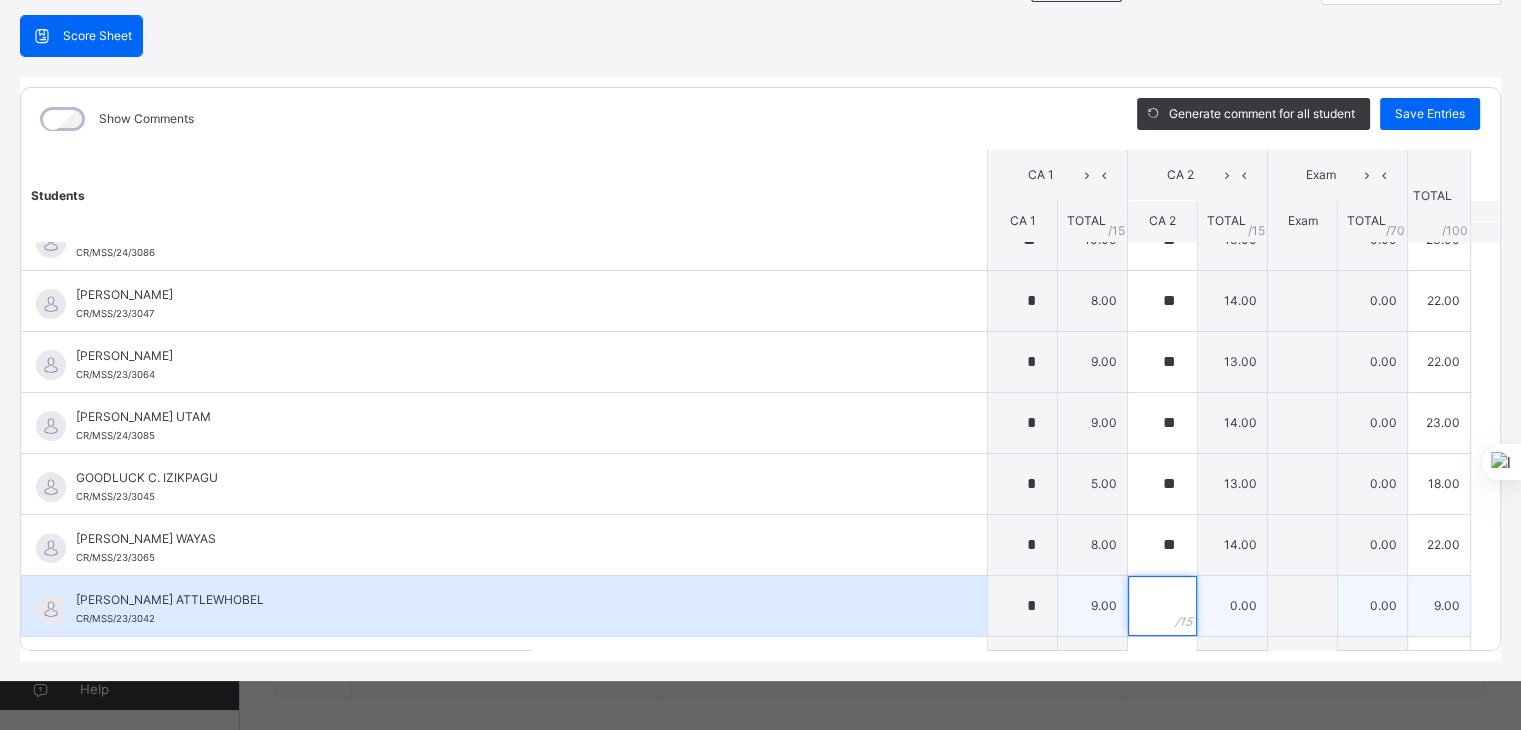 click at bounding box center [1162, 606] 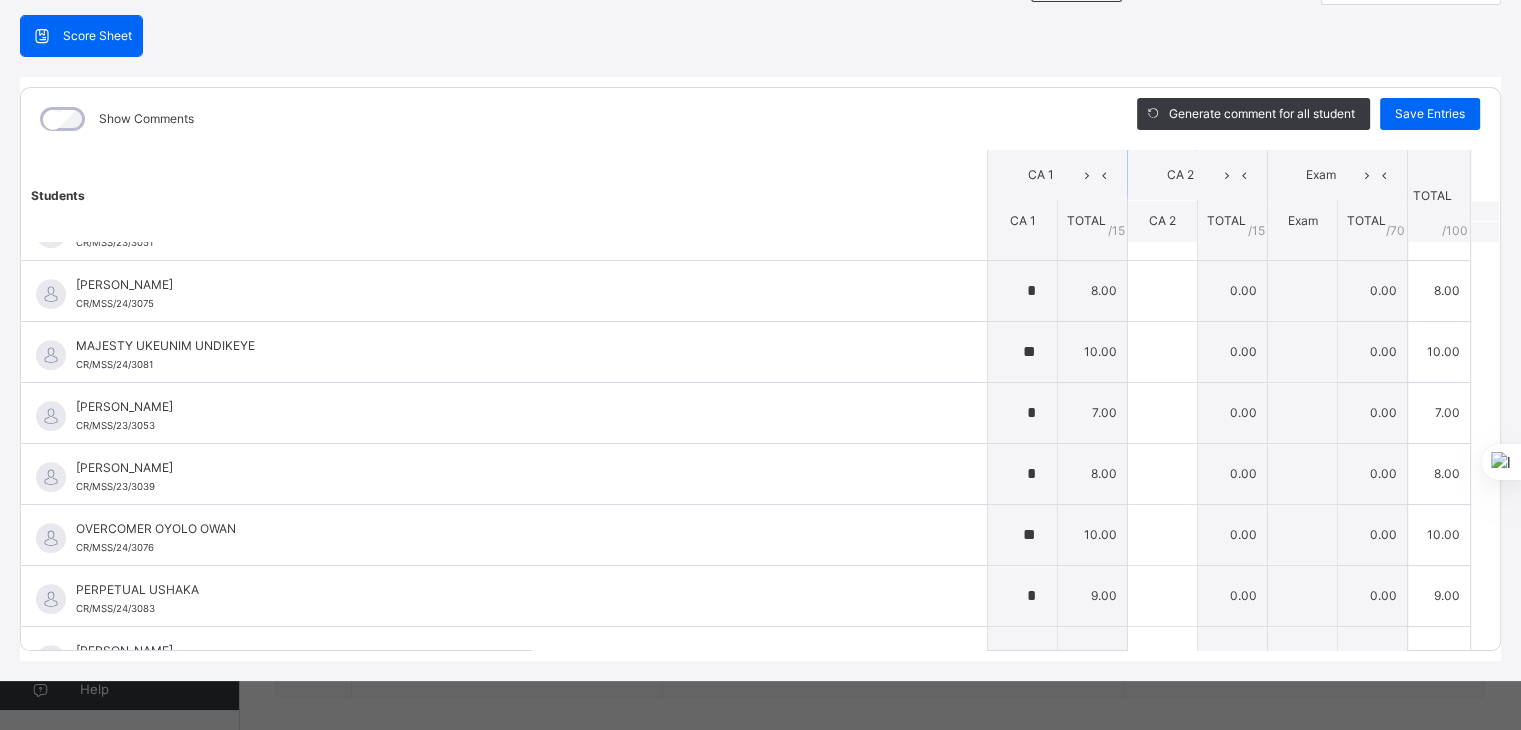 scroll, scrollTop: 1295, scrollLeft: 0, axis: vertical 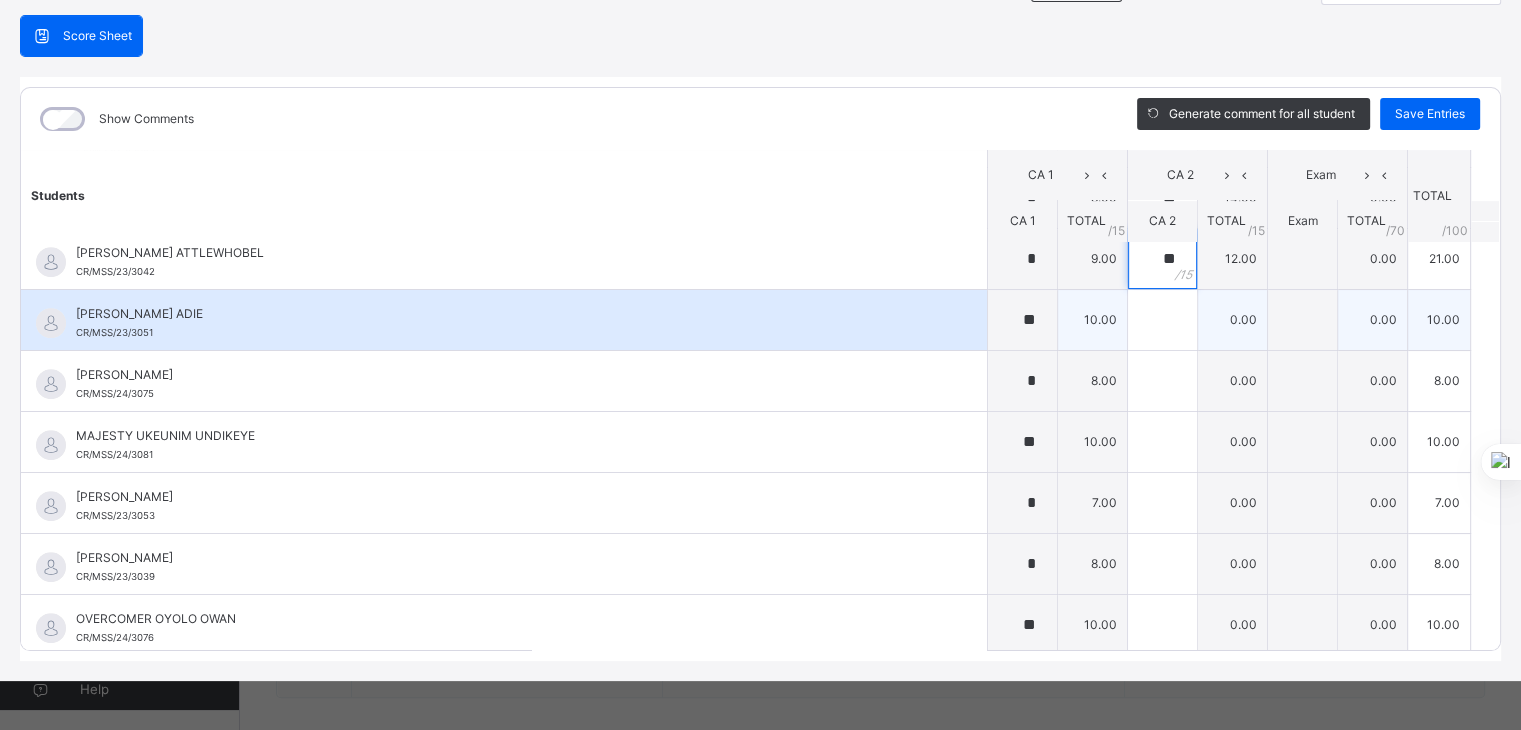 type on "**" 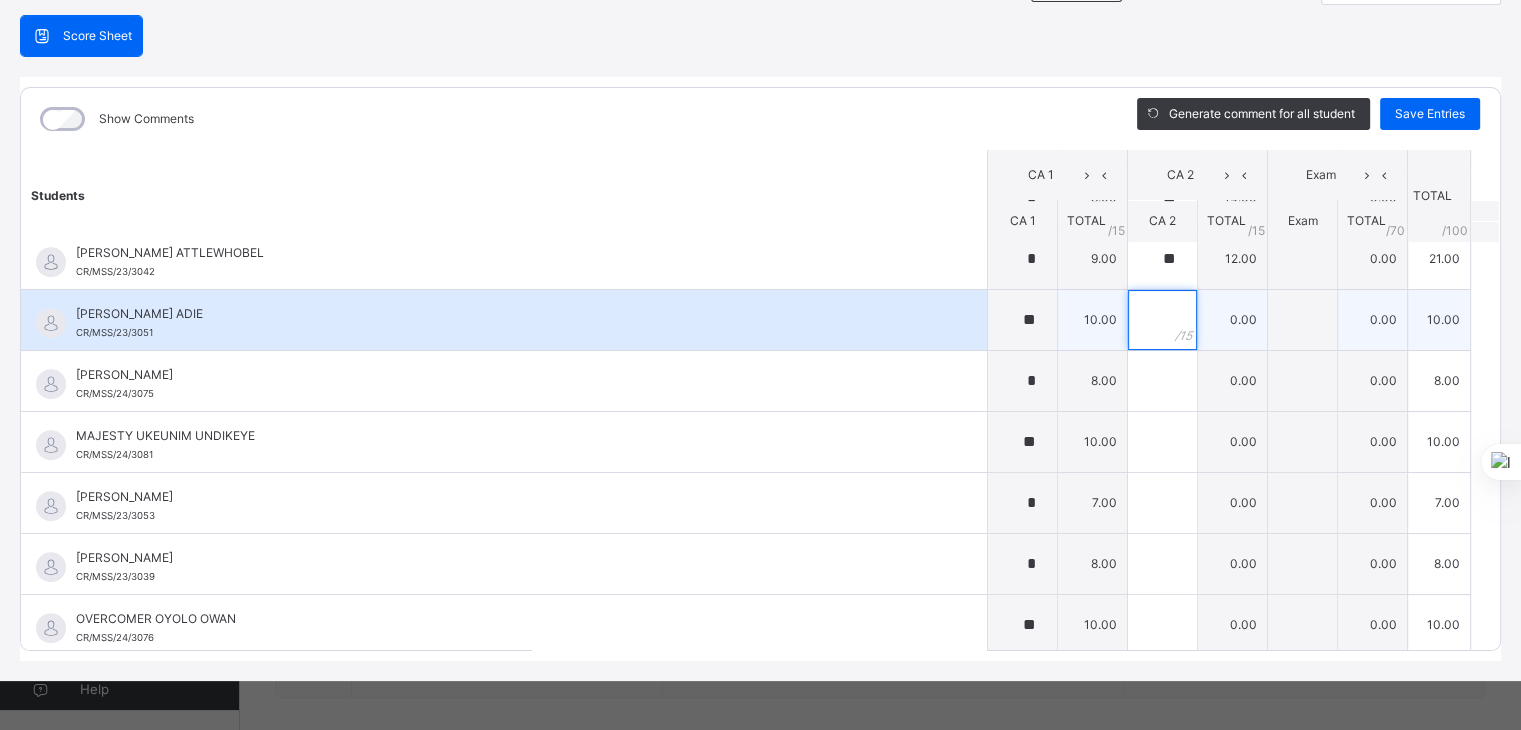 click at bounding box center (1162, 320) 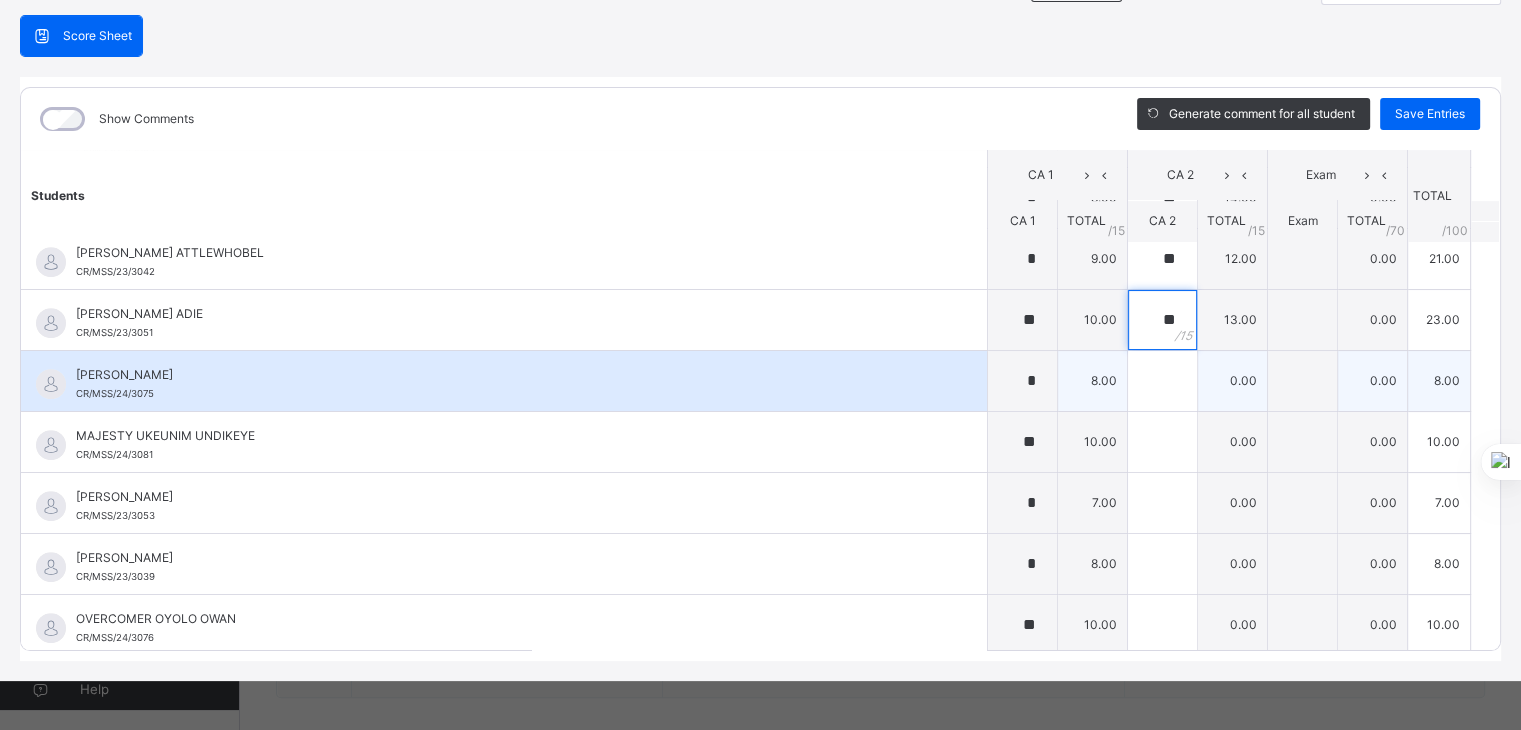 type on "**" 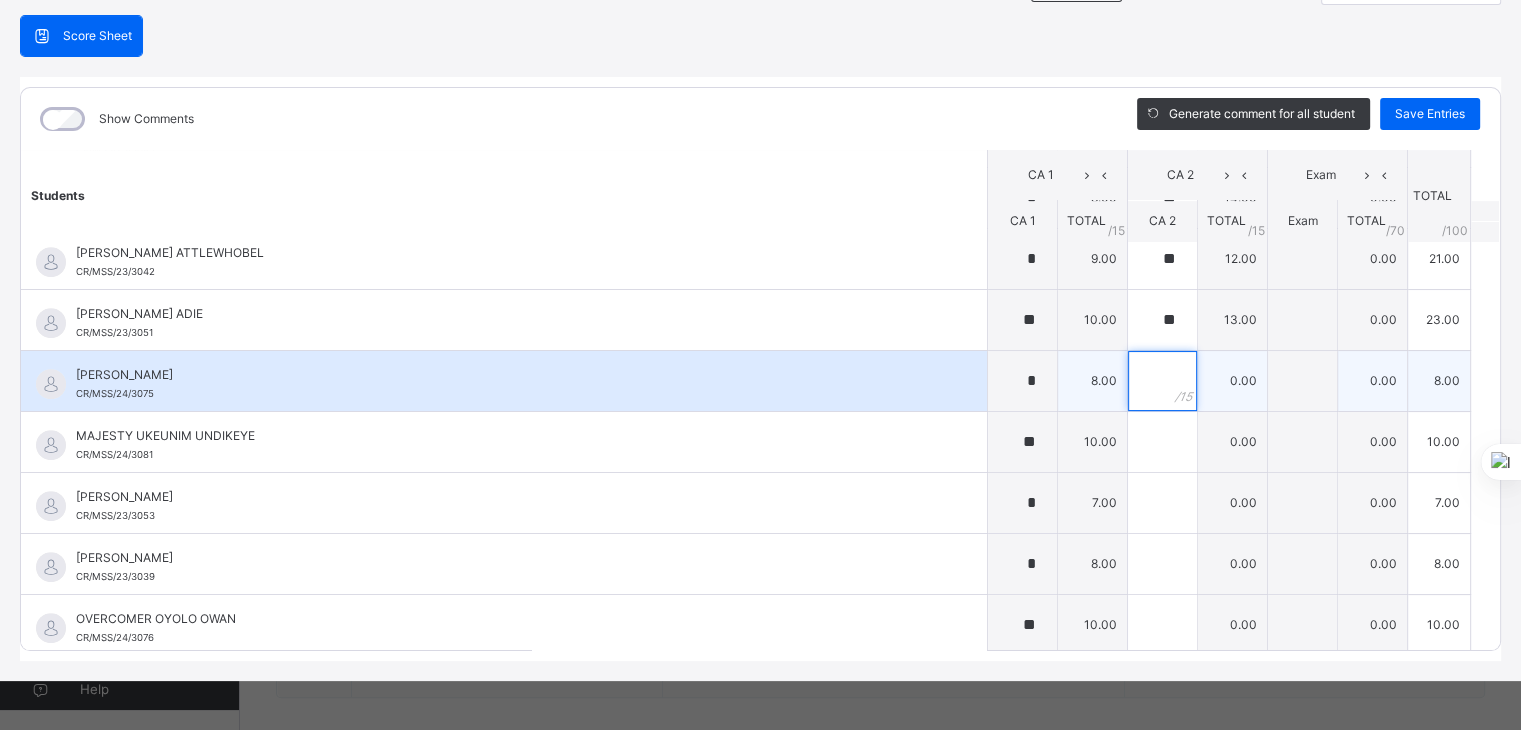 click at bounding box center [1162, 381] 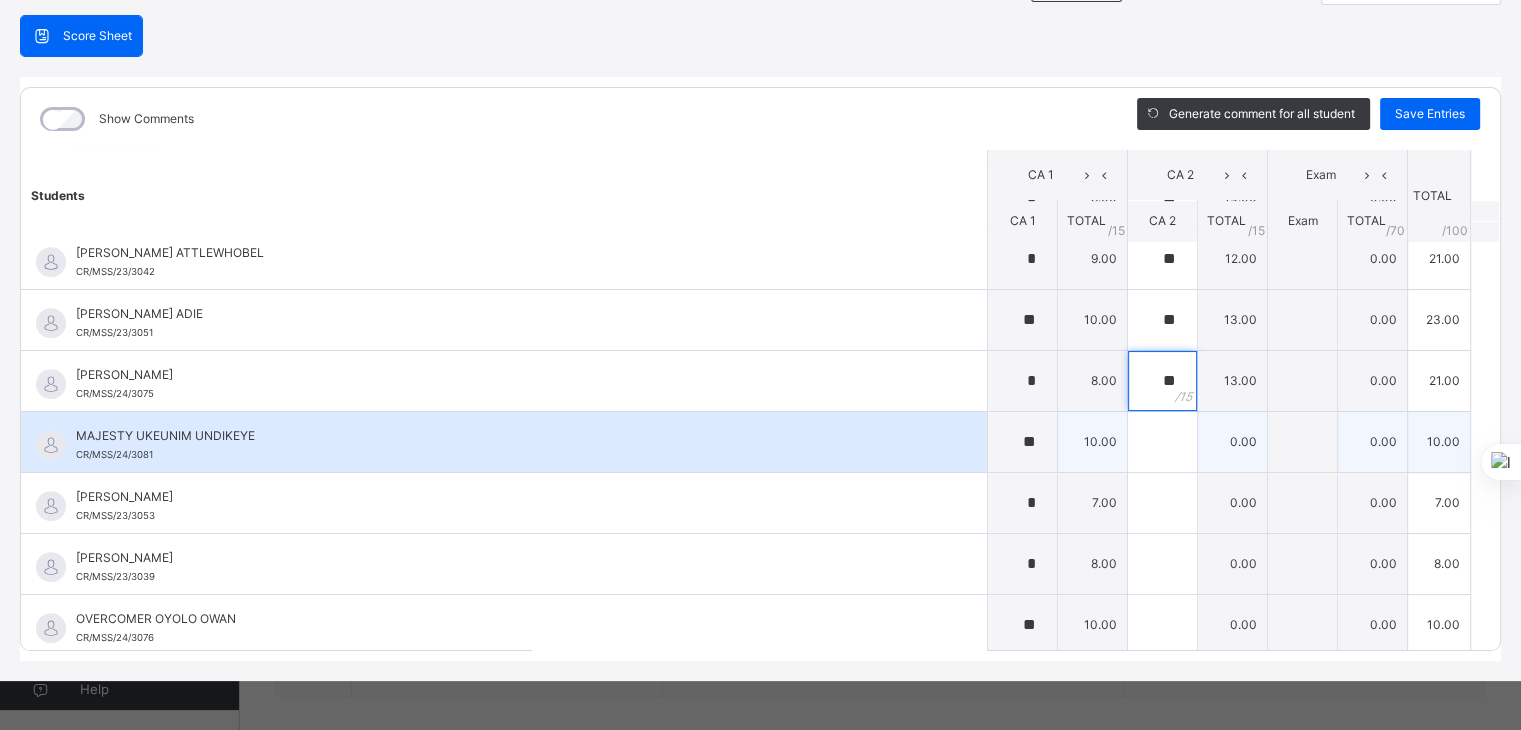 type on "**" 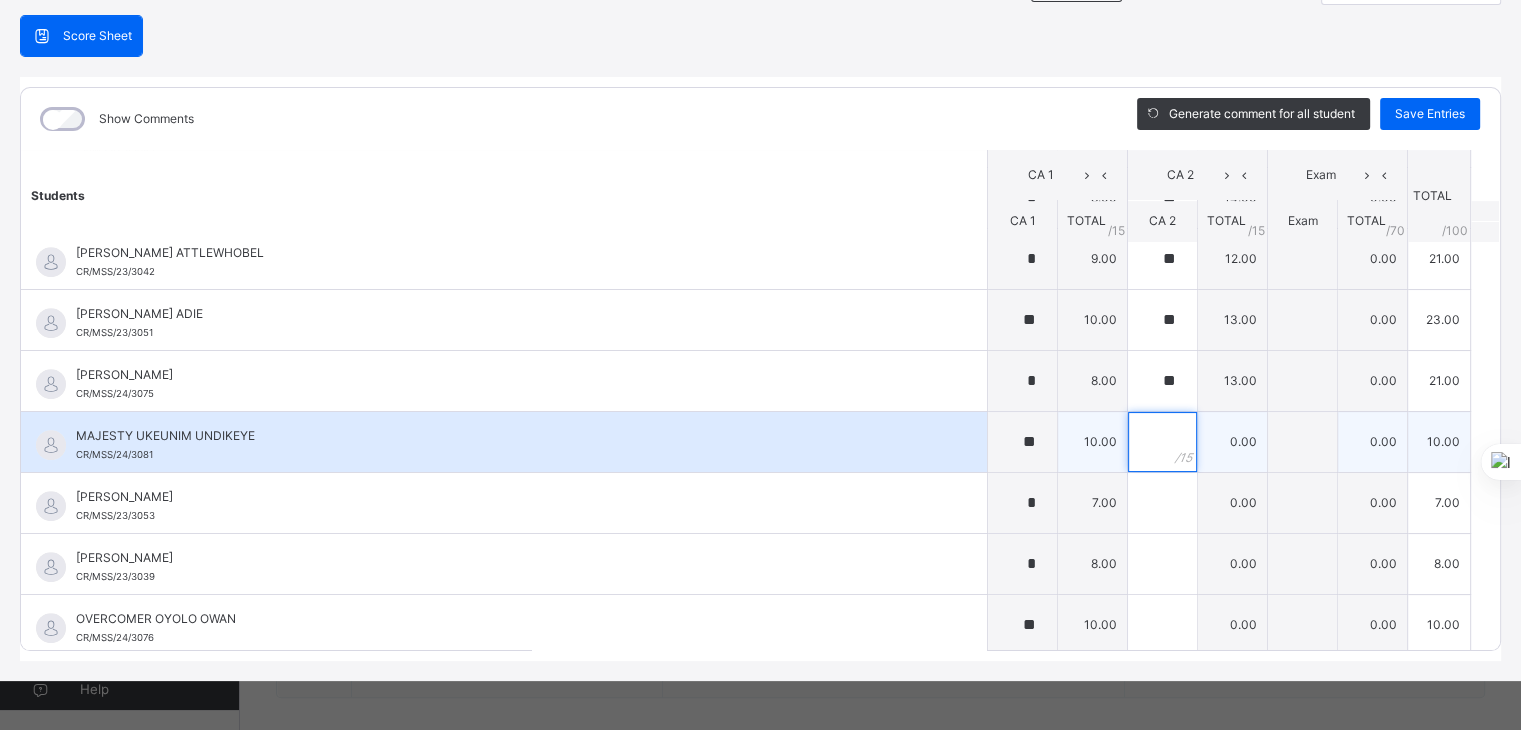 click at bounding box center (1162, 442) 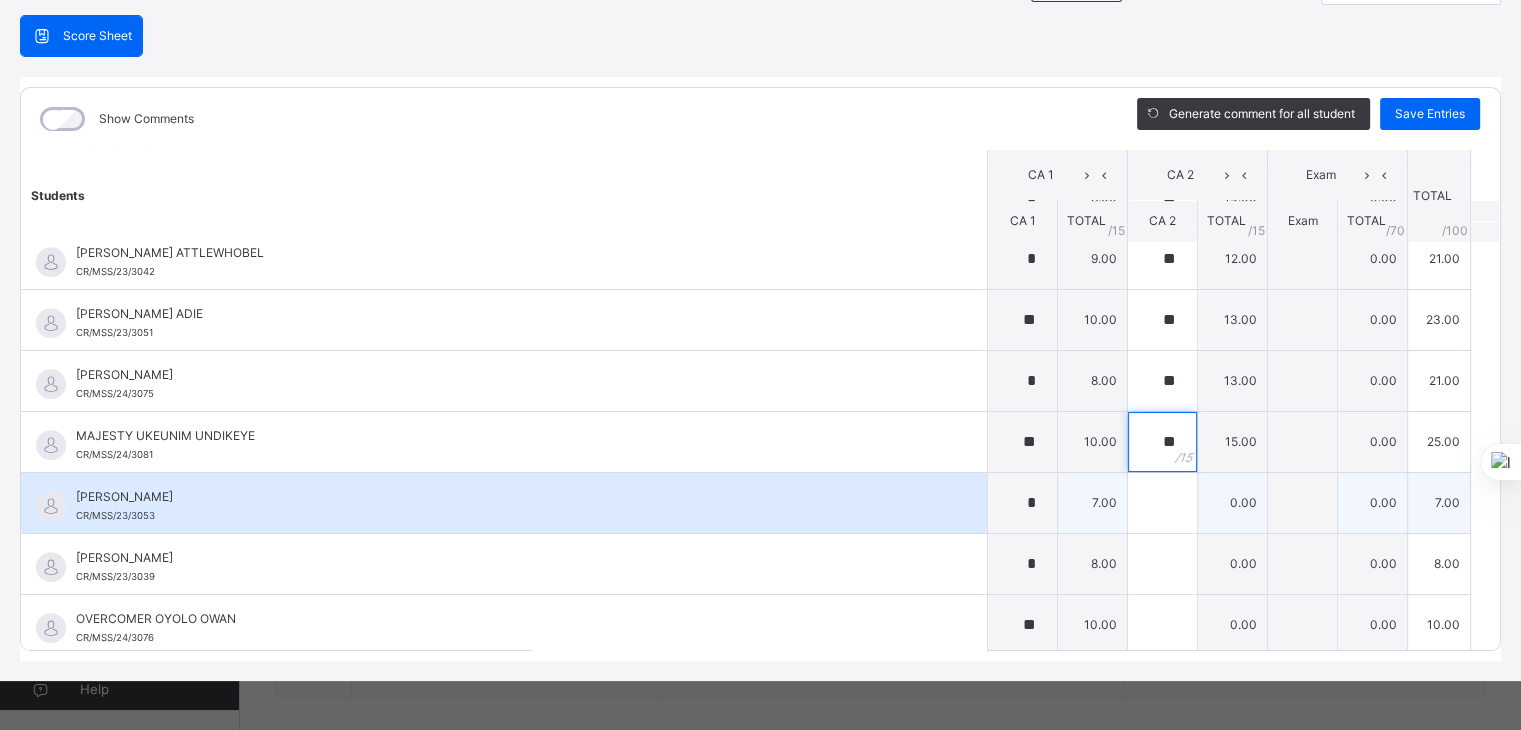 type on "**" 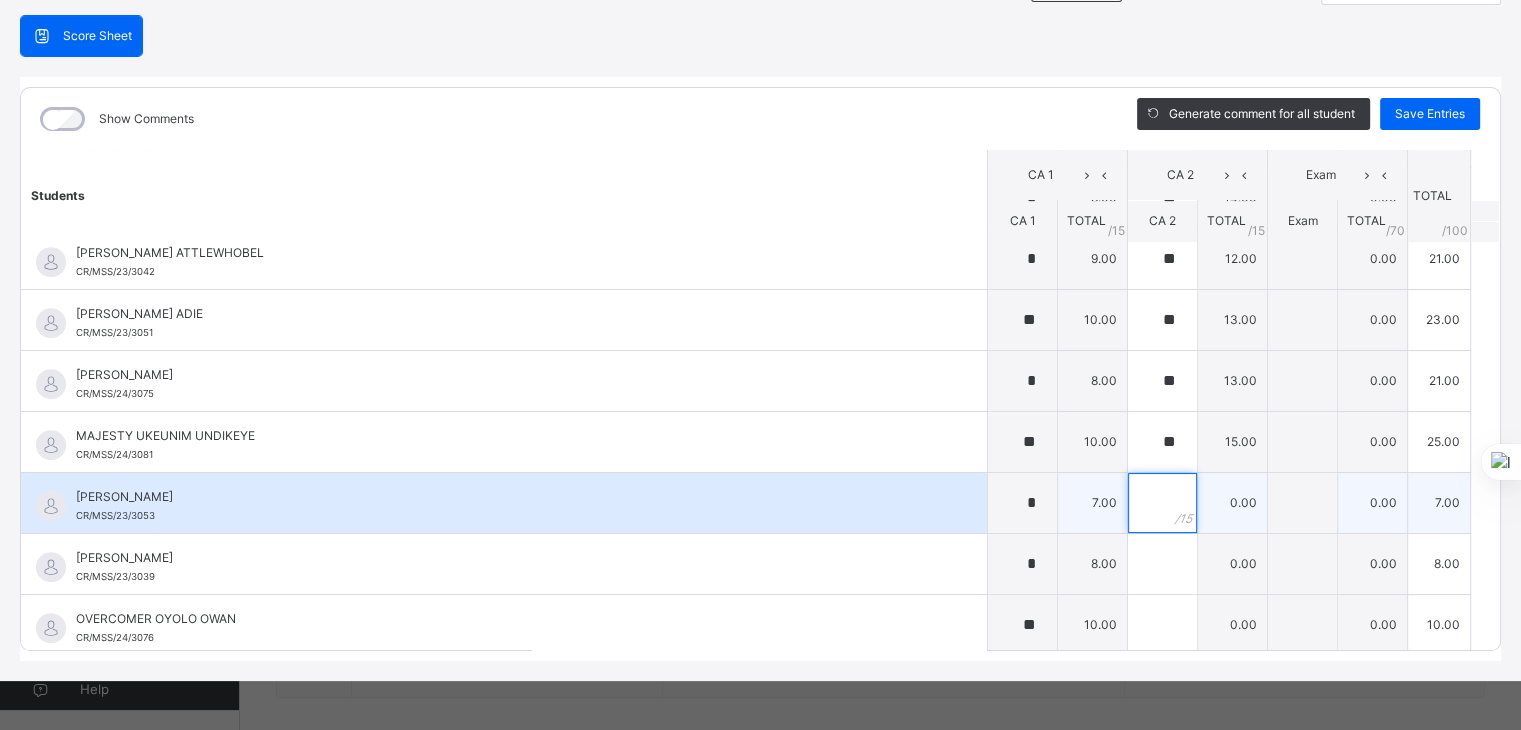 click at bounding box center (1162, 503) 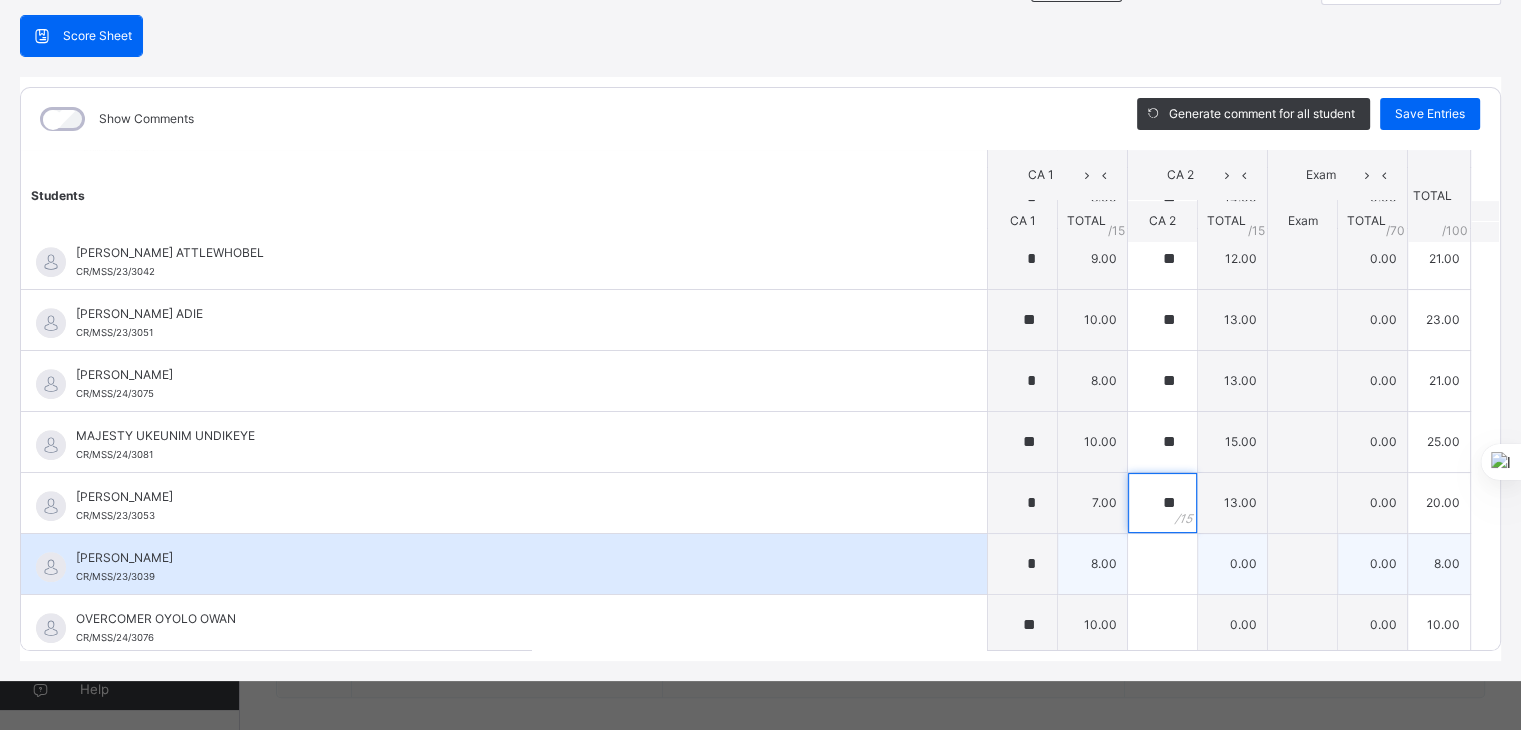 type on "**" 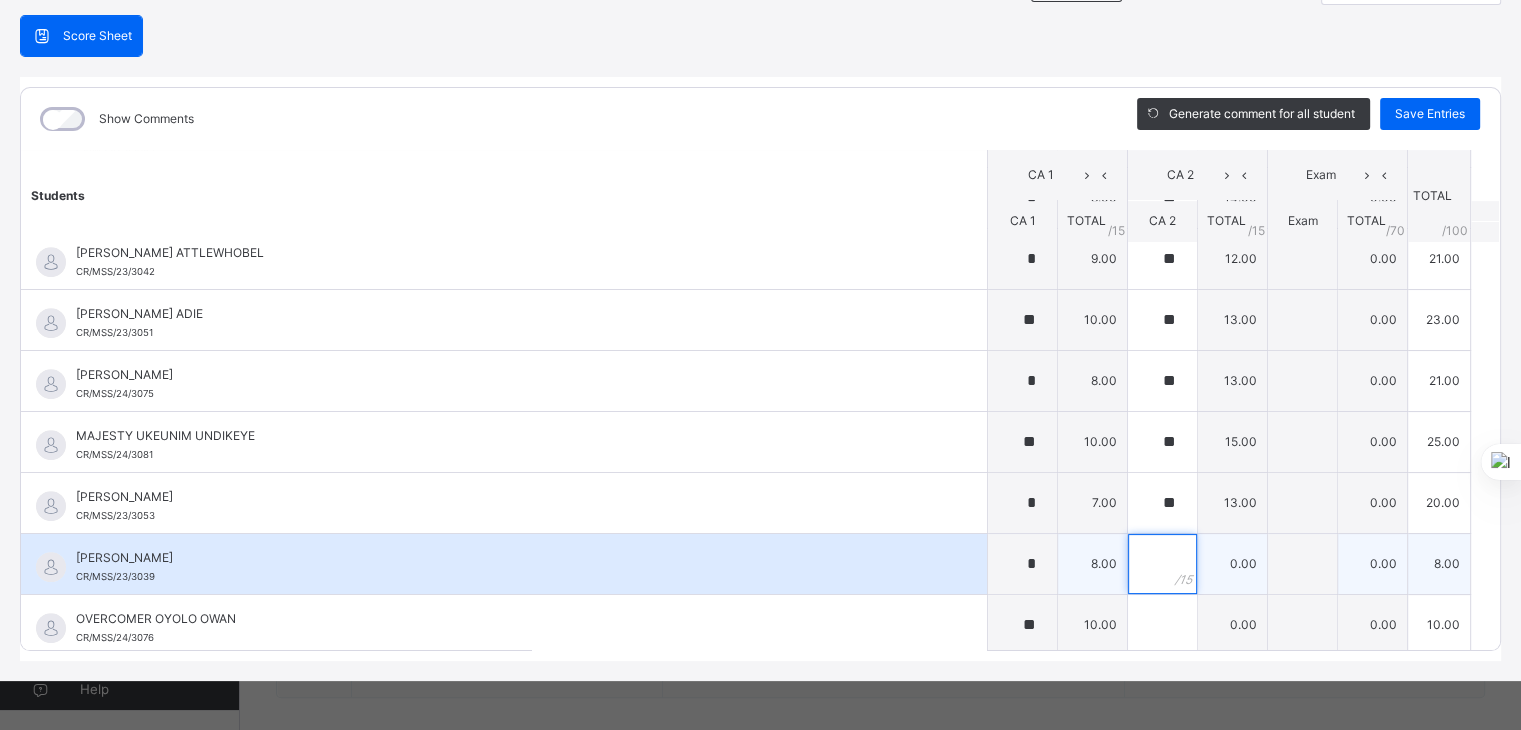 click at bounding box center [1162, 564] 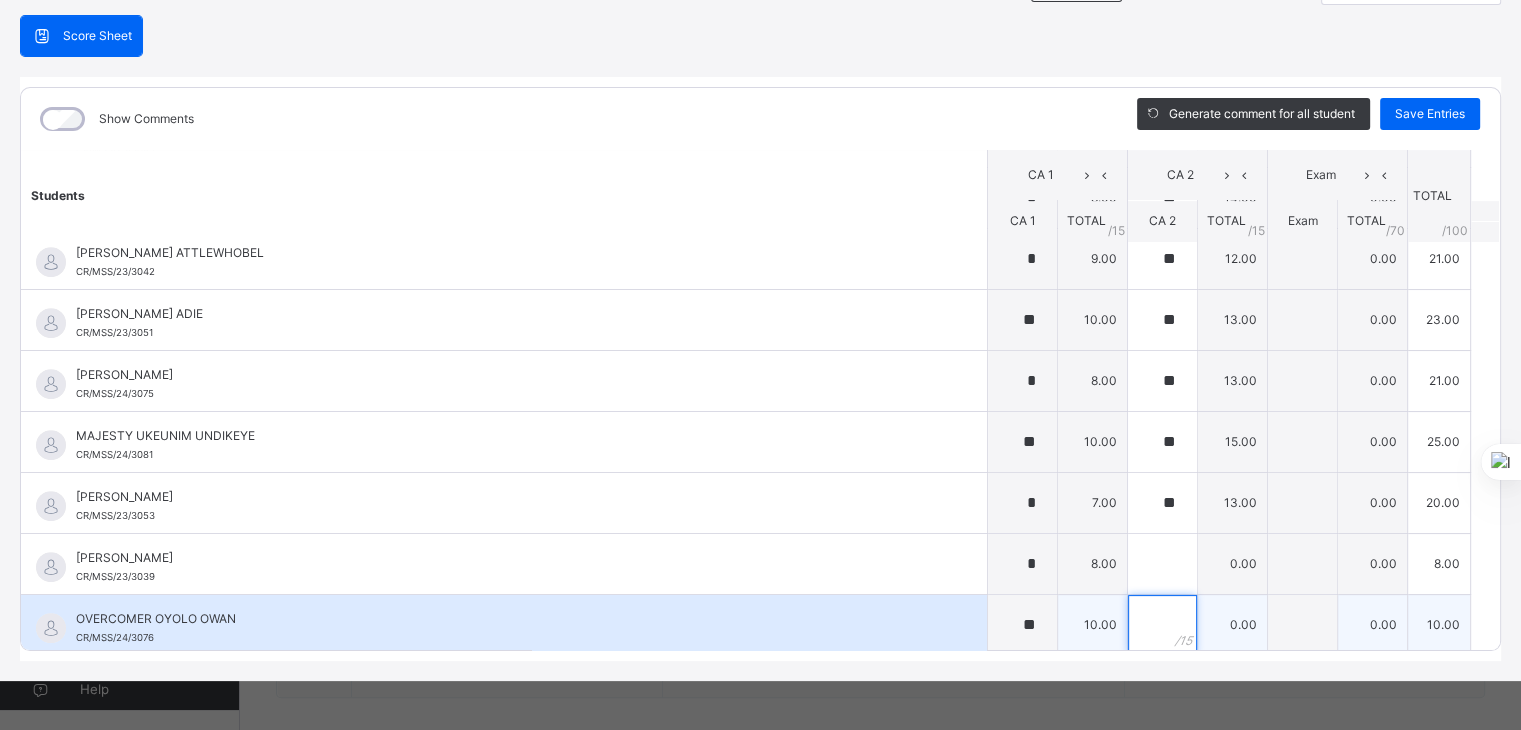 click at bounding box center (1162, 625) 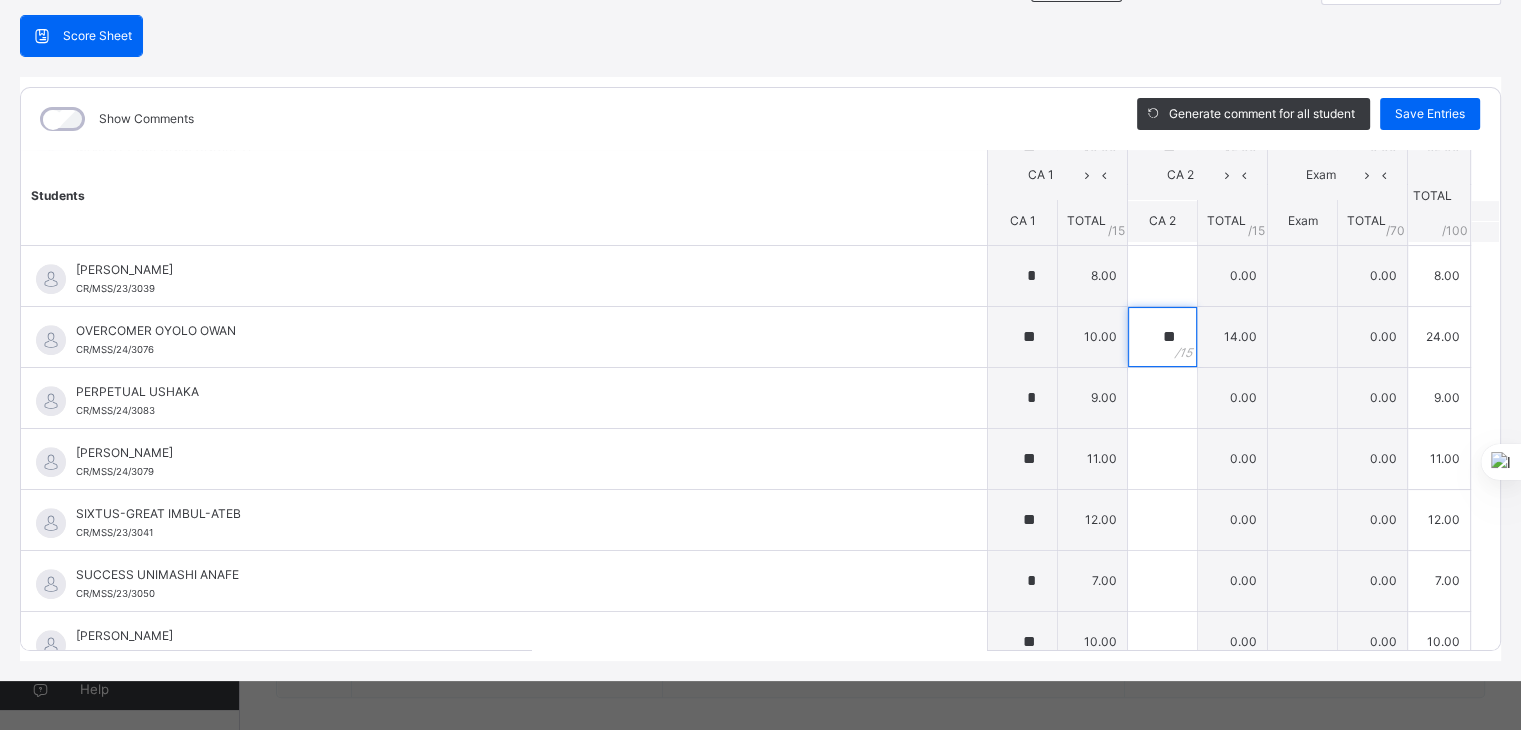 scroll, scrollTop: 1295, scrollLeft: 0, axis: vertical 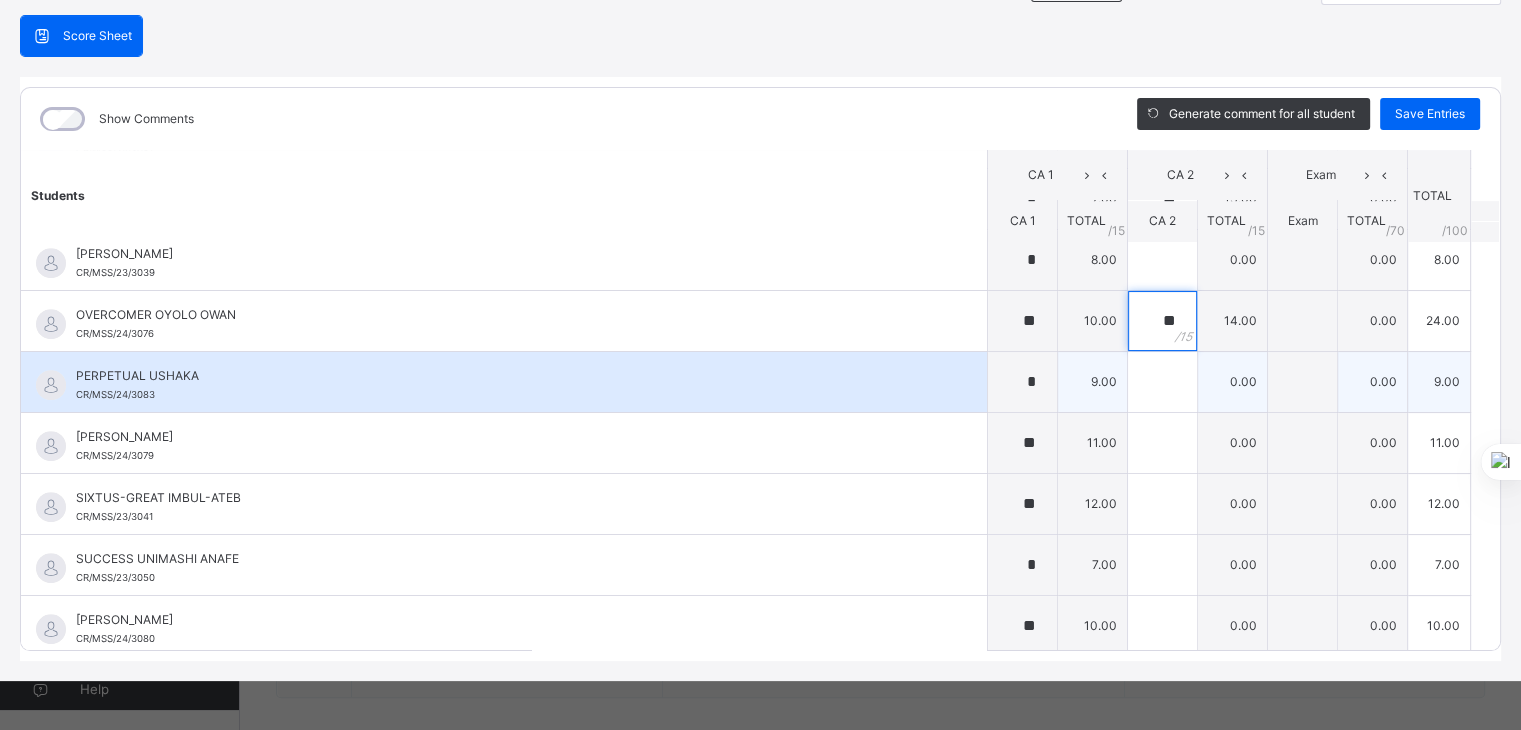 type on "**" 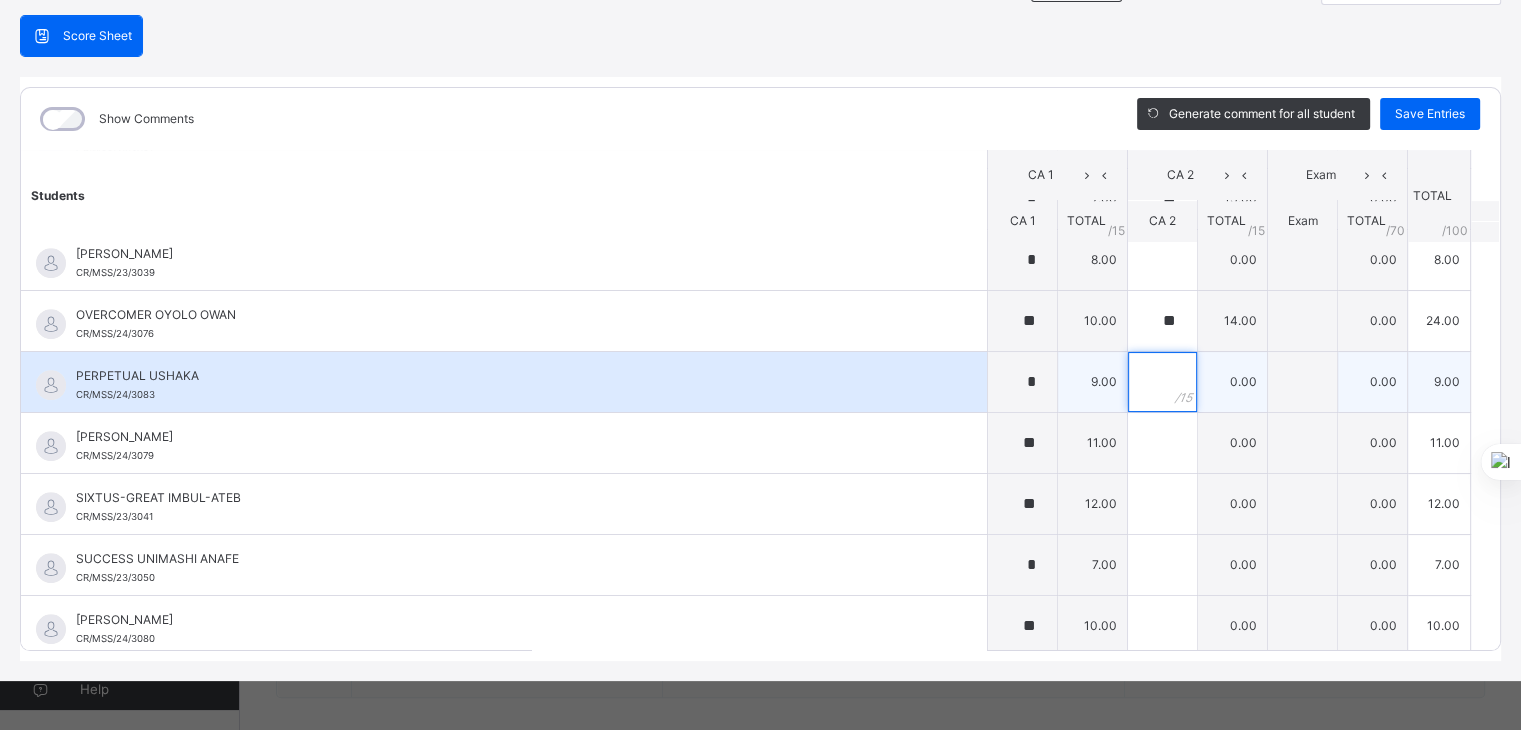 click at bounding box center (1162, 382) 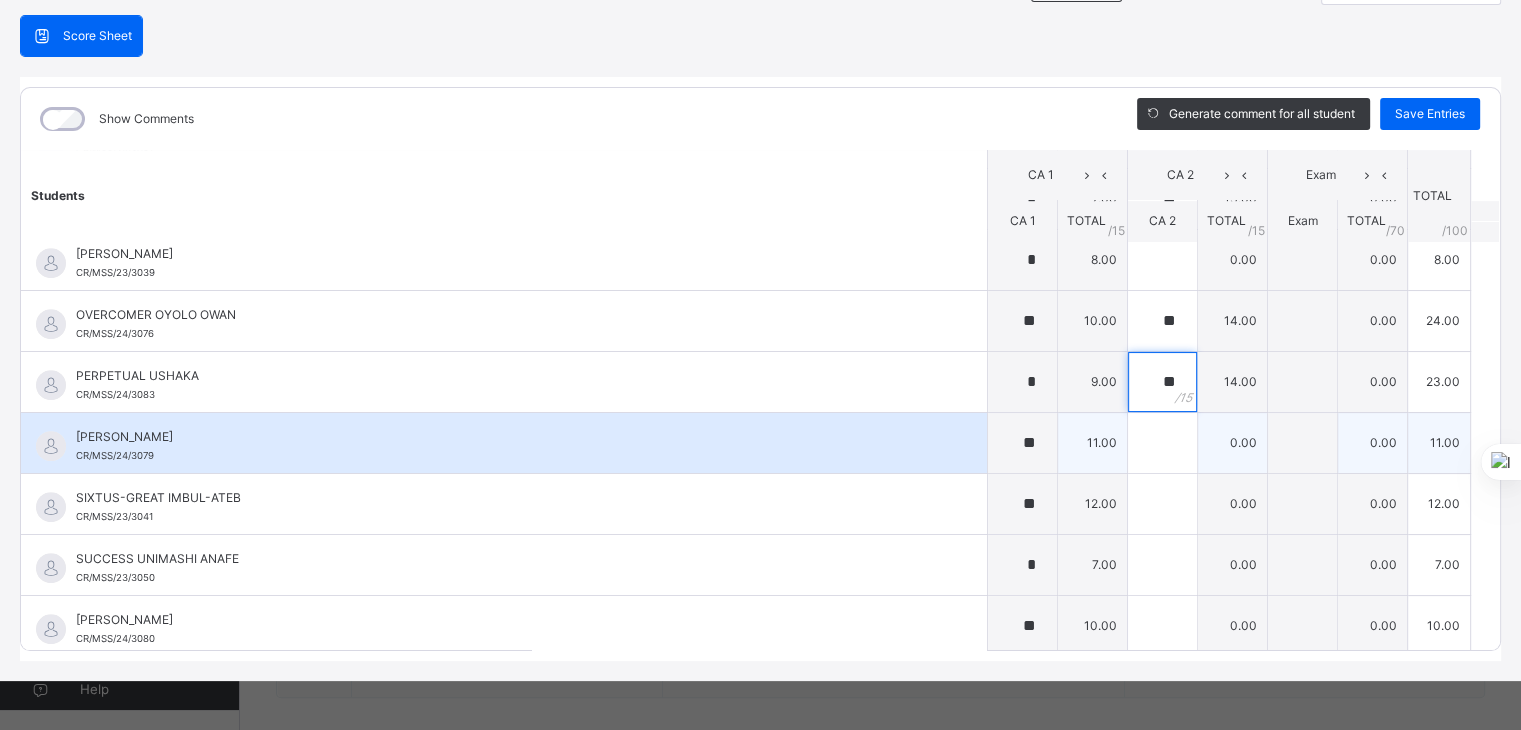 type on "**" 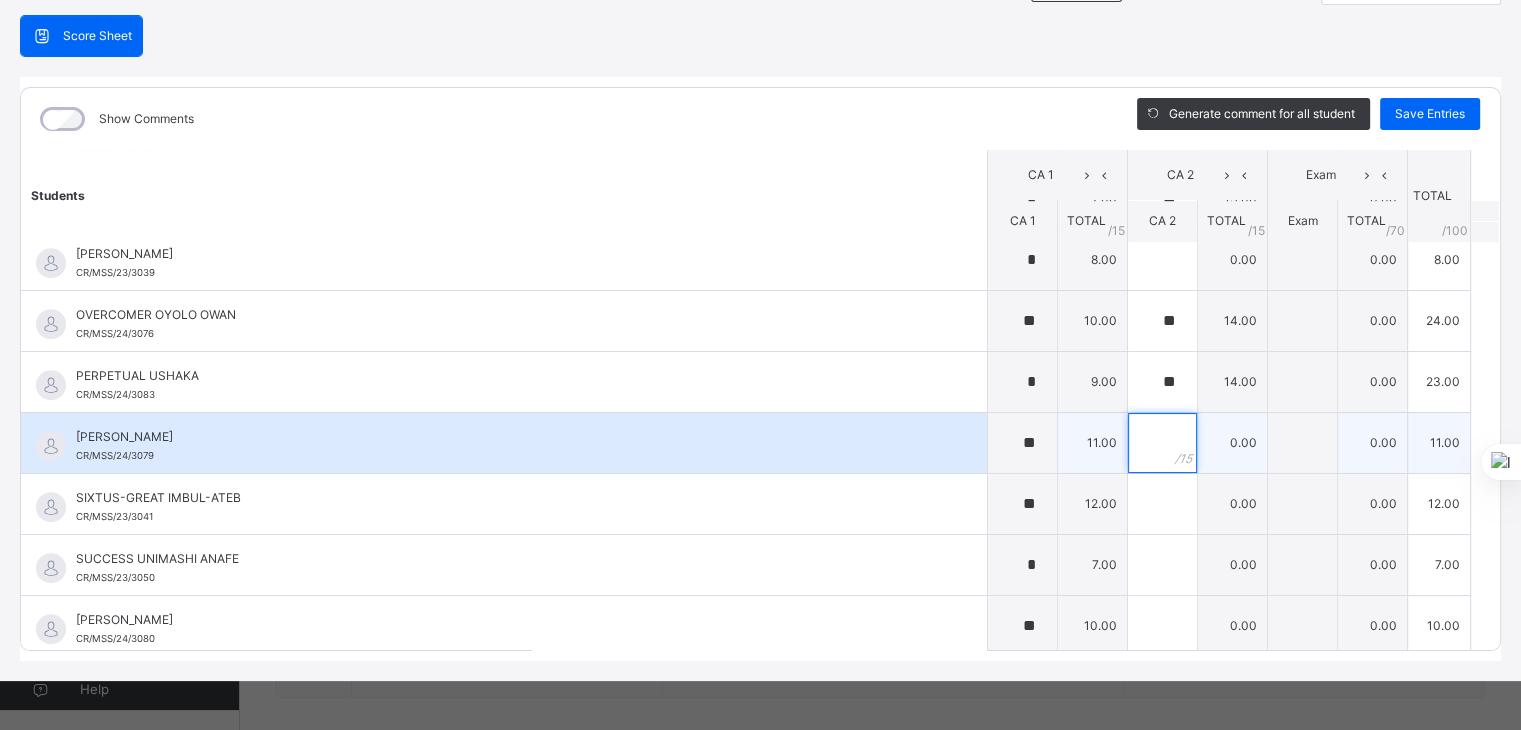 click at bounding box center (1162, 443) 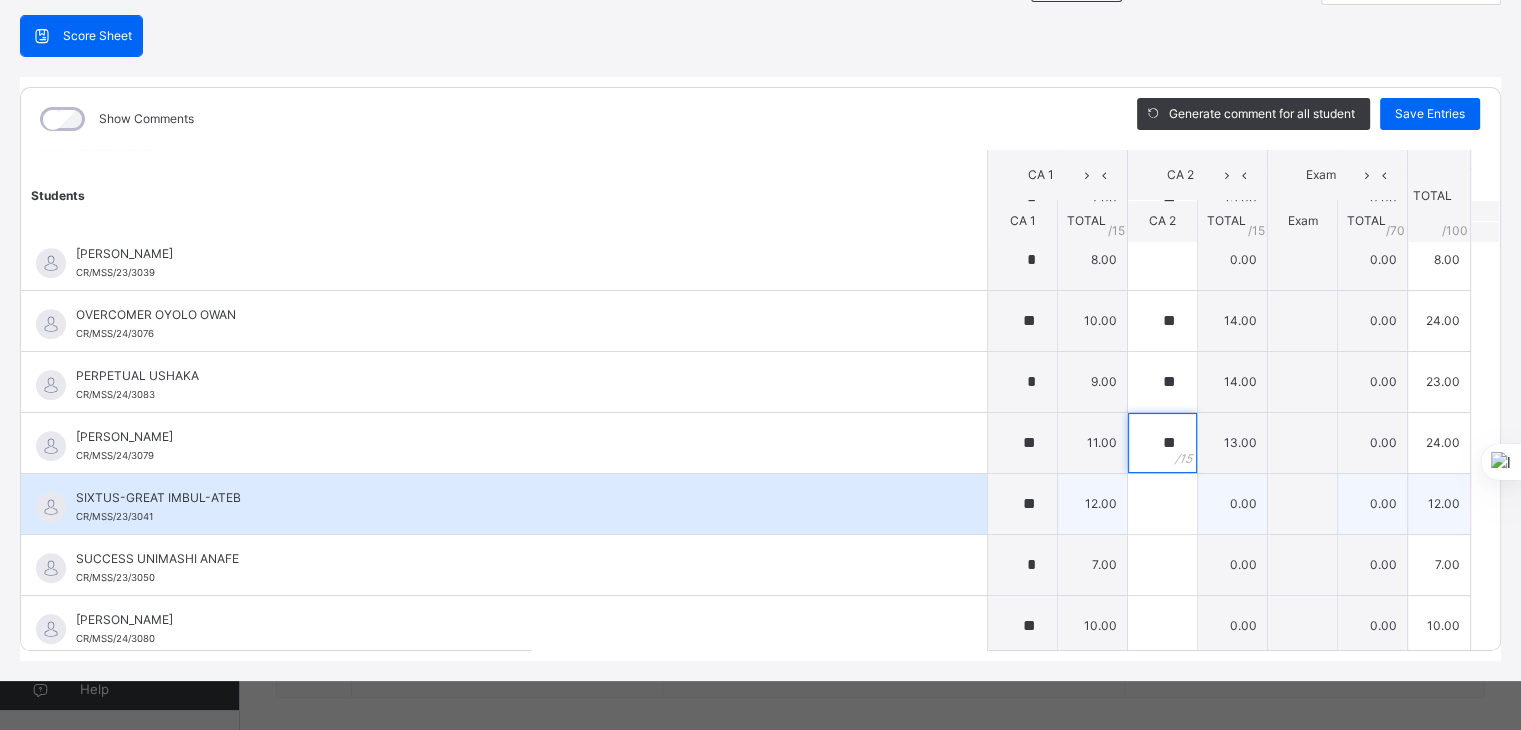 type on "**" 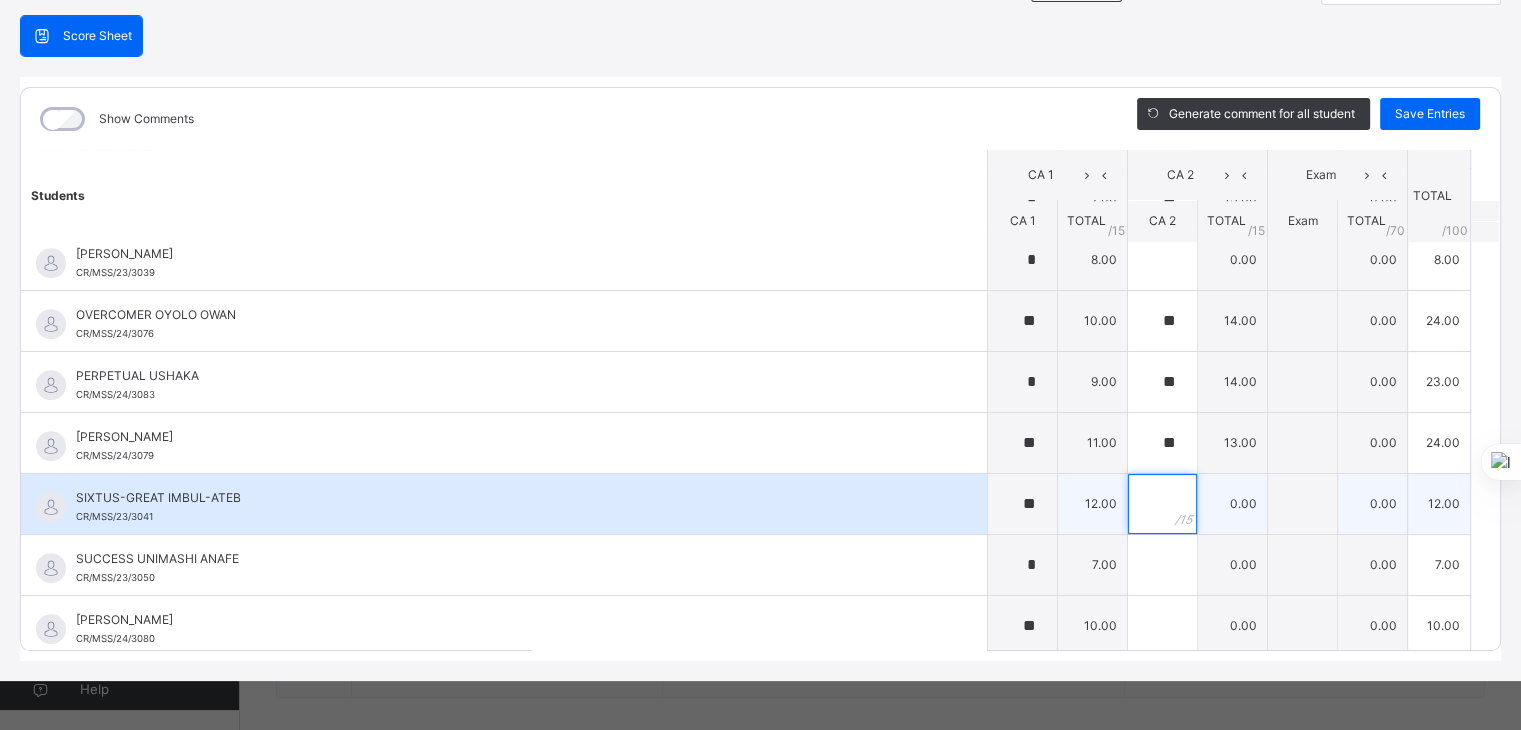 click at bounding box center (1162, 504) 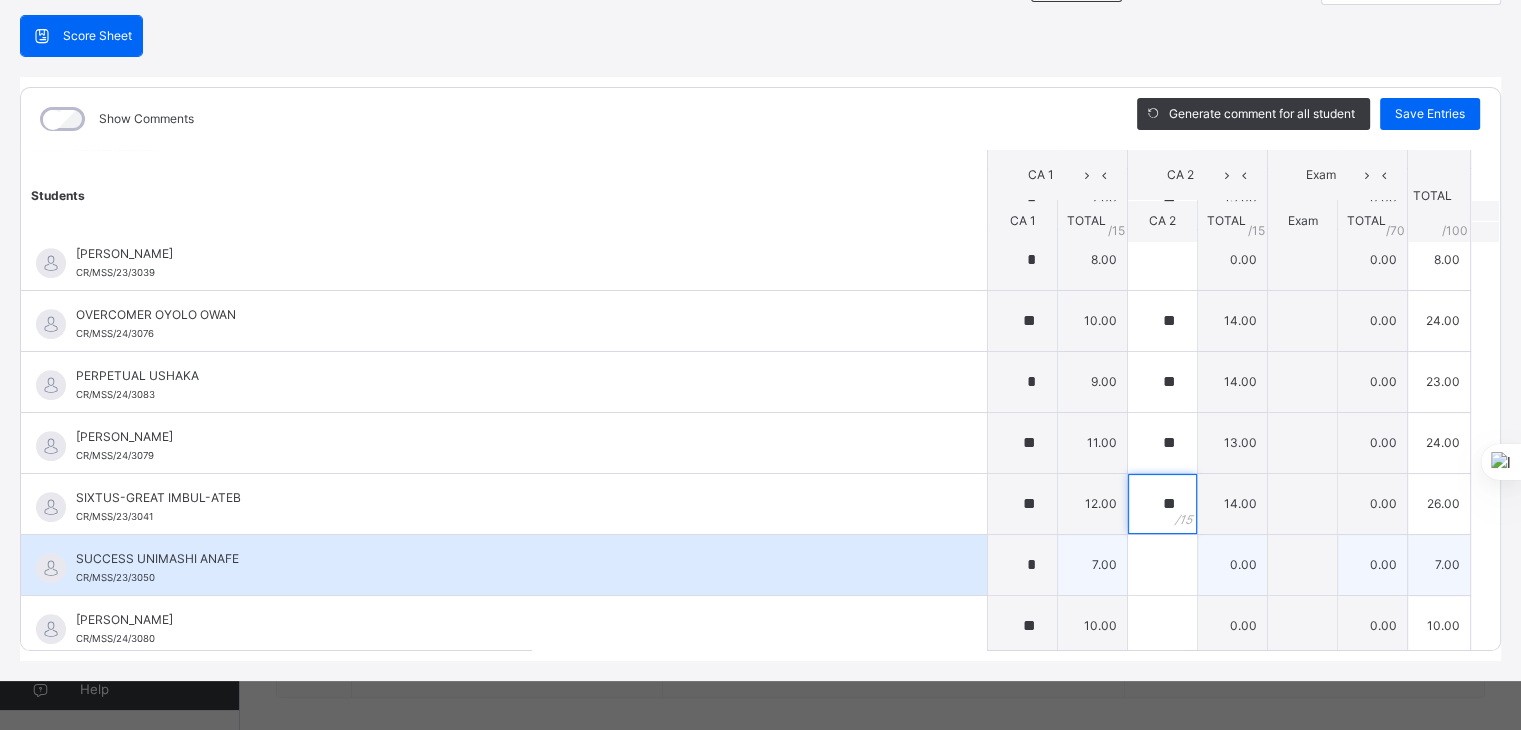 type on "**" 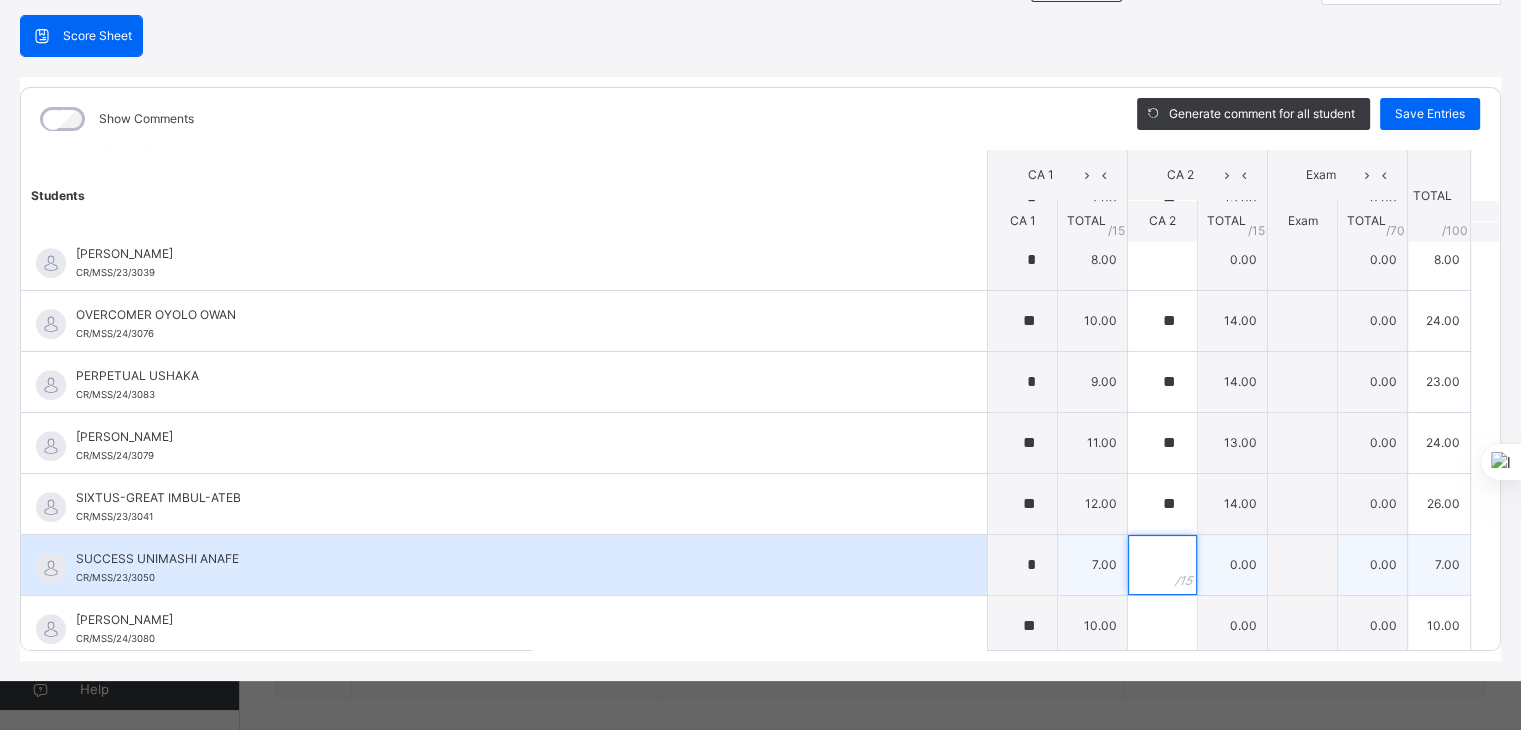 click at bounding box center (1162, 565) 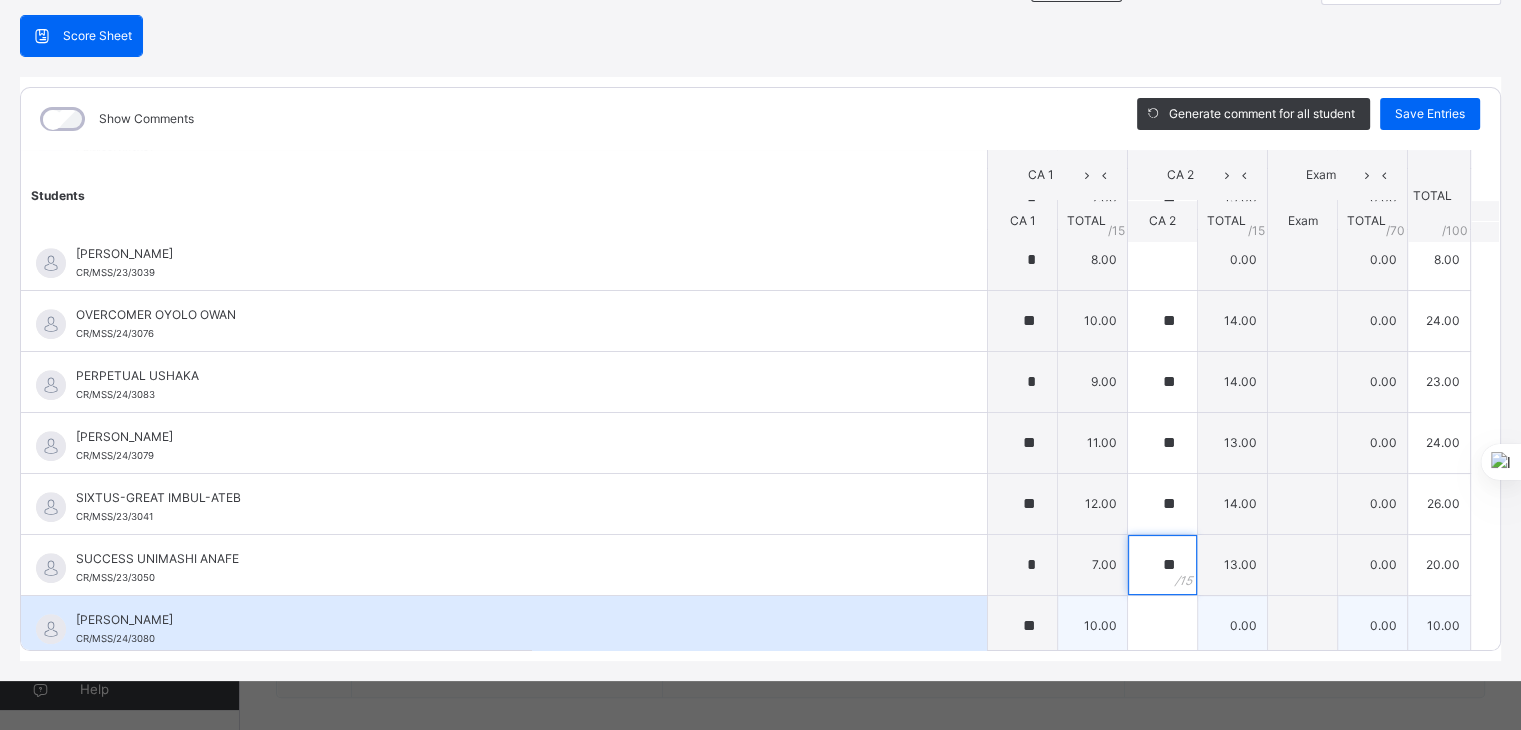 type on "**" 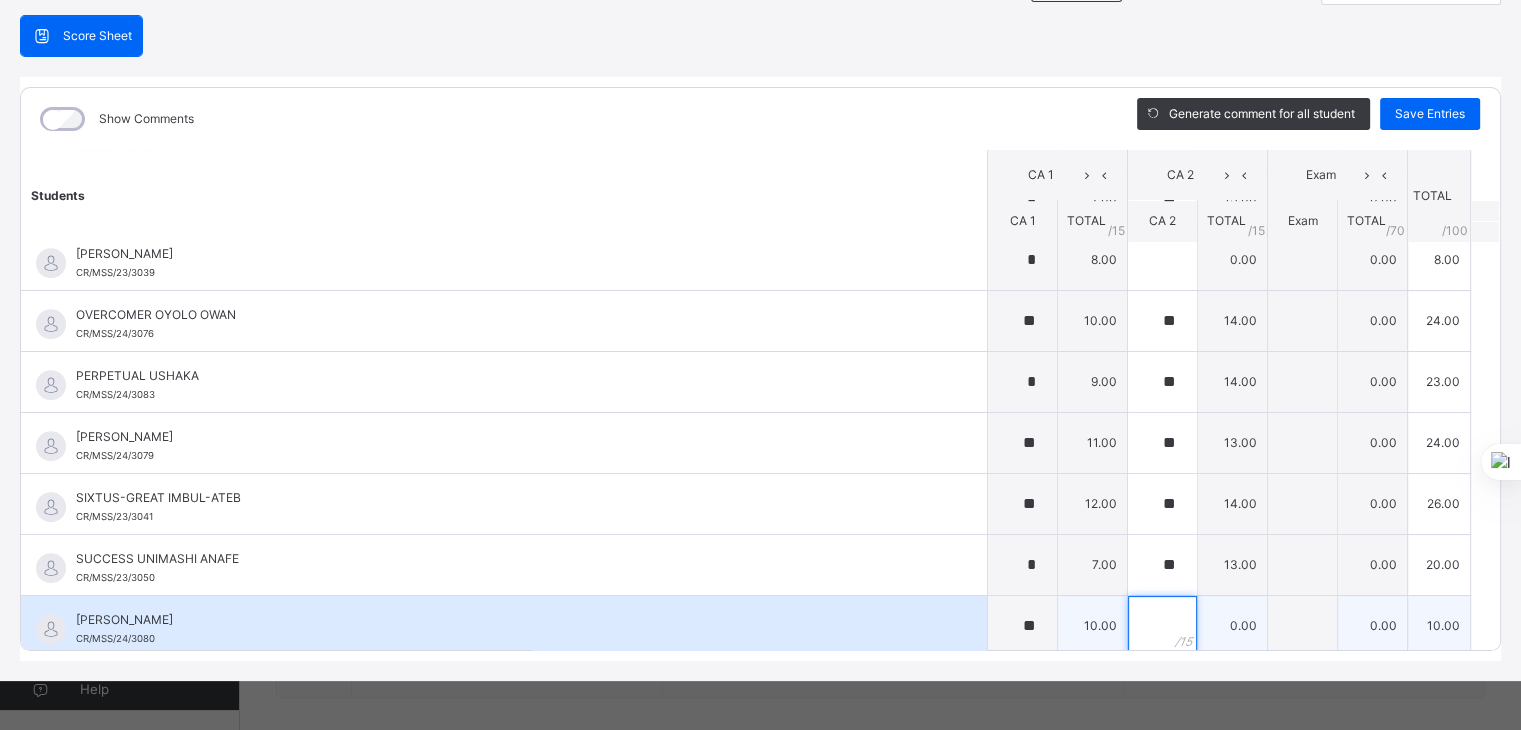 click at bounding box center [1162, 626] 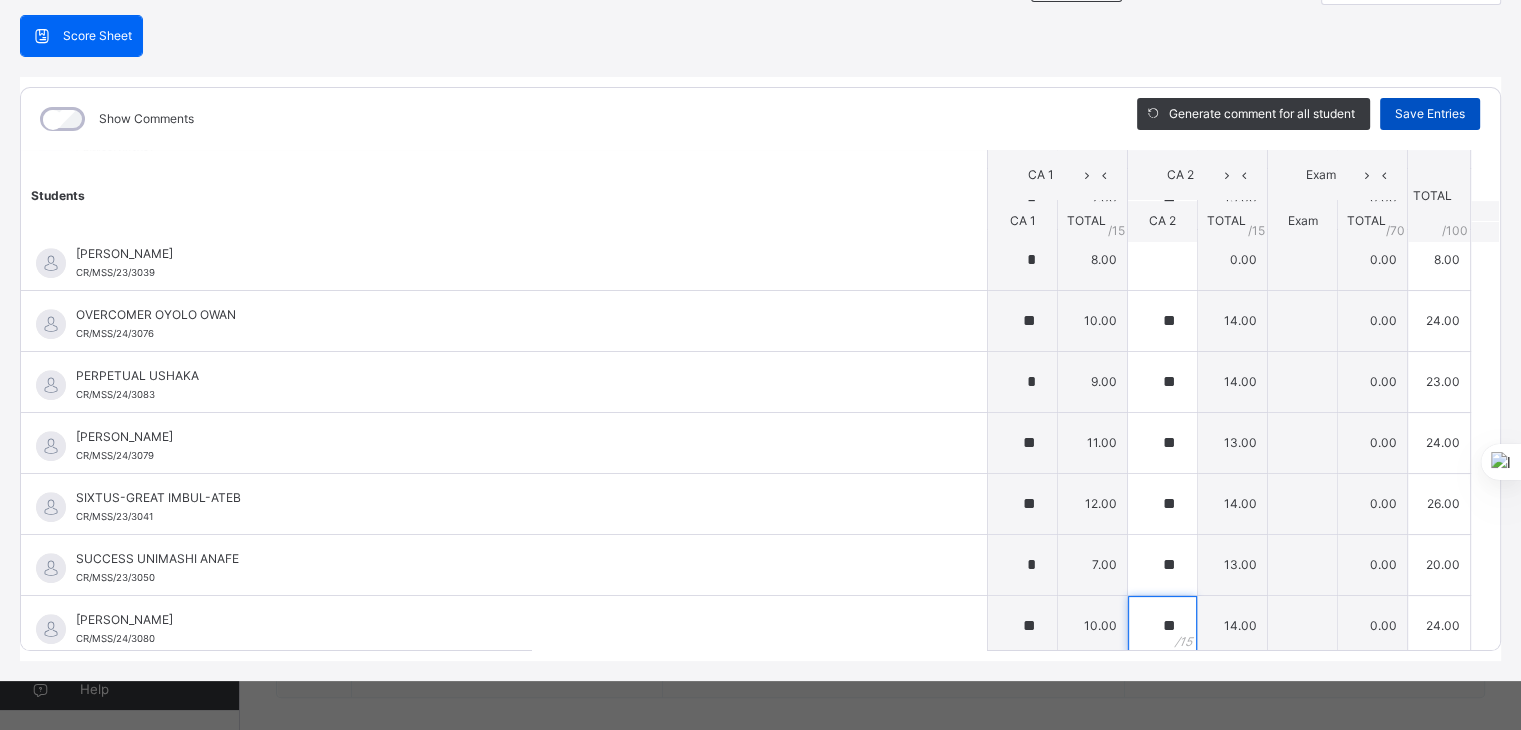 type on "**" 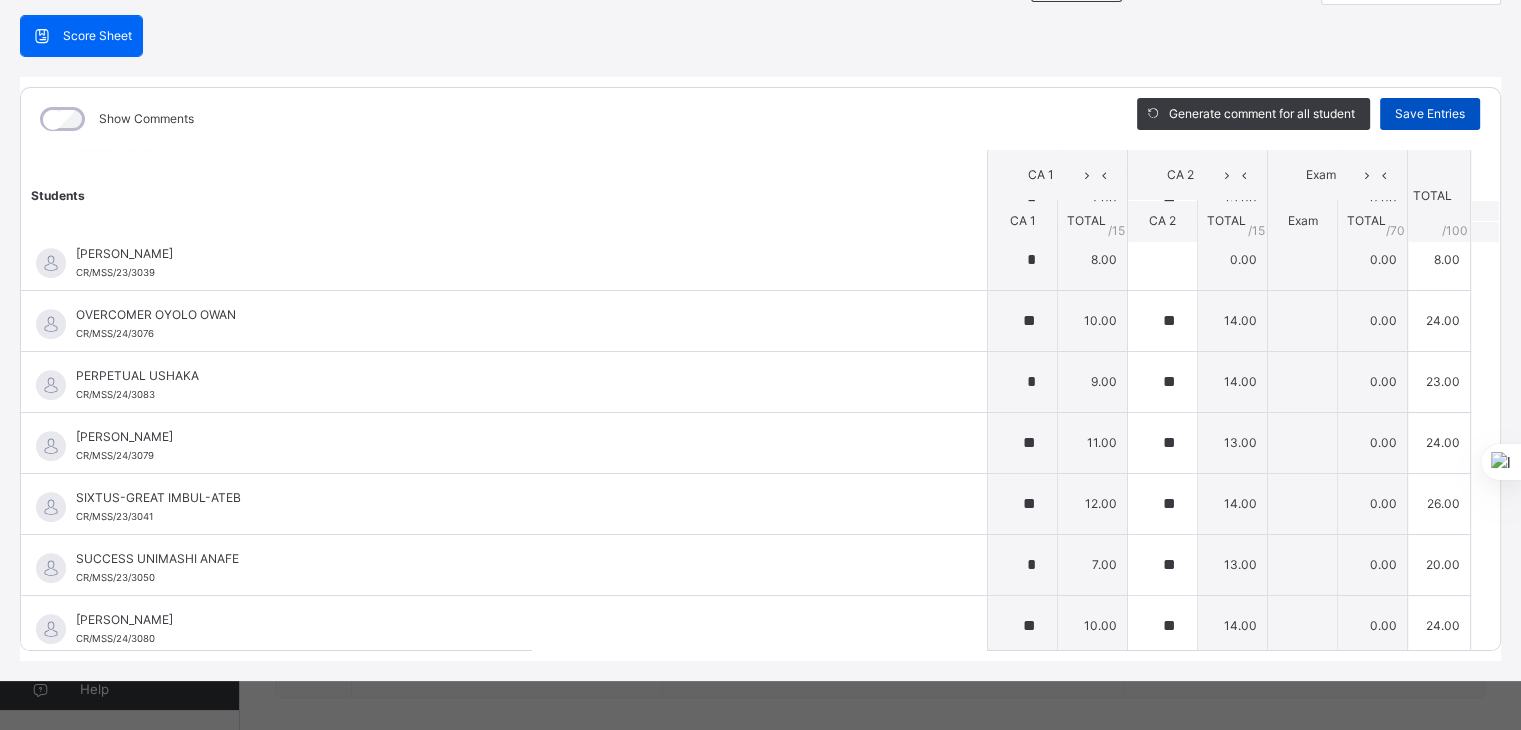 click on "Save Entries" at bounding box center [1430, 114] 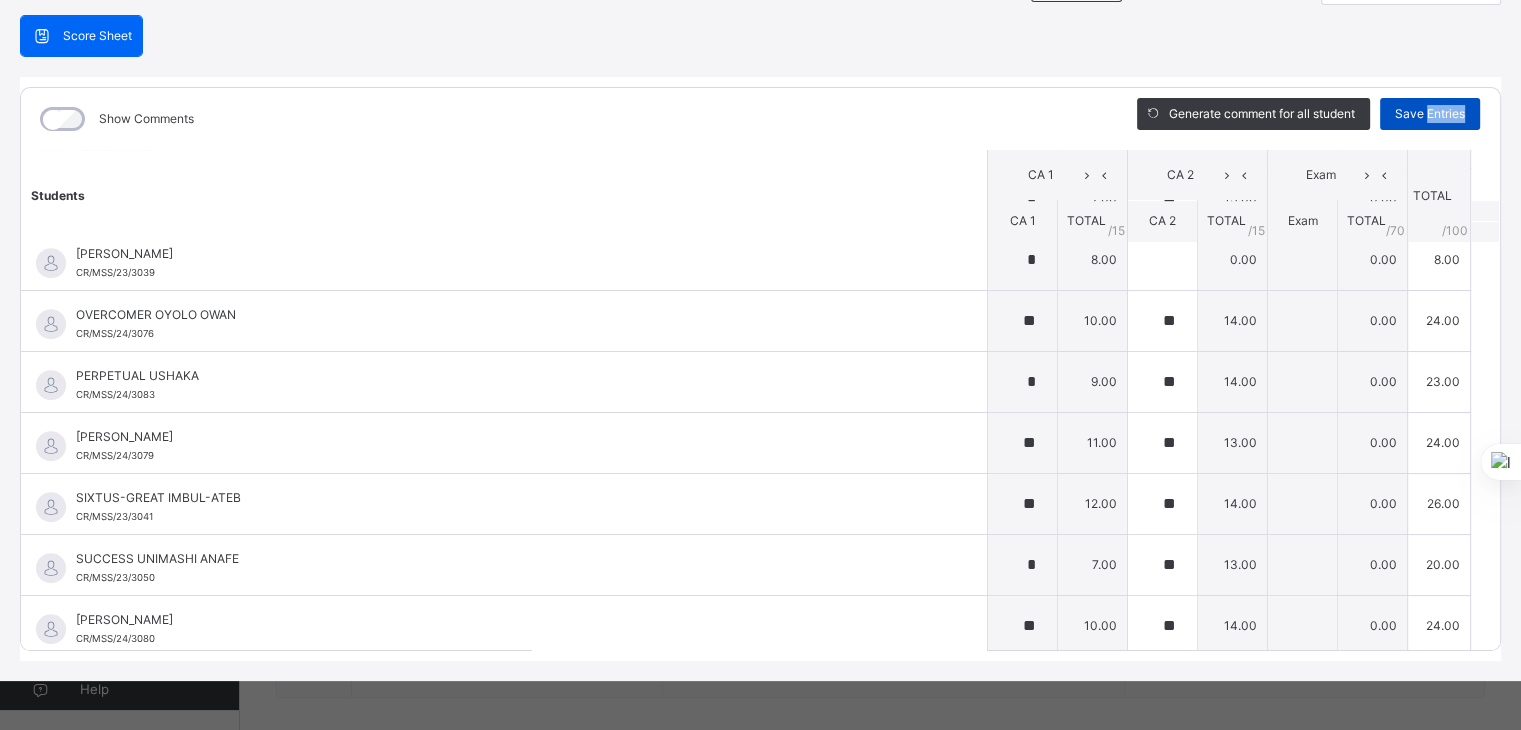 click on "Save Entries" at bounding box center (1430, 114) 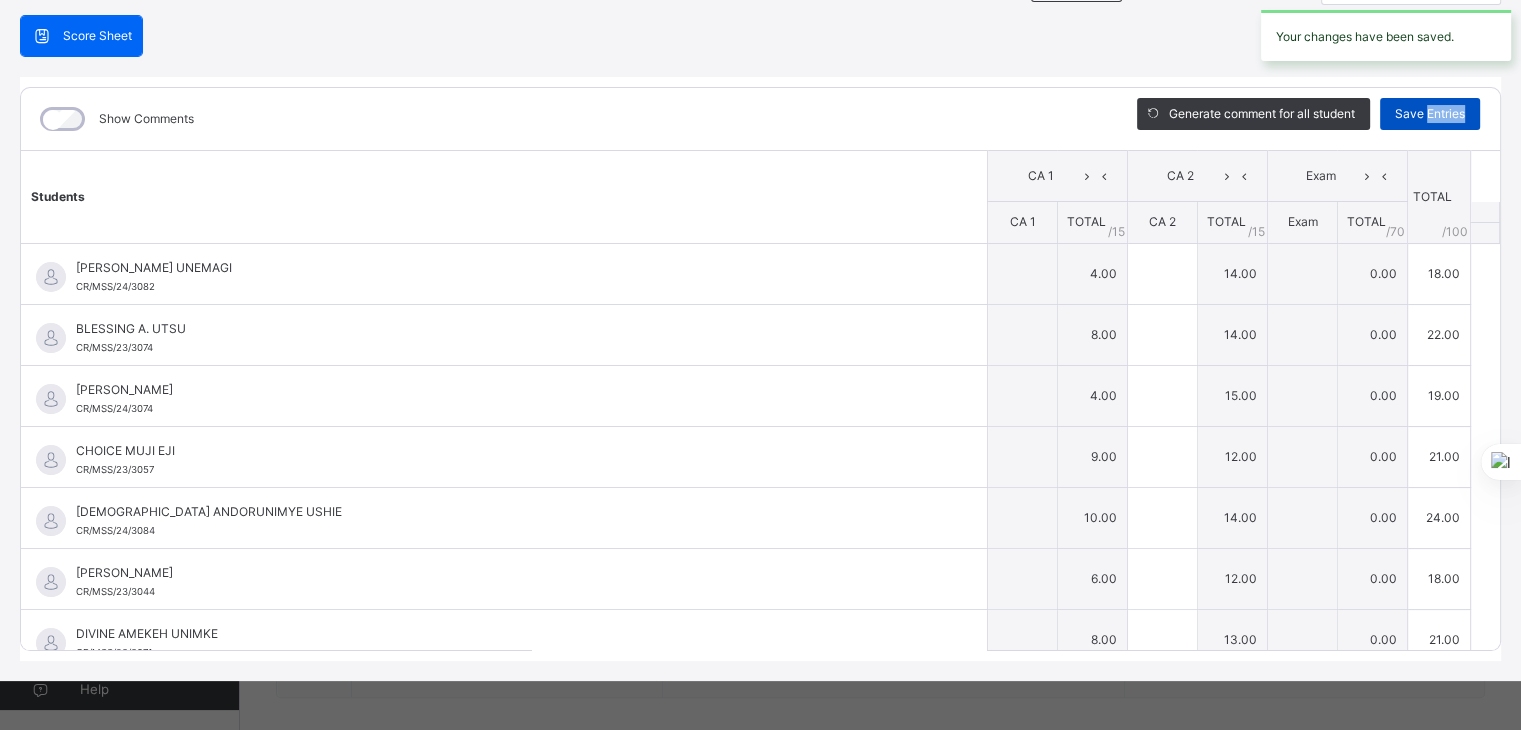 type on "*" 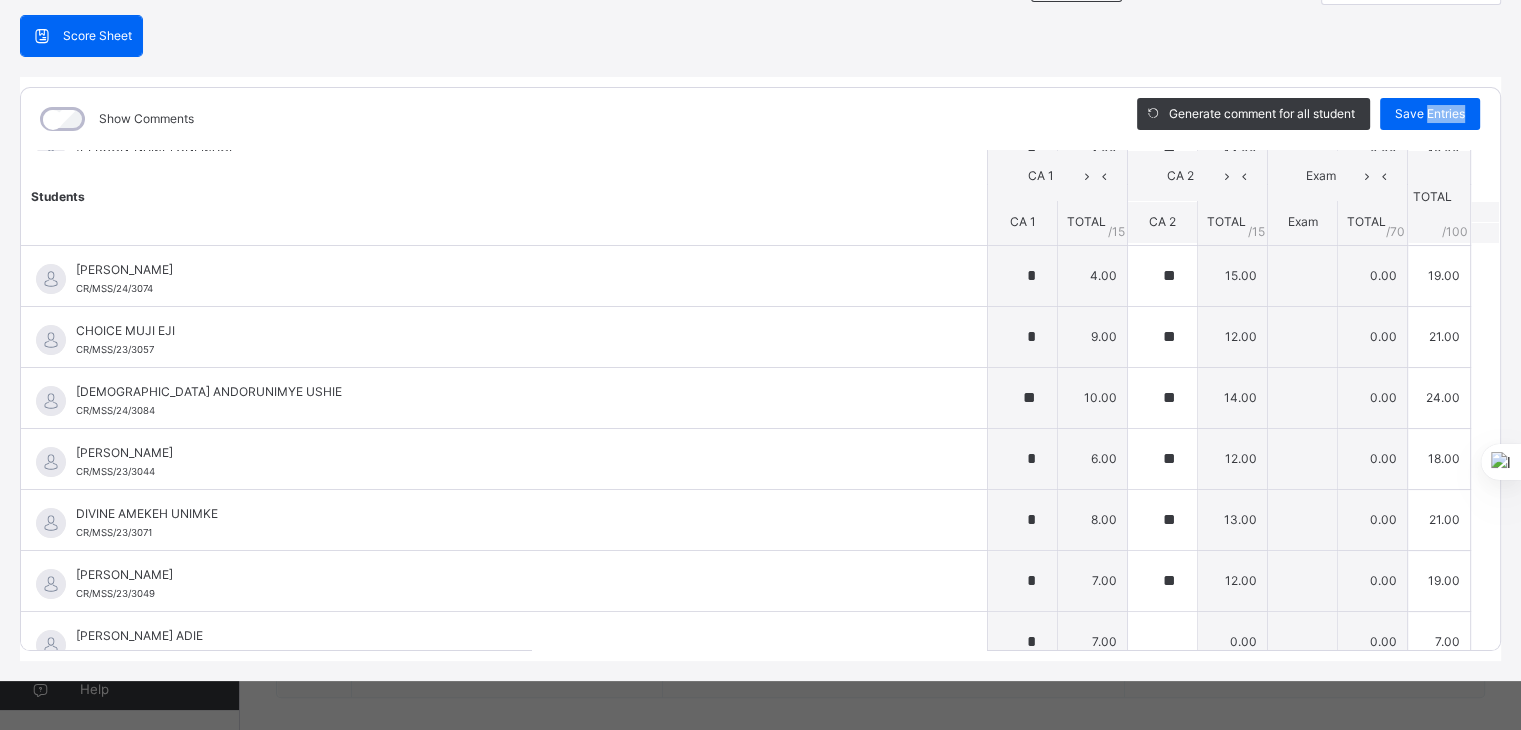 scroll, scrollTop: 123, scrollLeft: 0, axis: vertical 